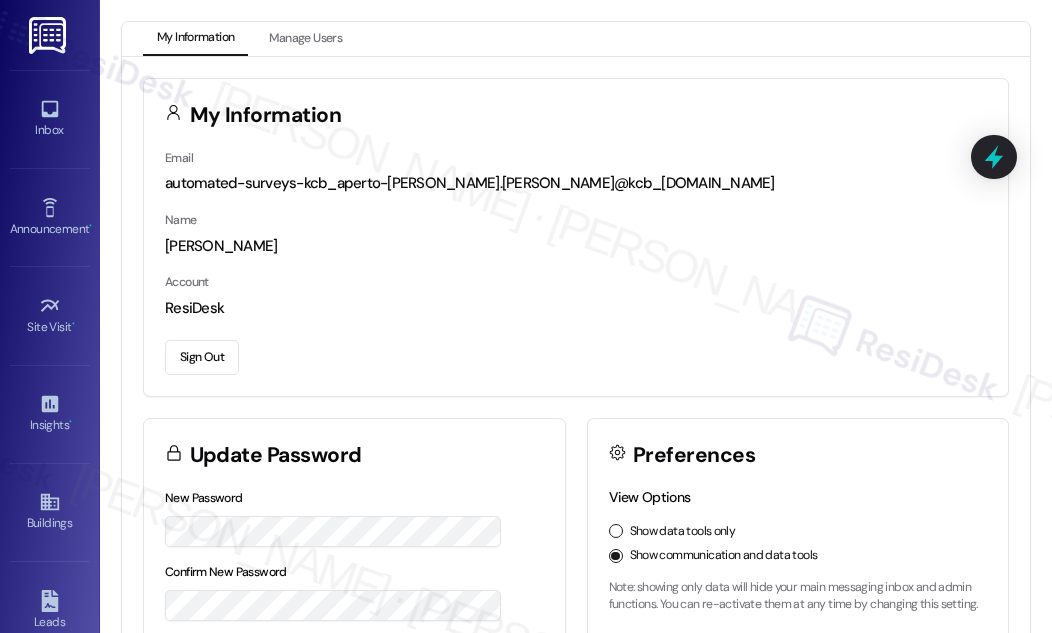 scroll, scrollTop: 0, scrollLeft: 0, axis: both 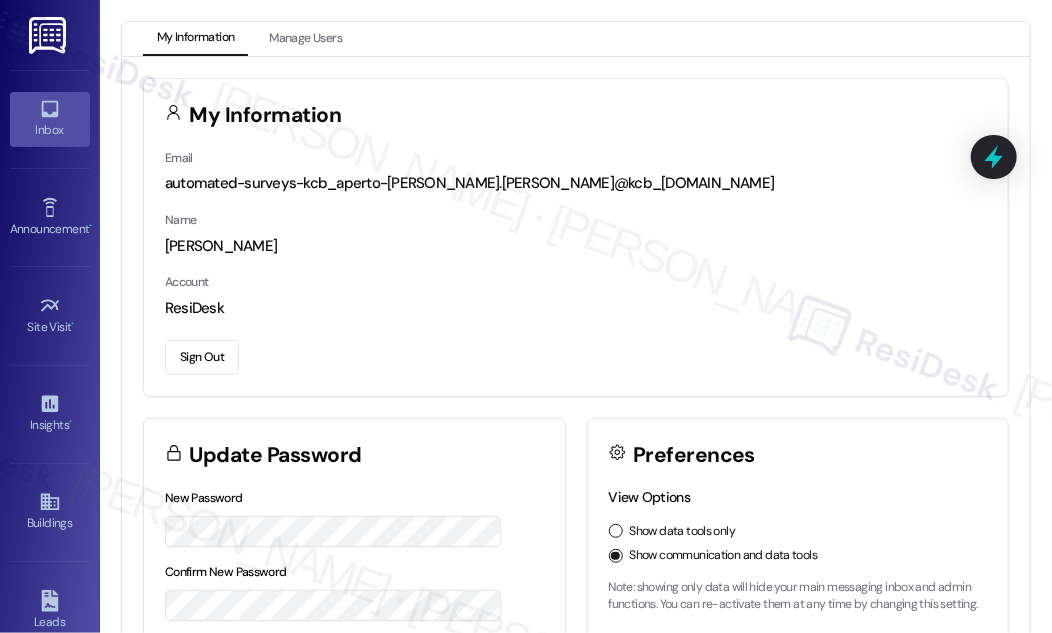click 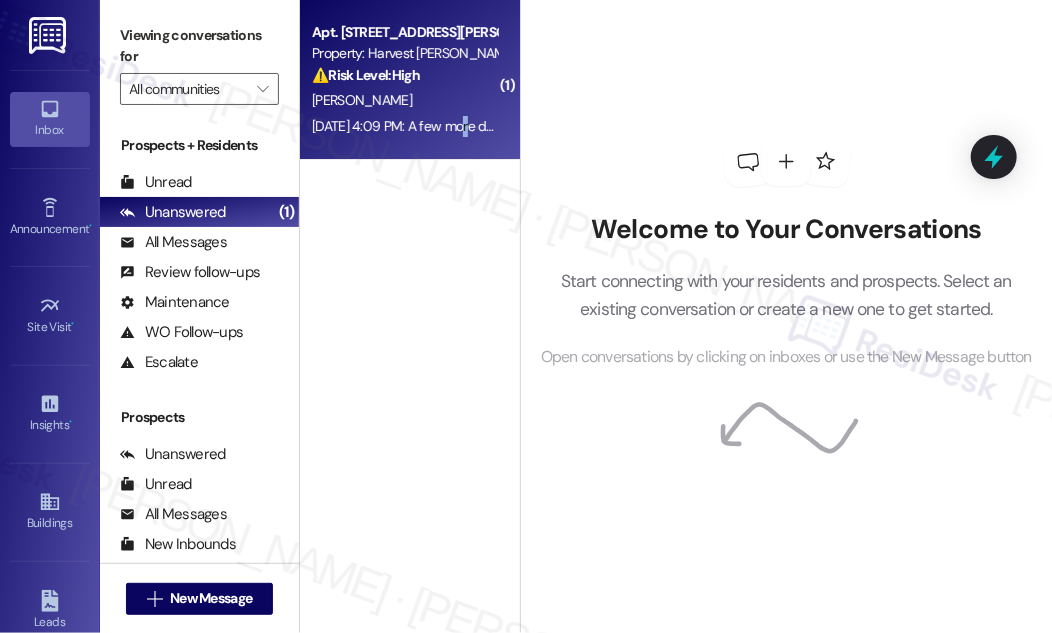 click on "[DATE] 4:09 PM: A few more days? I'm moving out [DATE]. Just let me know if this referral is being paid out or not so I can go in office and void that W9 form [DATE] 4:09 PM: A few more days? I'm moving out [DATE]. Just let me know if this referral is being paid out or not so I can go in office and void that W9 form" at bounding box center [404, 126] 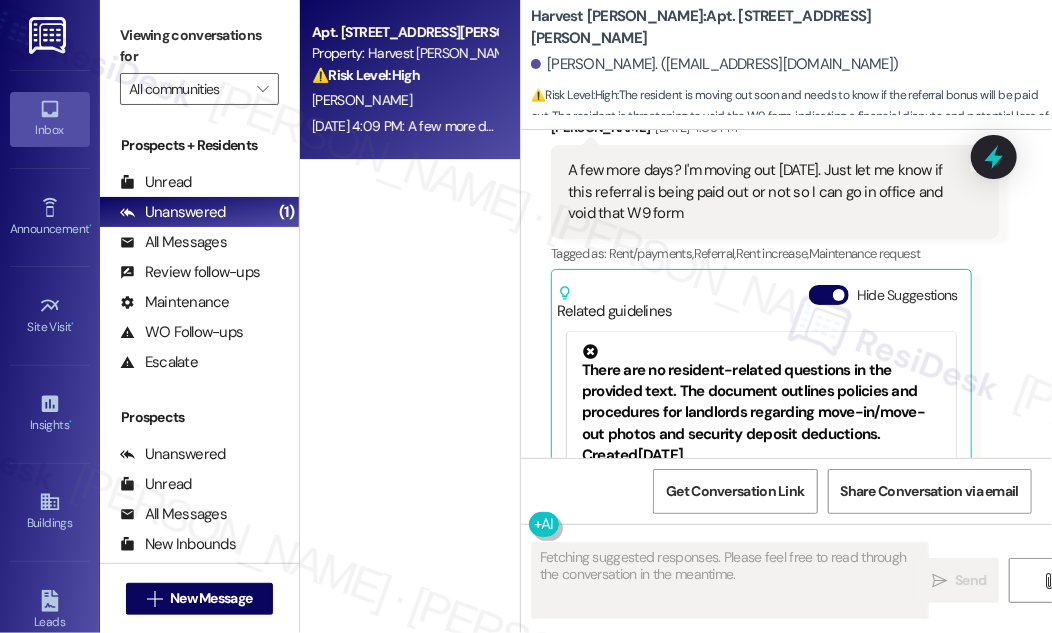 scroll, scrollTop: 7190, scrollLeft: 0, axis: vertical 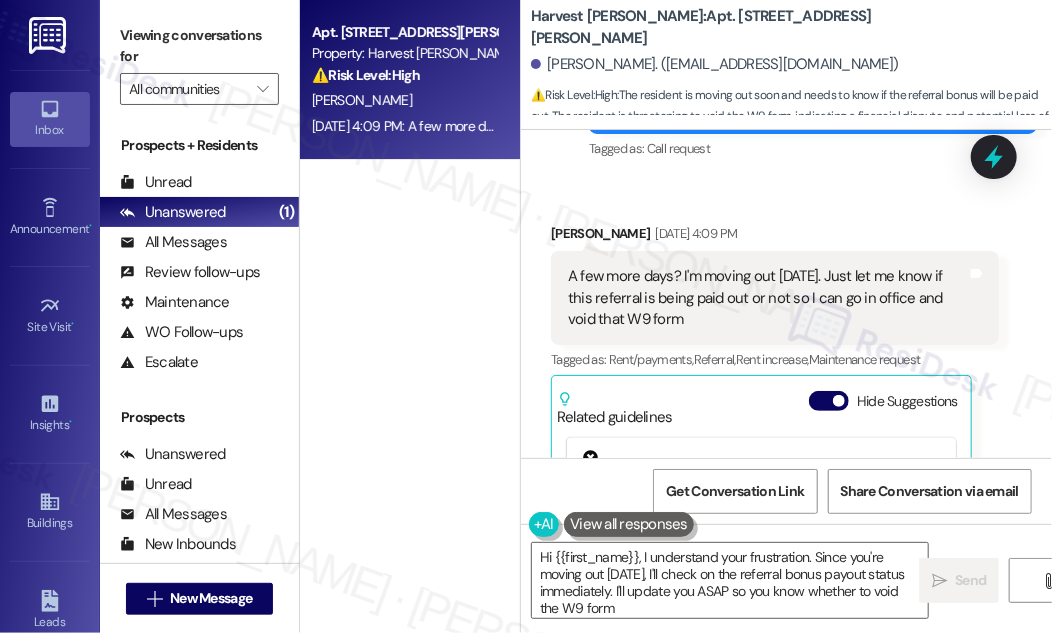 click on "A few more days? I'm moving out [DATE]. Just let me know if this referral is being paid out or not so I can go in office and void that W9 form" at bounding box center [767, 298] 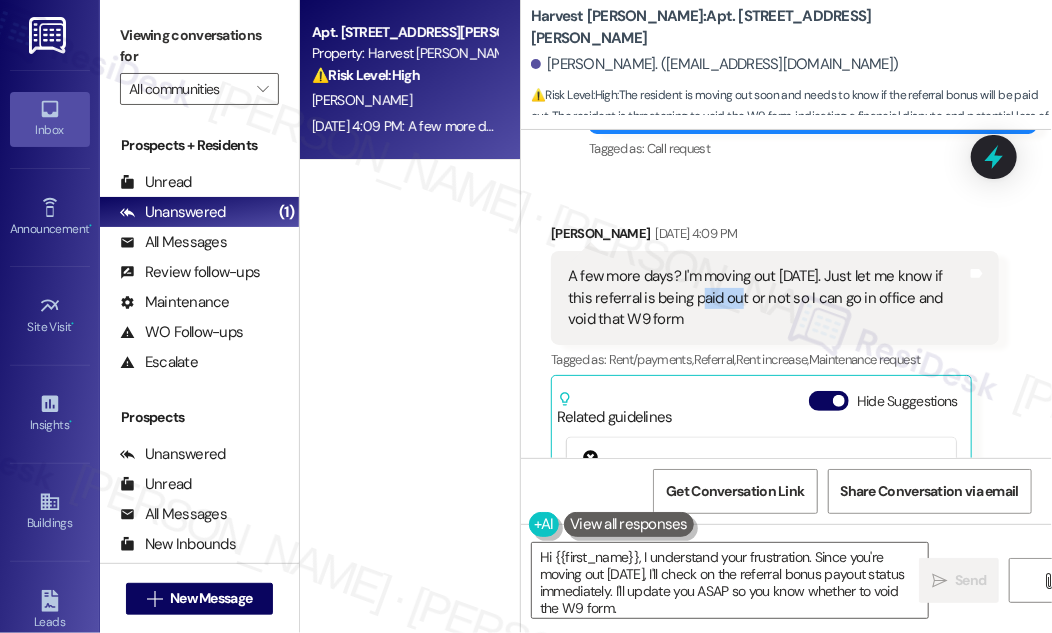 click on "A few more days? I'm moving out [DATE]. Just let me know if this referral is being paid out or not so I can go in office and void that W9 form" at bounding box center [767, 298] 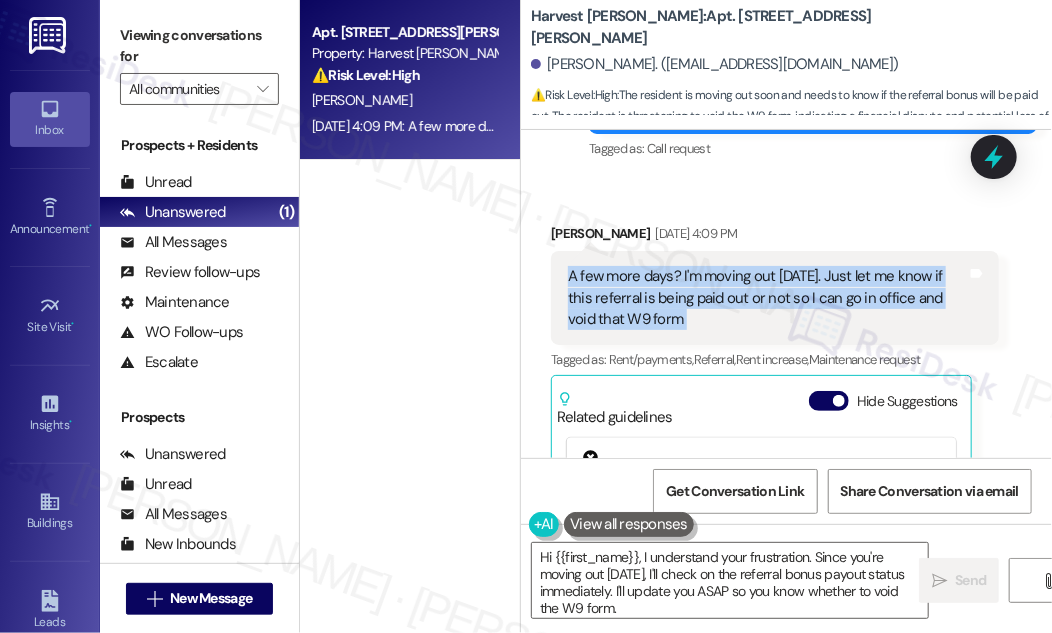 click on "A few more days? I'm moving out [DATE]. Just let me know if this referral is being paid out or not so I can go in office and void that W9 form" at bounding box center [767, 298] 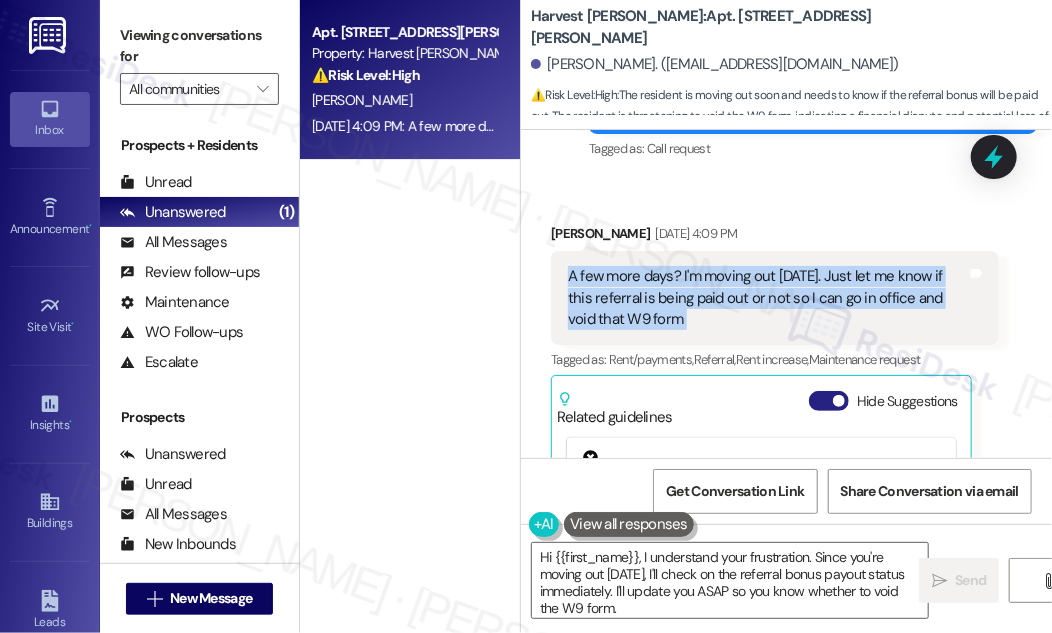 click on "Hide Suggestions" at bounding box center [829, 401] 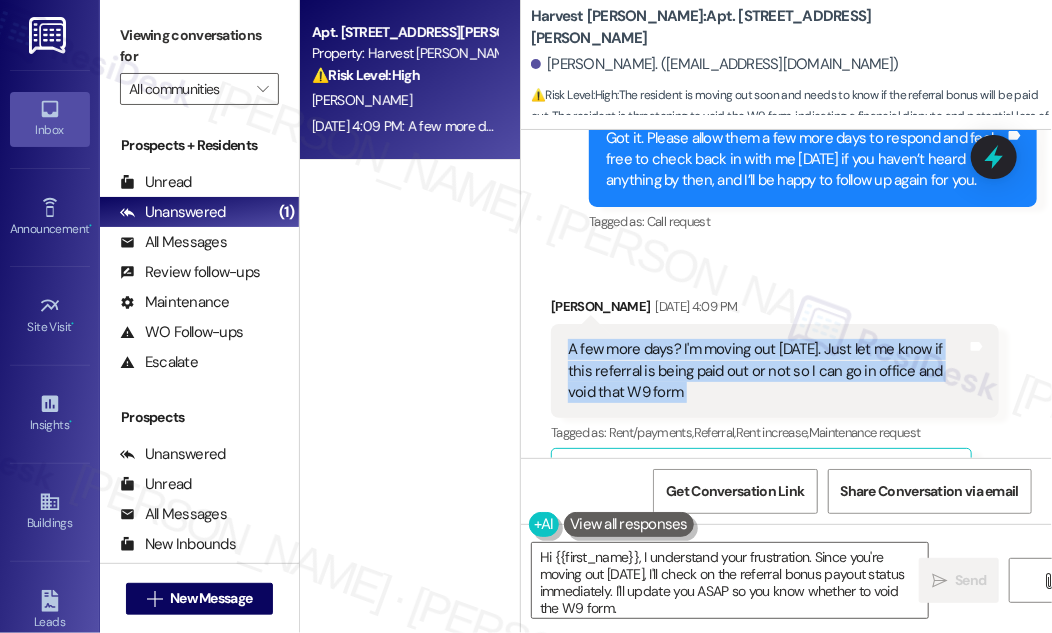 click on "A few more days? I'm moving out [DATE]. Just let me know if this referral is being paid out or not so I can go in office and void that W9 form" at bounding box center (767, 371) 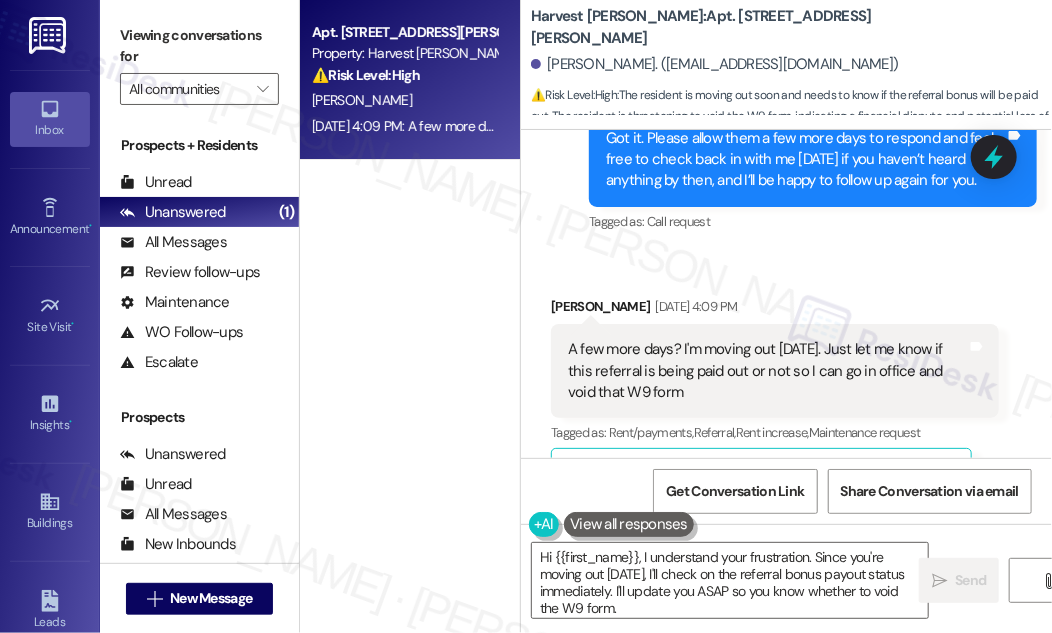 click on "A few more days? I'm moving out [DATE]. Just let me know if this referral is being paid out or not so I can go in office and void that W9 form" at bounding box center [767, 371] 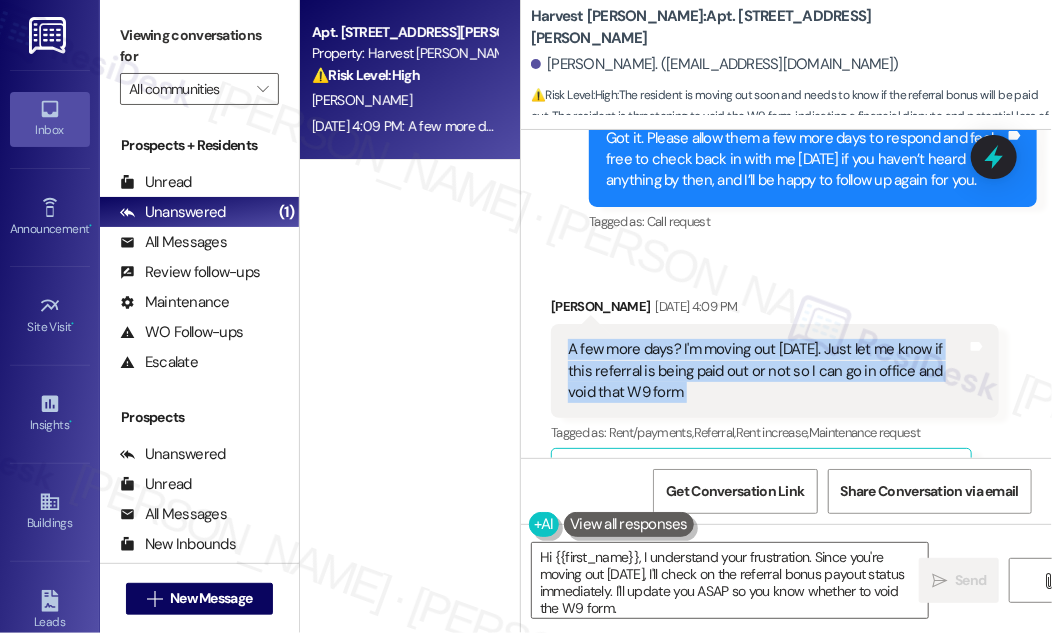 click on "A few more days? I'm moving out [DATE]. Just let me know if this referral is being paid out or not so I can go in office and void that W9 form" at bounding box center (767, 371) 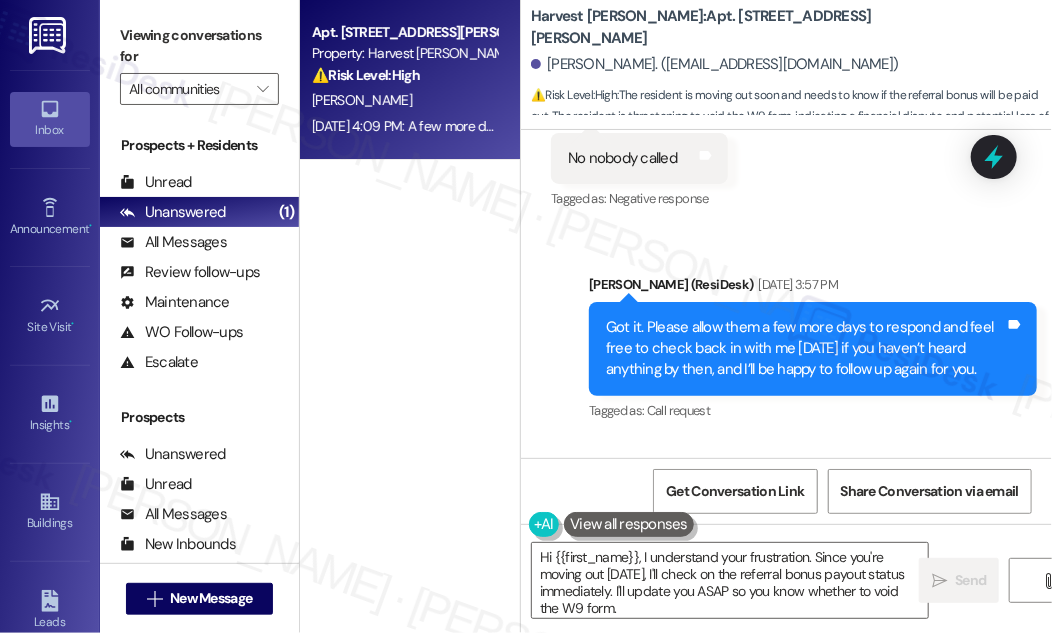 scroll, scrollTop: 6936, scrollLeft: 0, axis: vertical 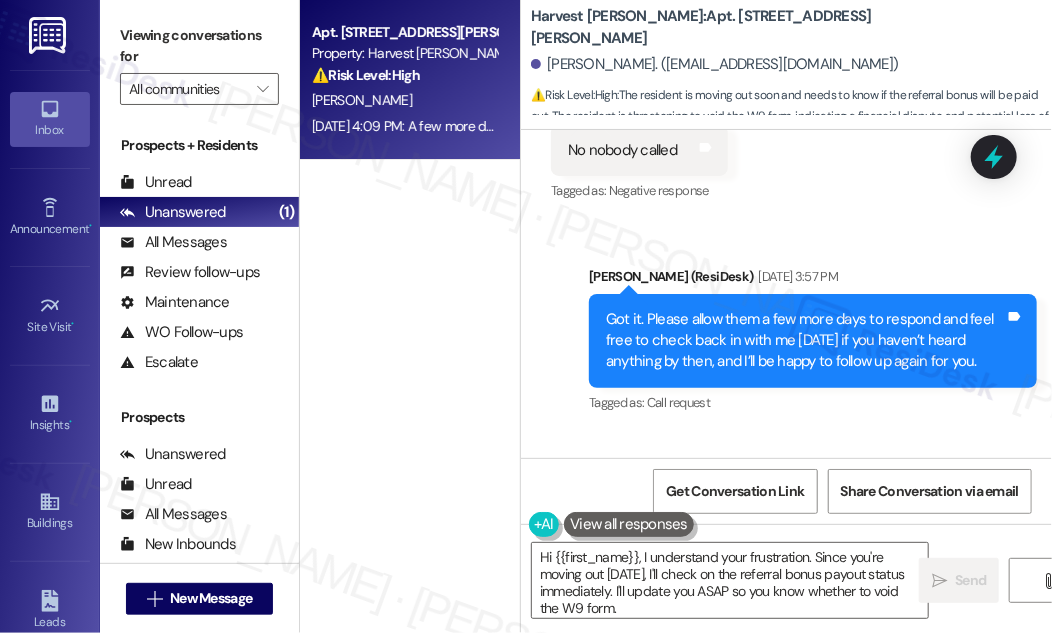 click on "Got it. Please allow them a few more days to respond and feel free to check back in with me [DATE] if you haven’t heard anything by then, and I’ll be happy to follow up again for you." at bounding box center [805, 341] 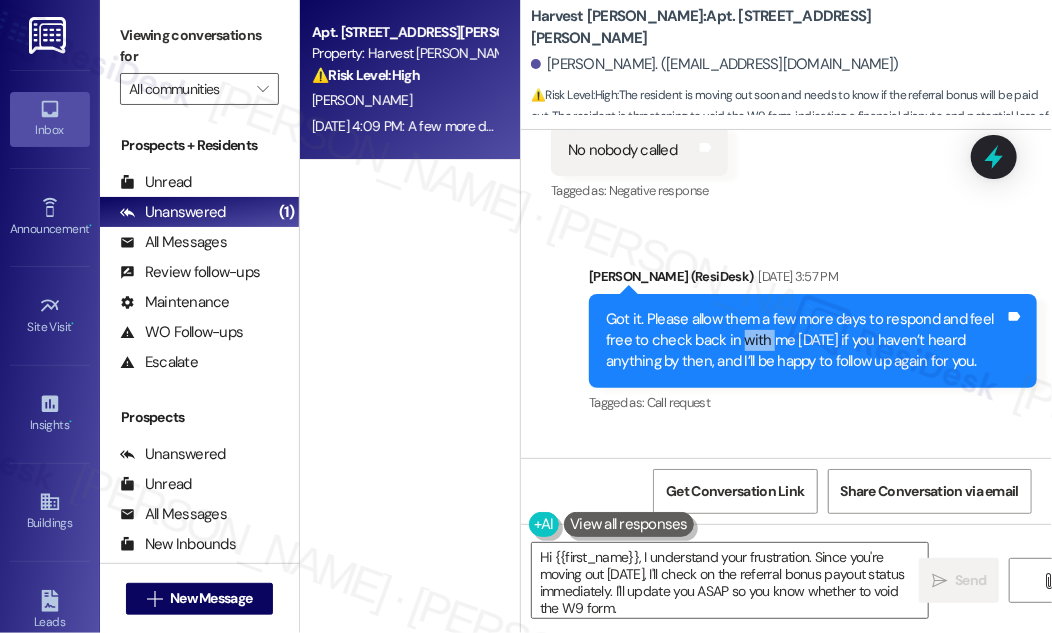 click on "Got it. Please allow them a few more days to respond and feel free to check back in with me [DATE] if you haven’t heard anything by then, and I’ll be happy to follow up again for you." at bounding box center (805, 341) 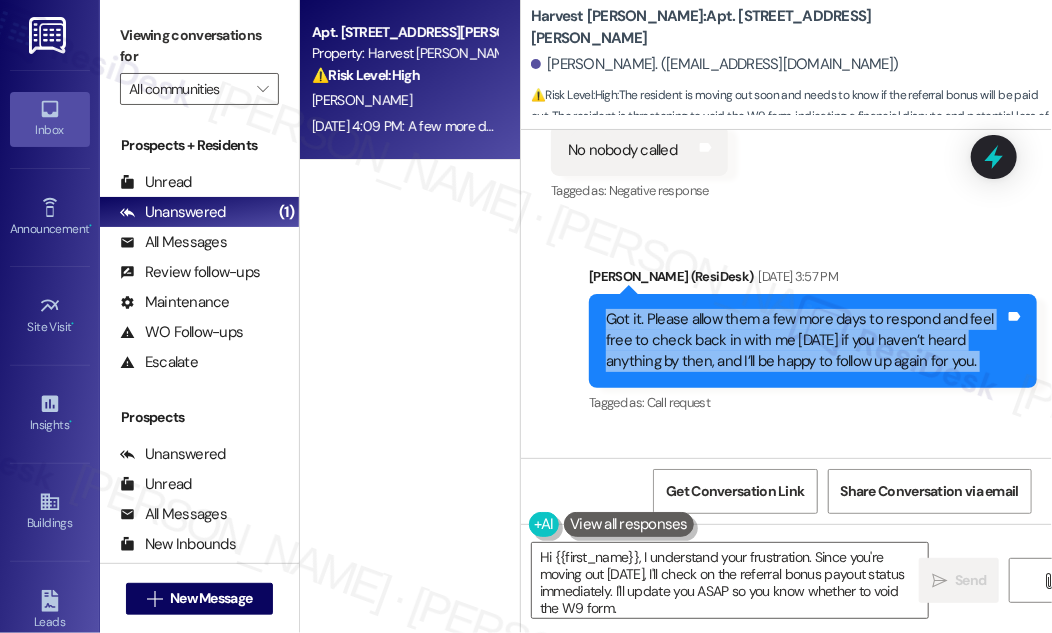 click on "Got it. Please allow them a few more days to respond and feel free to check back in with me [DATE] if you haven’t heard anything by then, and I’ll be happy to follow up again for you." at bounding box center (805, 341) 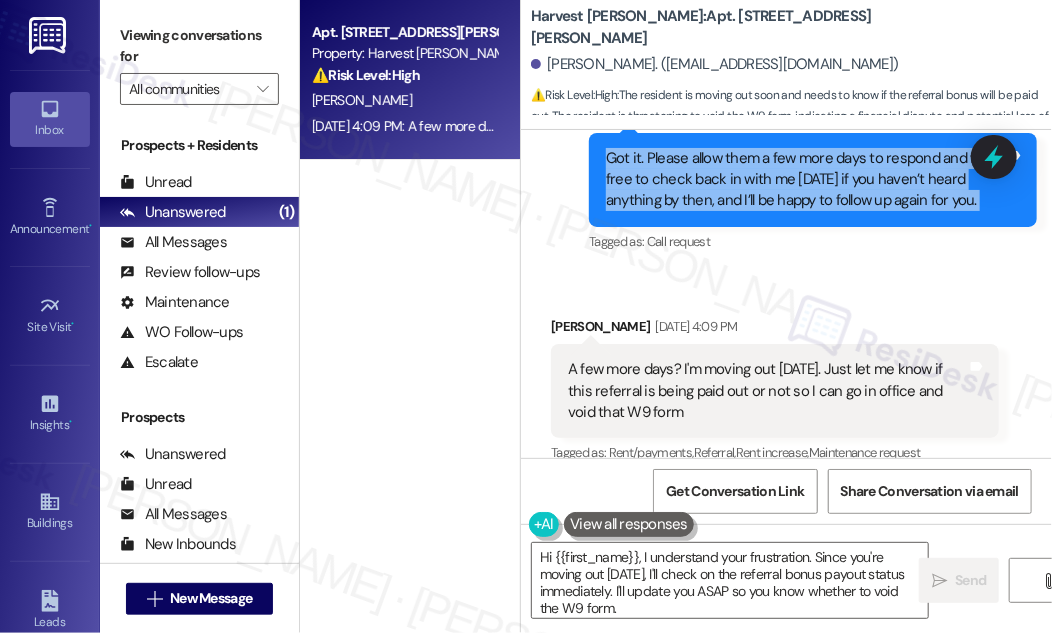 scroll, scrollTop: 7117, scrollLeft: 0, axis: vertical 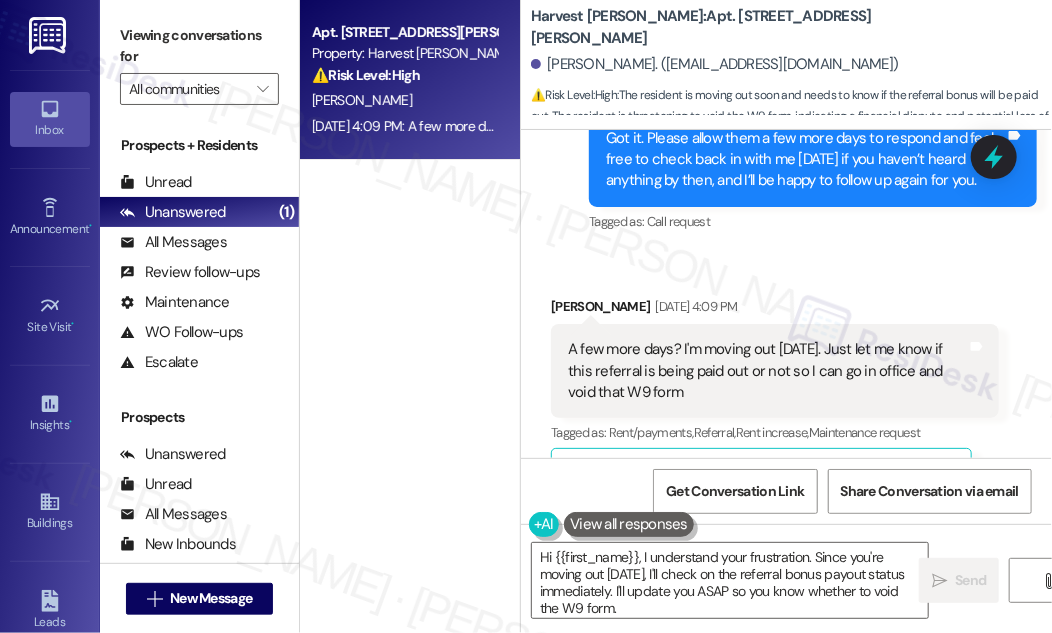 click on "A few more days? I'm moving out [DATE]. Just let me know if this referral is being paid out or not so I can go in office and void that W9 form" at bounding box center [767, 371] 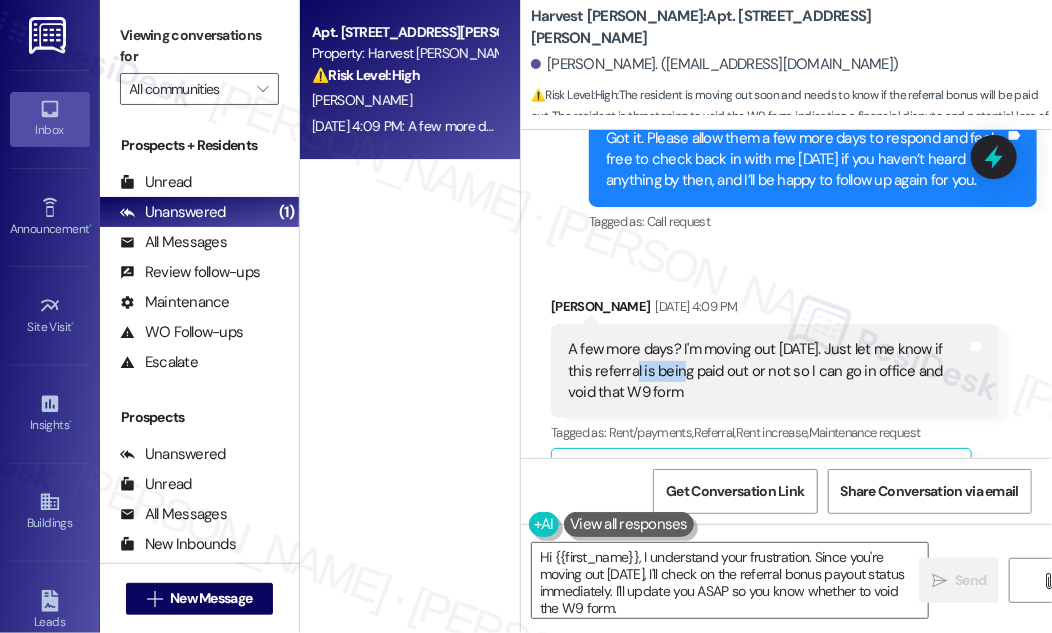 click on "A few more days? I'm moving out [DATE]. Just let me know if this referral is being paid out or not so I can go in office and void that W9 form" at bounding box center [767, 371] 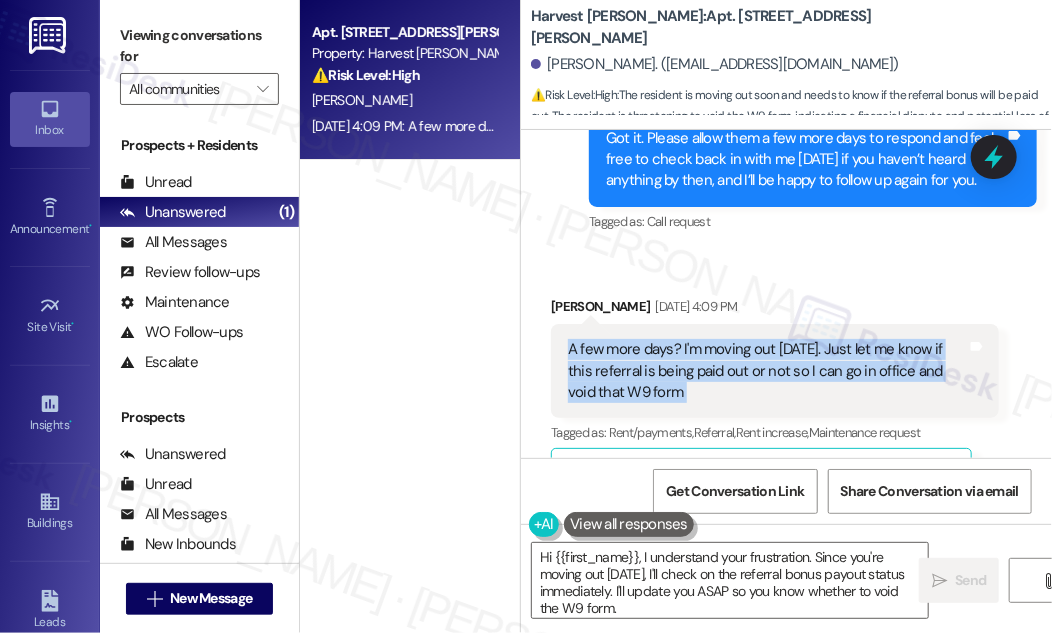 click on "A few more days? I'm moving out [DATE]. Just let me know if this referral is being paid out or not so I can go in office and void that W9 form" at bounding box center (767, 371) 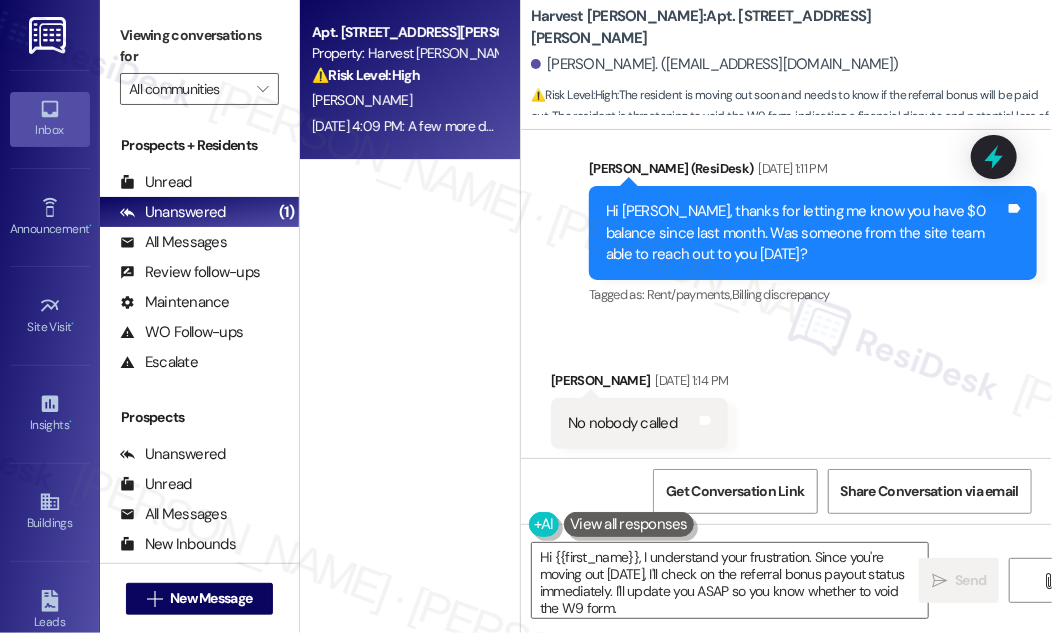 scroll, scrollTop: 6572, scrollLeft: 0, axis: vertical 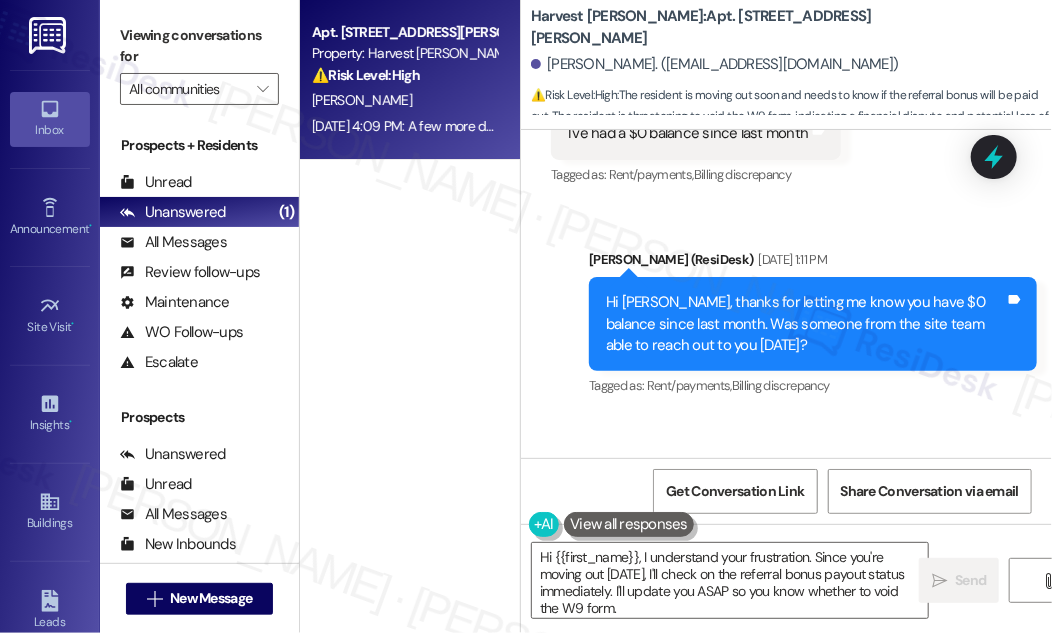 click on "Hi [PERSON_NAME], thanks for letting me know you have $0 balance since last month. Was someone from the site team able to reach out to you [DATE]?" at bounding box center [805, 324] 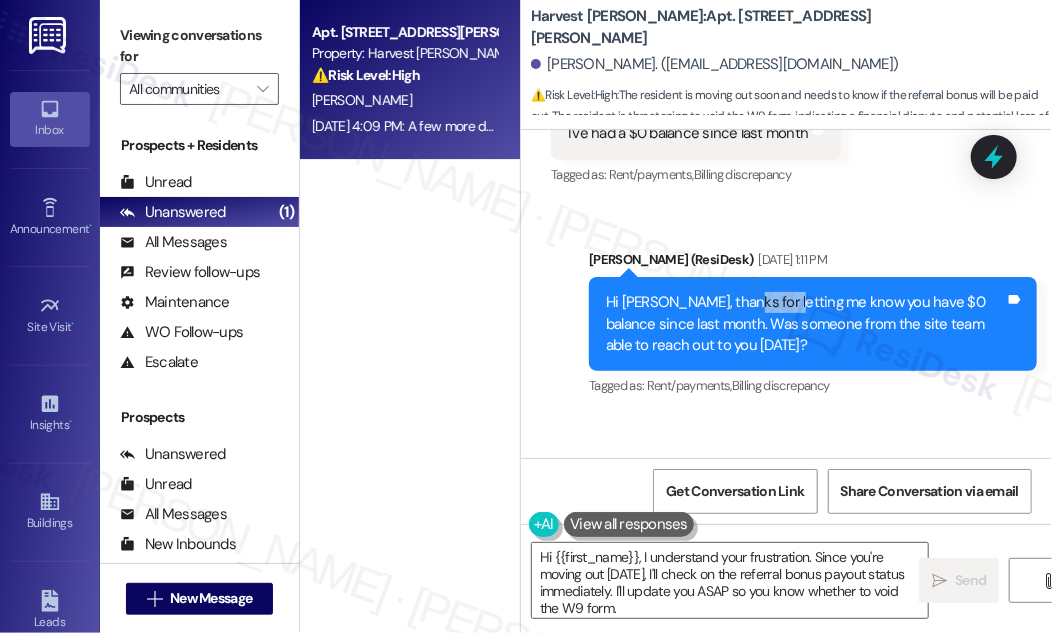 click on "Hi [PERSON_NAME], thanks for letting me know you have $0 balance since last month. Was someone from the site team able to reach out to you [DATE]?" at bounding box center [805, 324] 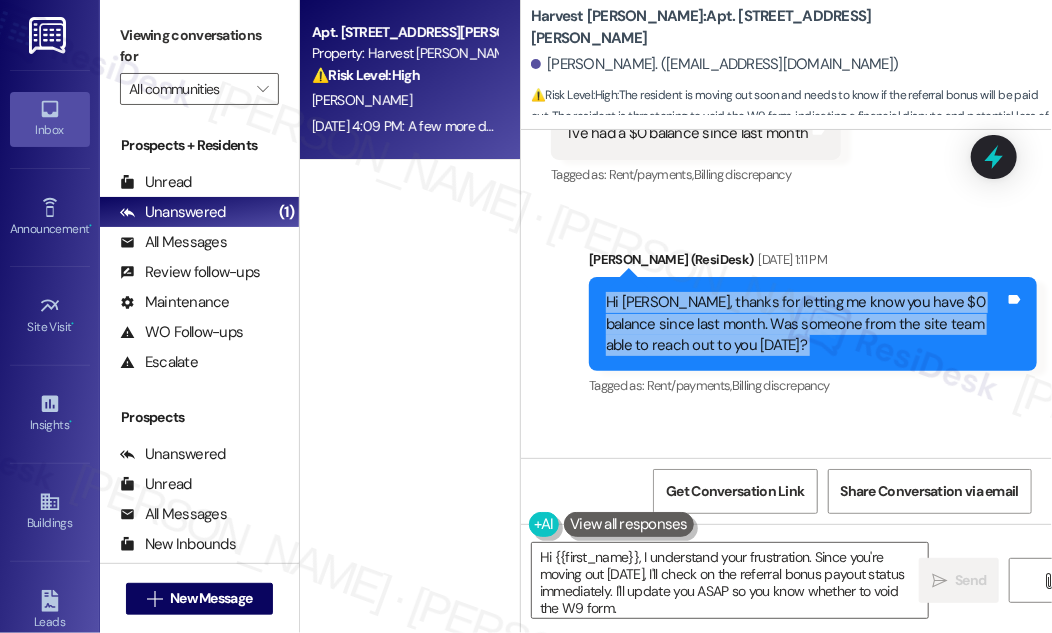 click on "Hi [PERSON_NAME], thanks for letting me know you have $0 balance since last month. Was someone from the site team able to reach out to you [DATE]?" at bounding box center [805, 324] 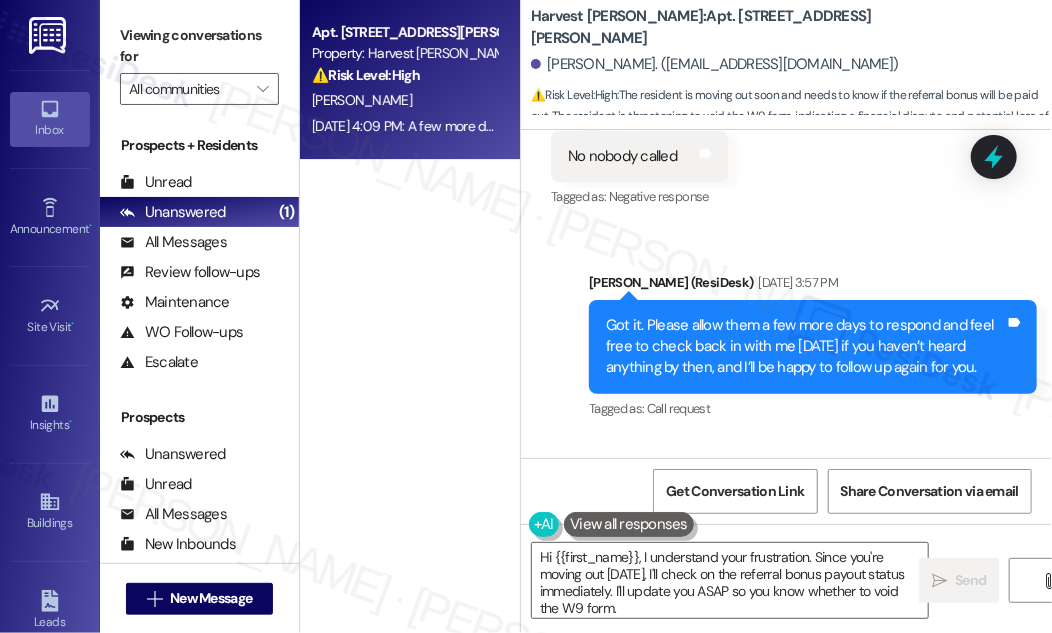 scroll, scrollTop: 6936, scrollLeft: 0, axis: vertical 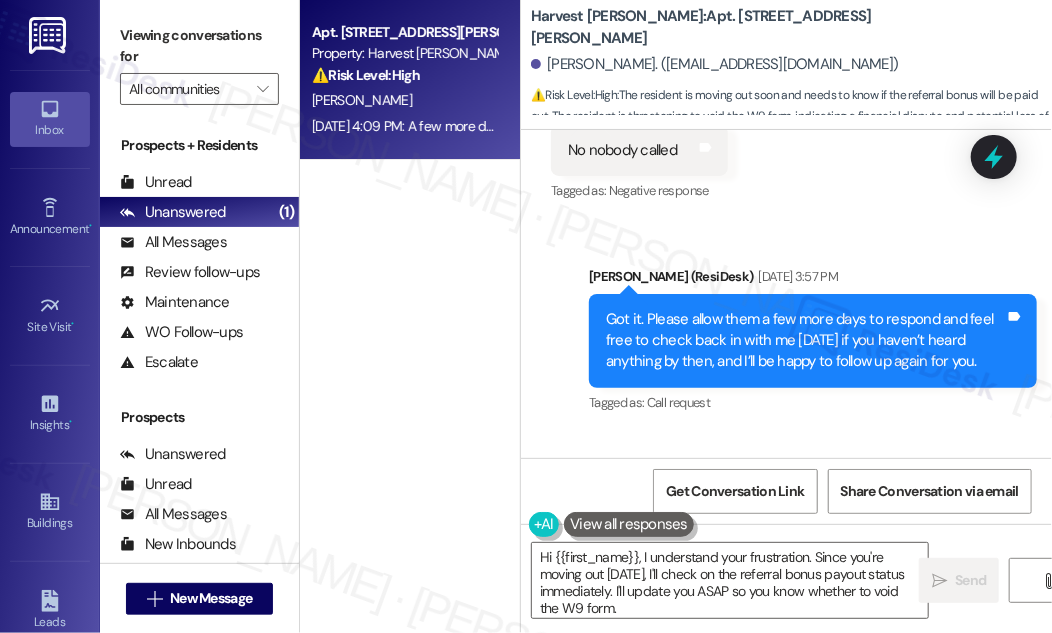 click on "Got it. Please allow them a few more days to respond and feel free to check back in with me [DATE] if you haven’t heard anything by then, and I’ll be happy to follow up again for you." at bounding box center [805, 341] 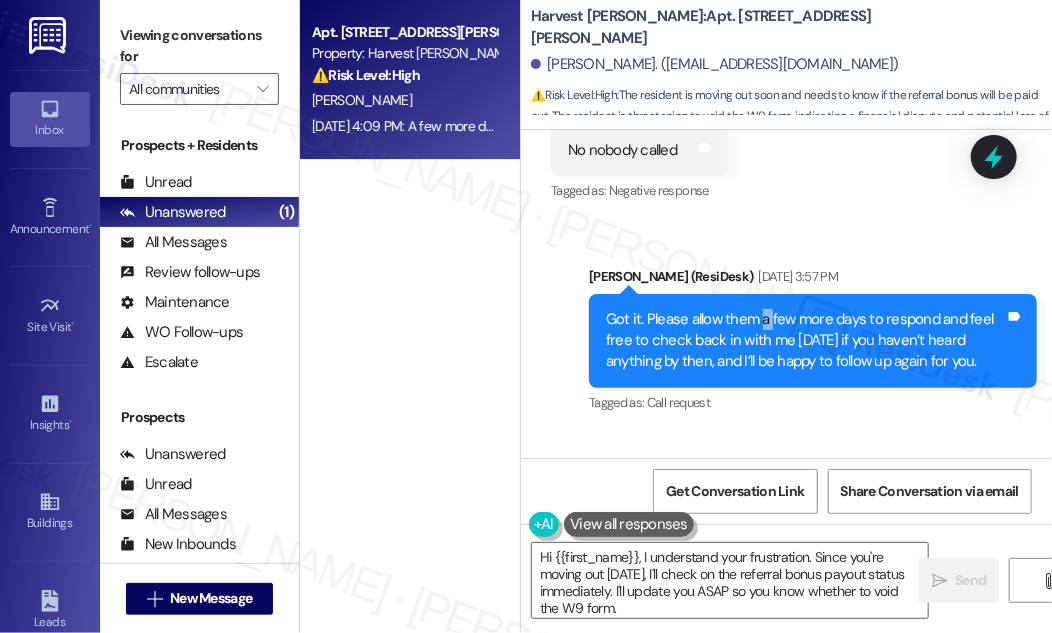 click on "Got it. Please allow them a few more days to respond and feel free to check back in with me [DATE] if you haven’t heard anything by then, and I’ll be happy to follow up again for you." at bounding box center (805, 341) 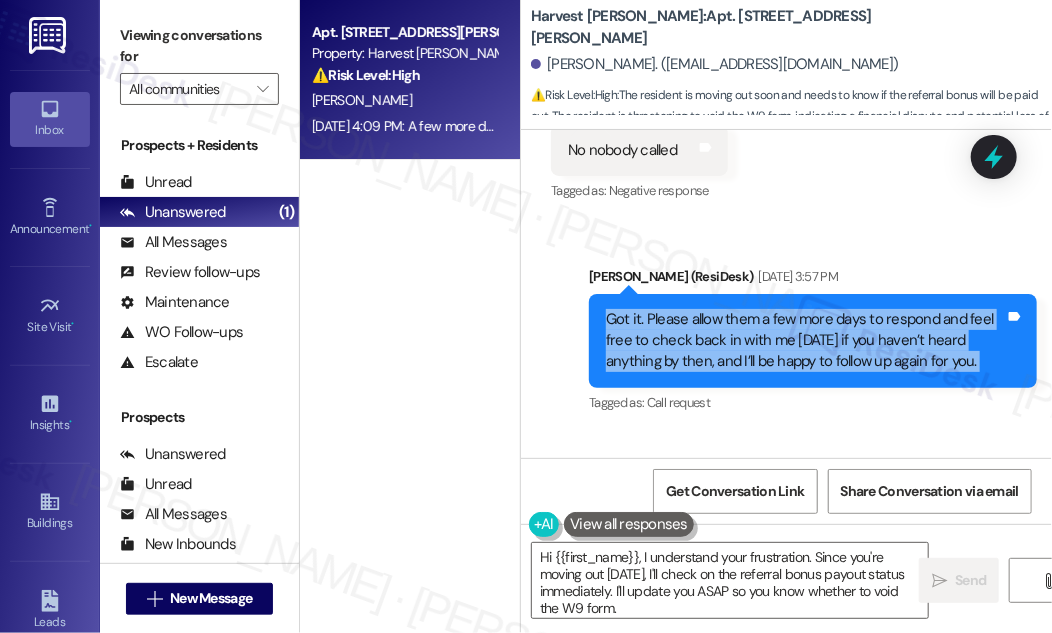 click on "Got it. Please allow them a few more days to respond and feel free to check back in with me [DATE] if you haven’t heard anything by then, and I’ll be happy to follow up again for you." at bounding box center [805, 341] 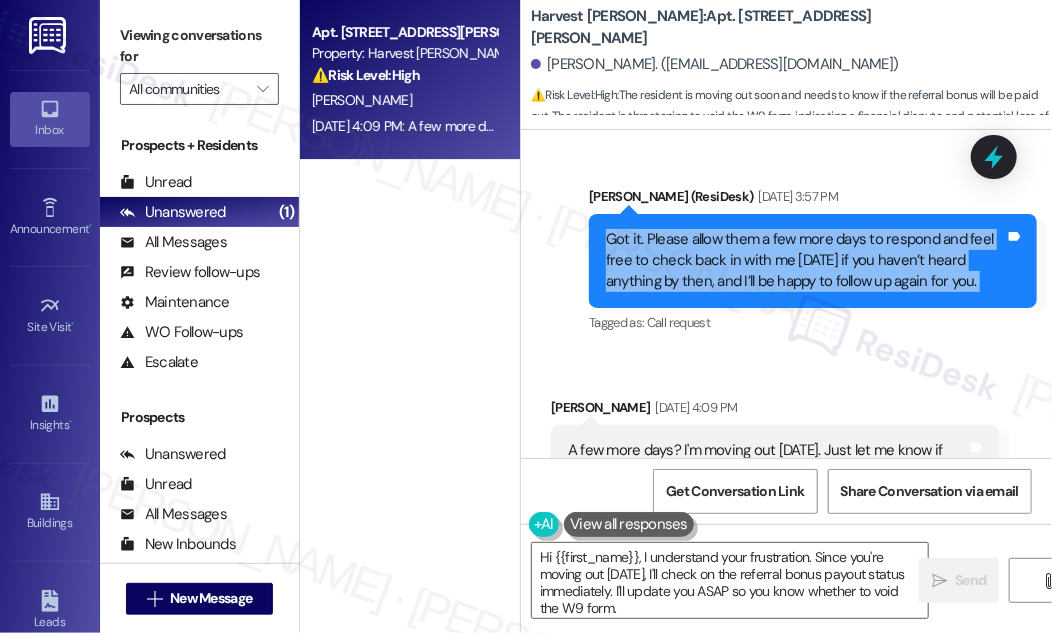 scroll, scrollTop: 7117, scrollLeft: 0, axis: vertical 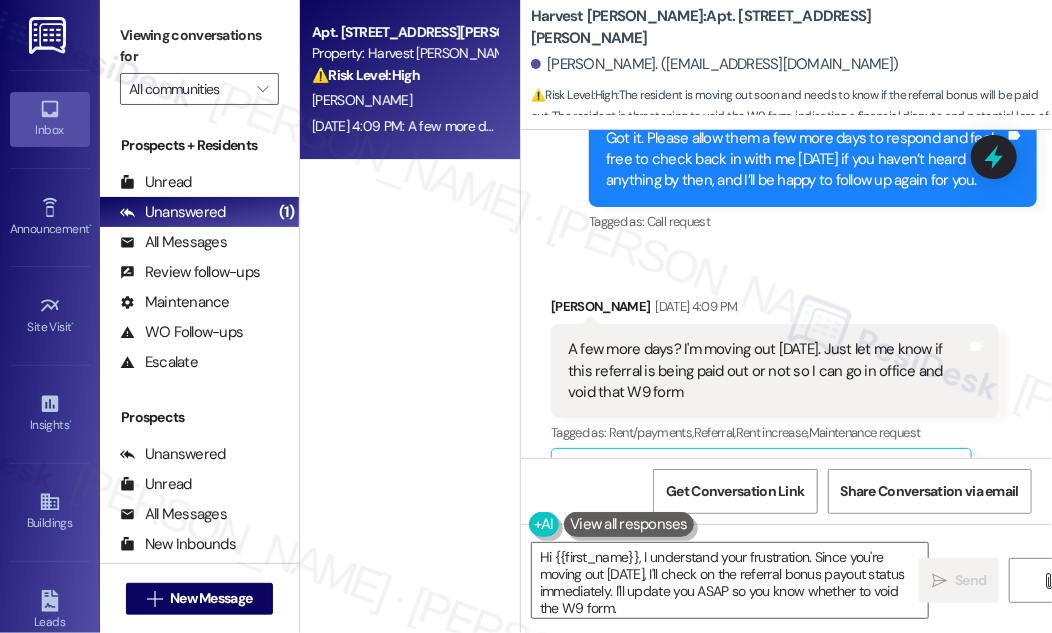 click on "A few more days? I'm moving out [DATE]. Just let me know if this referral is being paid out or not so I can go in office and void that W9 form" at bounding box center [767, 371] 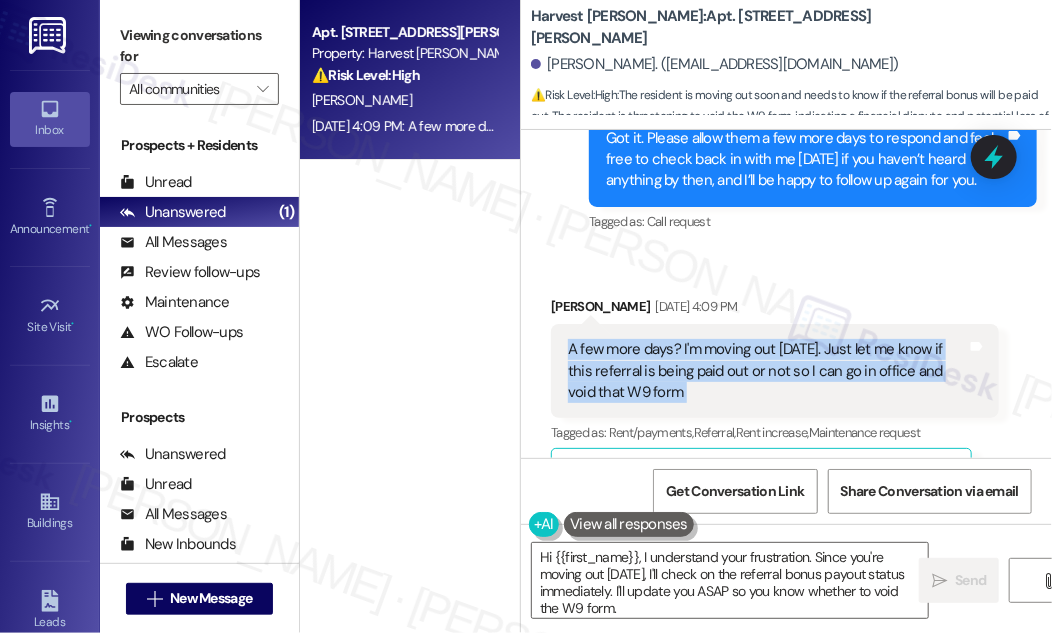 click on "A few more days? I'm moving out [DATE]. Just let me know if this referral is being paid out or not so I can go in office and void that W9 form" at bounding box center (767, 371) 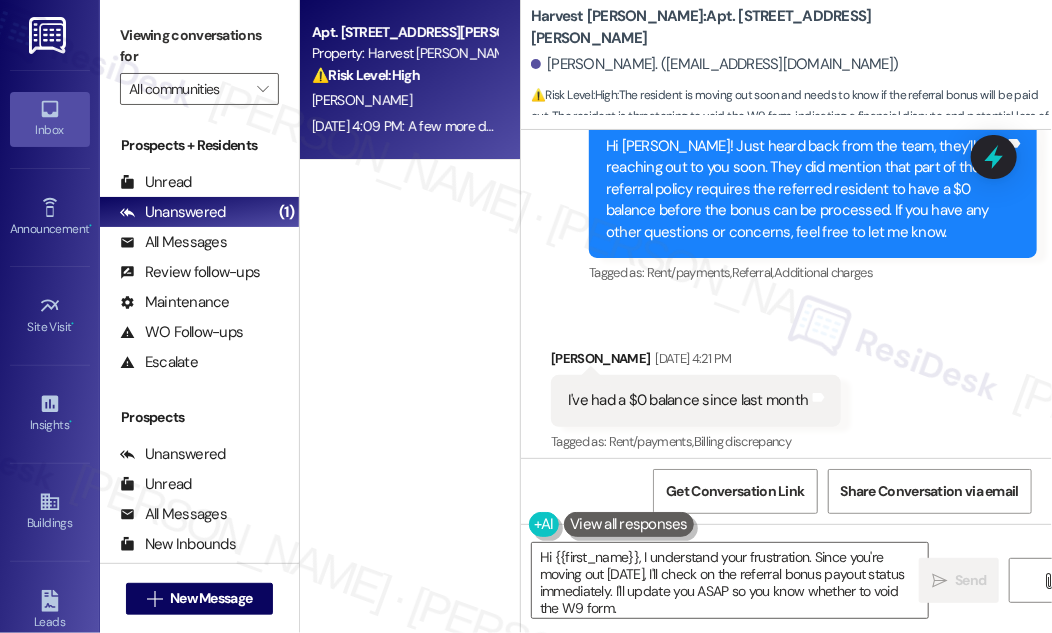 scroll, scrollTop: 6299, scrollLeft: 0, axis: vertical 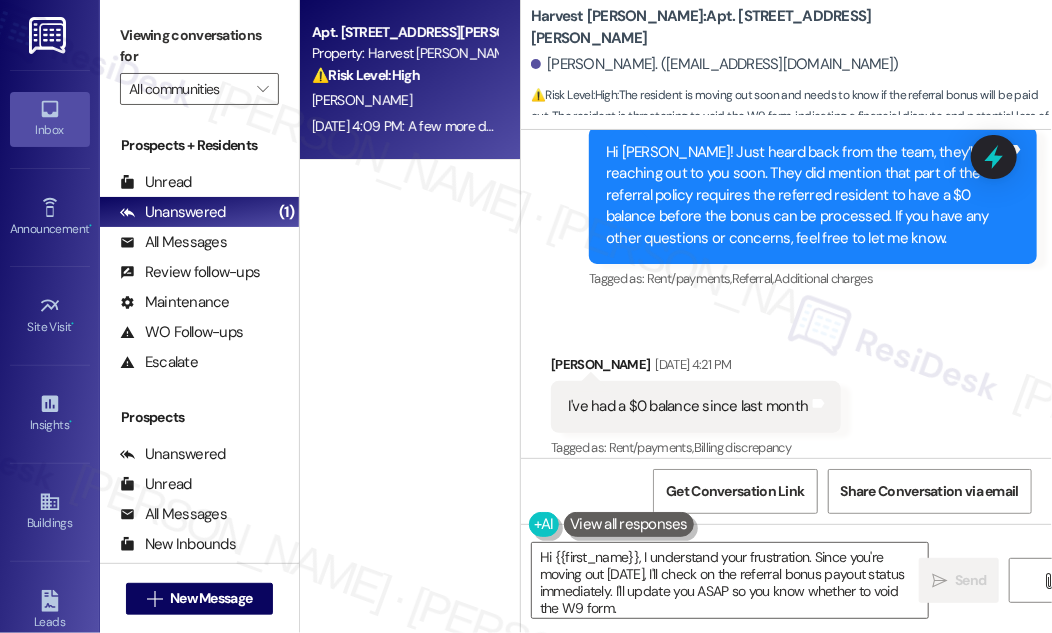 click on "I've had a $0 balance since last month  Tags and notes" at bounding box center (696, 406) 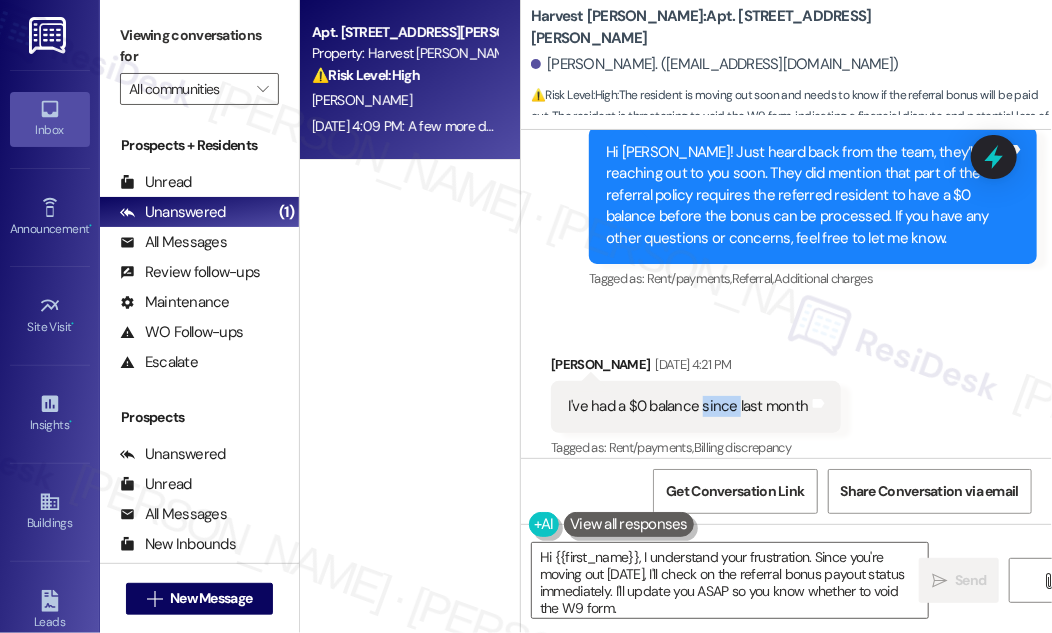 click on "I've had a $0 balance since last month  Tags and notes" at bounding box center [696, 406] 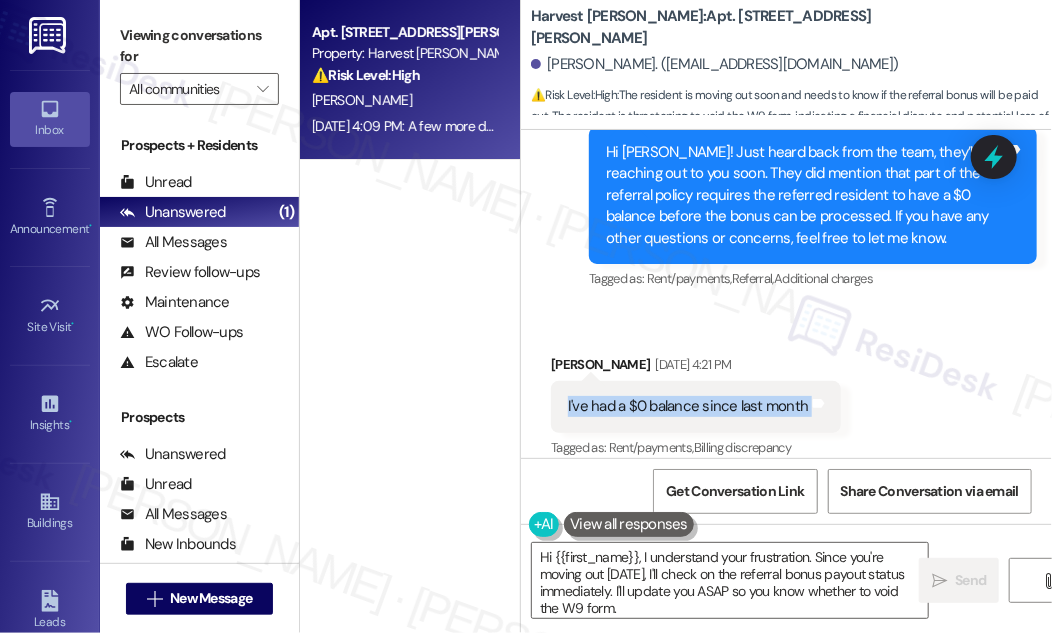 click on "I've had a $0 balance since last month  Tags and notes" at bounding box center (696, 406) 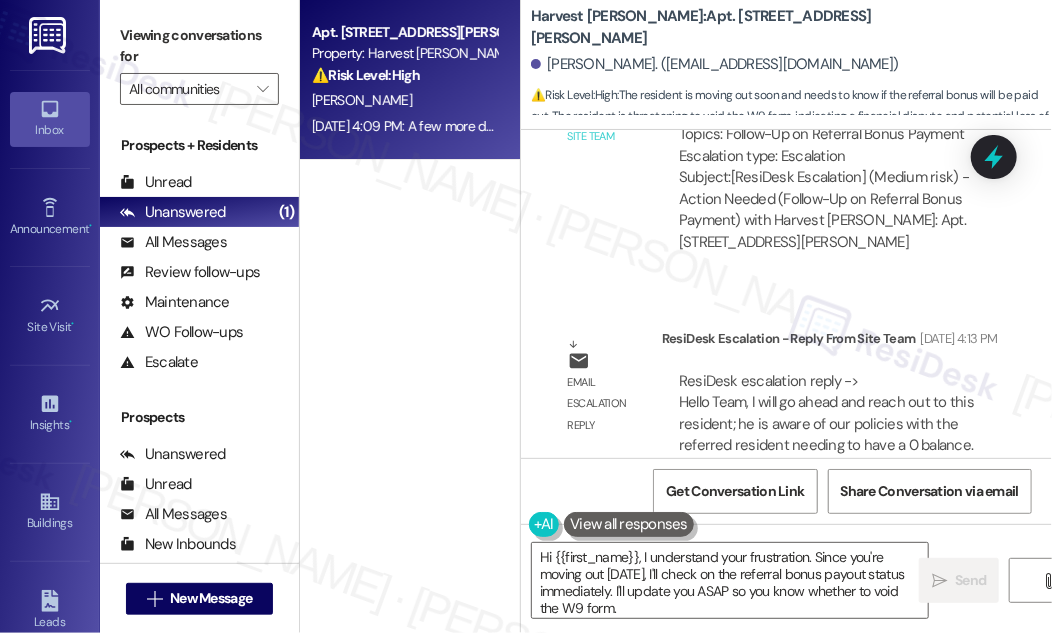 scroll, scrollTop: 6208, scrollLeft: 0, axis: vertical 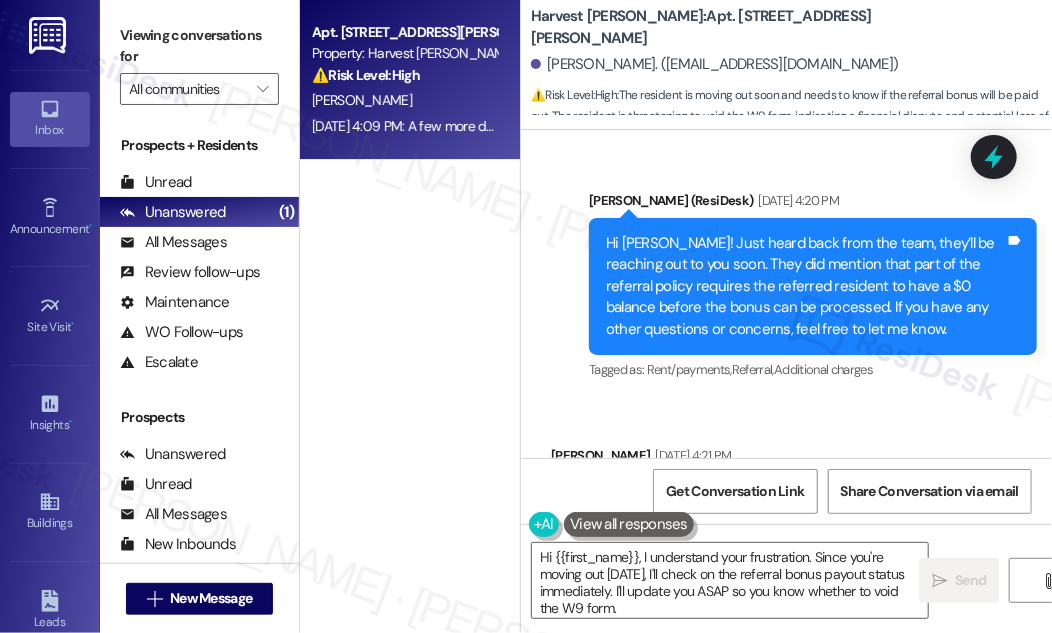 click on "Hi [PERSON_NAME]! Just heard back from the team, they’ll be reaching out to you soon. They did mention that part of the referral policy requires the referred resident to have a $0 balance before the bonus can be processed. If you have any other questions or concerns, feel free to let me know." at bounding box center (805, 286) 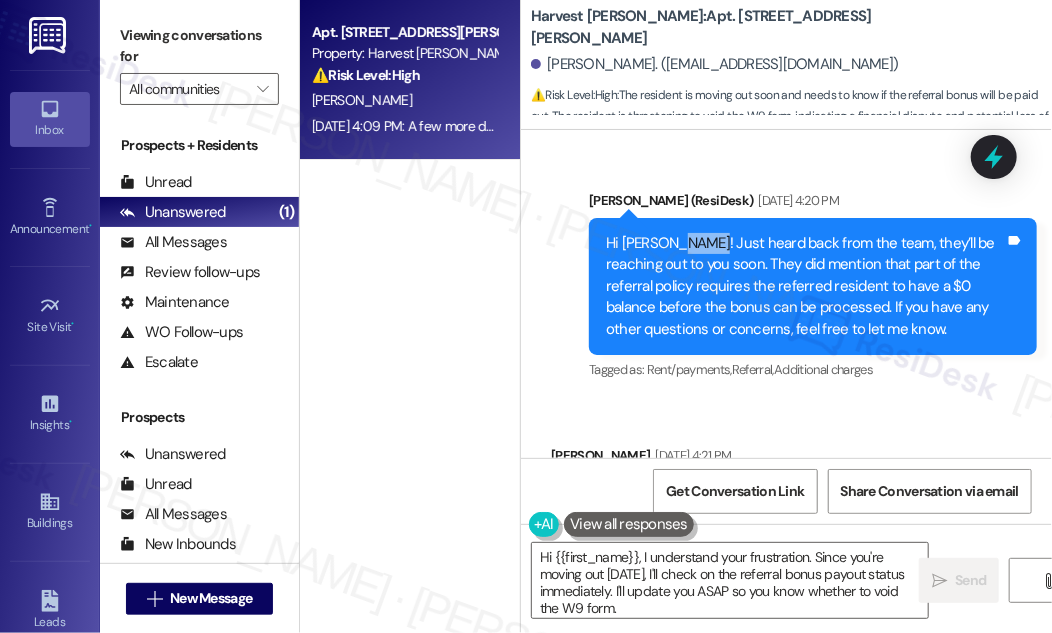 click on "Hi [PERSON_NAME]! Just heard back from the team, they’ll be reaching out to you soon. They did mention that part of the referral policy requires the referred resident to have a $0 balance before the bonus can be processed. If you have any other questions or concerns, feel free to let me know." at bounding box center [805, 286] 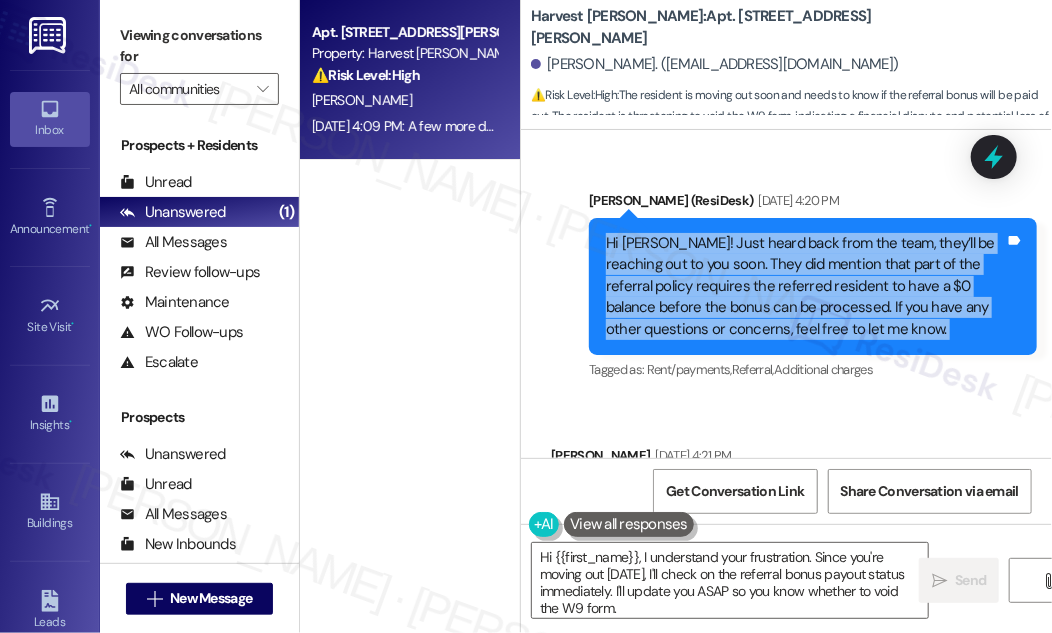 click on "Hi [PERSON_NAME]! Just heard back from the team, they’ll be reaching out to you soon. They did mention that part of the referral policy requires the referred resident to have a $0 balance before the bonus can be processed. If you have any other questions or concerns, feel free to let me know." at bounding box center (805, 286) 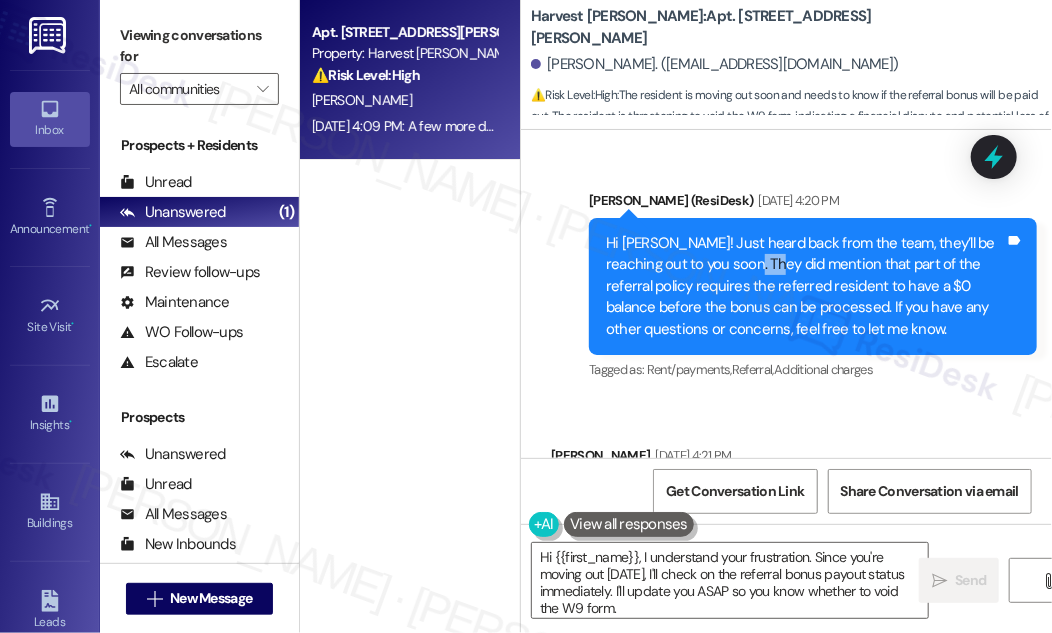 click on "Hi [PERSON_NAME]! Just heard back from the team, they’ll be reaching out to you soon. They did mention that part of the referral policy requires the referred resident to have a $0 balance before the bonus can be processed. If you have any other questions or concerns, feel free to let me know." at bounding box center [805, 286] 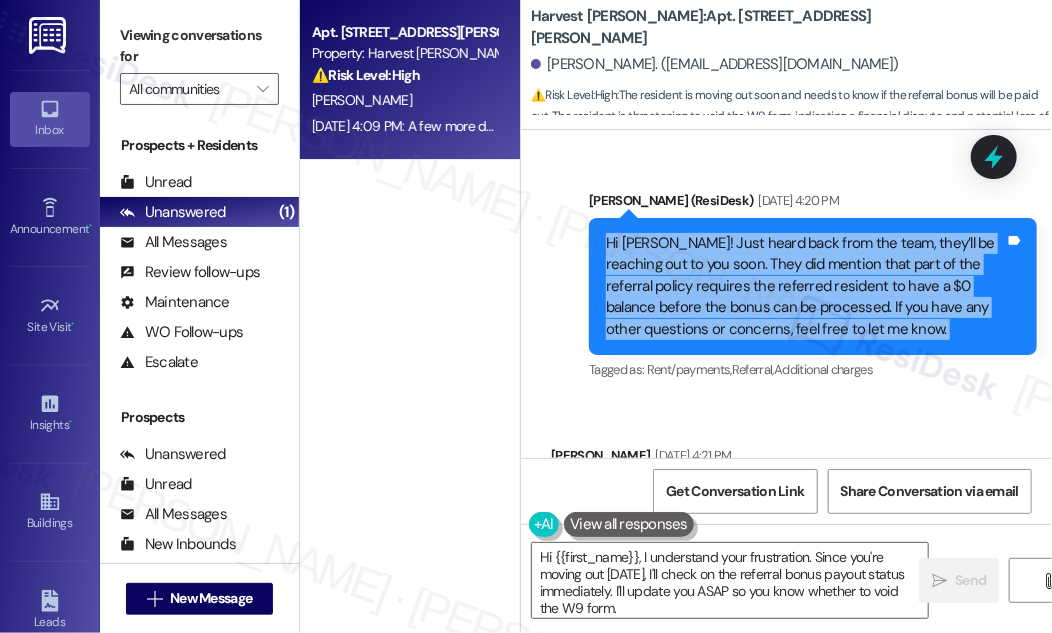 click on "Hi [PERSON_NAME]! Just heard back from the team, they’ll be reaching out to you soon. They did mention that part of the referral policy requires the referred resident to have a $0 balance before the bonus can be processed. If you have any other questions or concerns, feel free to let me know." at bounding box center (805, 286) 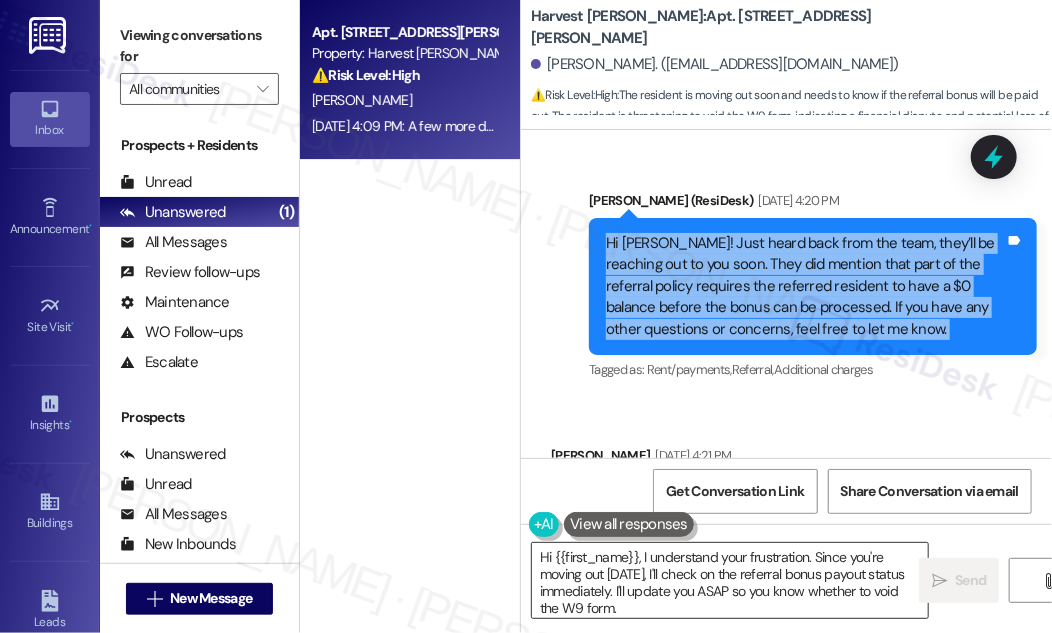 click on "Hi {{first_name}}, I understand your frustration. Since you're moving out [DATE], I'll check on the referral bonus payout status immediately. I'll update you ASAP so you know whether to void the W9 form." at bounding box center [730, 580] 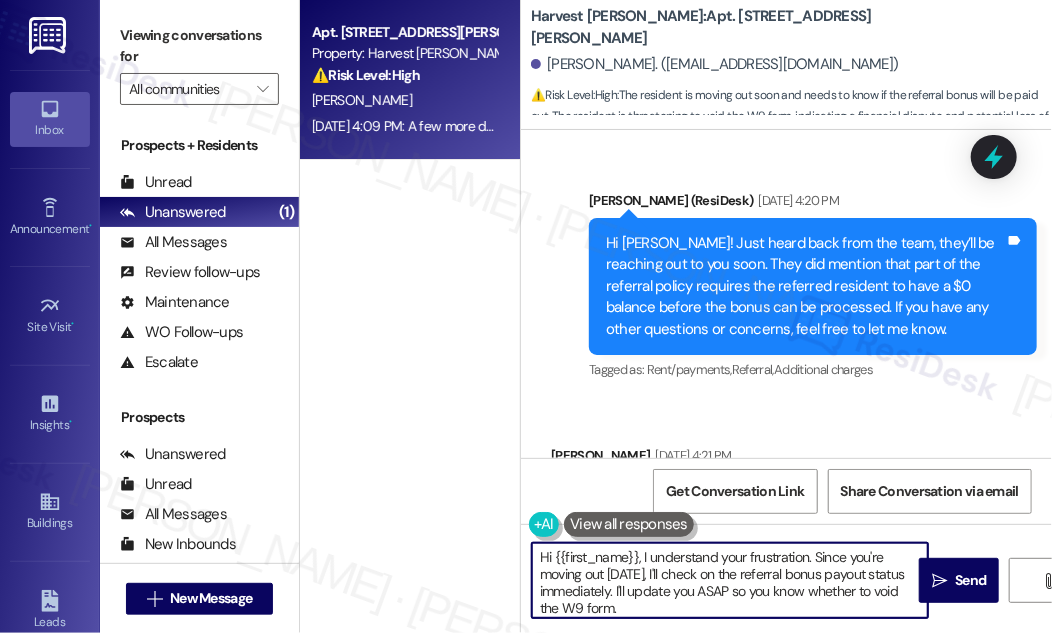 click on "Hi {{first_name}}, I understand your frustration. Since you're moving out [DATE], I'll check on the referral bonus payout status immediately. I'll update you ASAP so you know whether to void the W9 form." at bounding box center [730, 580] 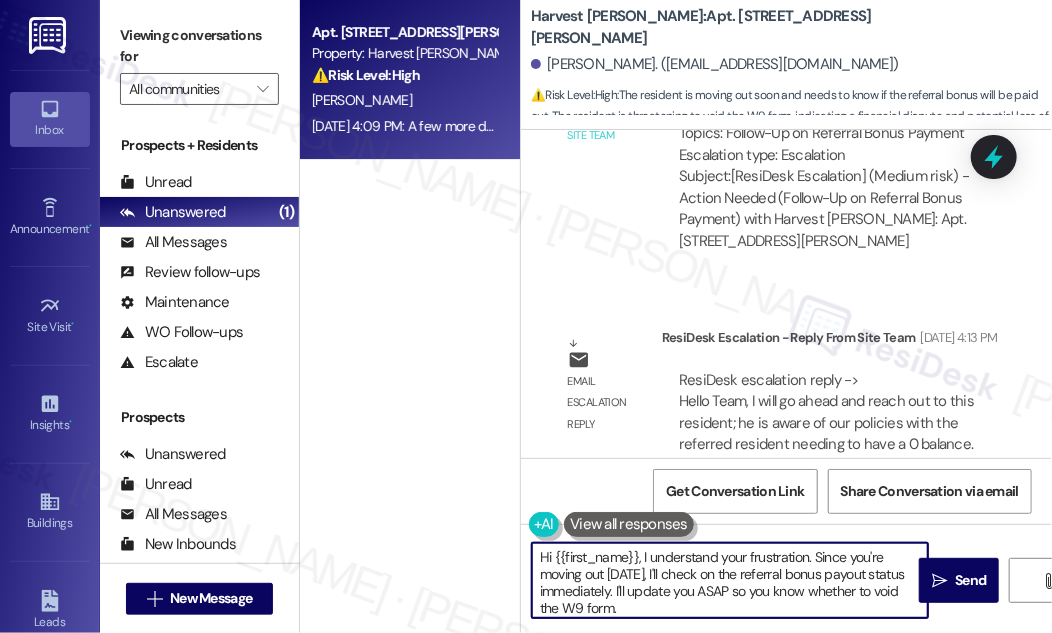 scroll, scrollTop: 5845, scrollLeft: 0, axis: vertical 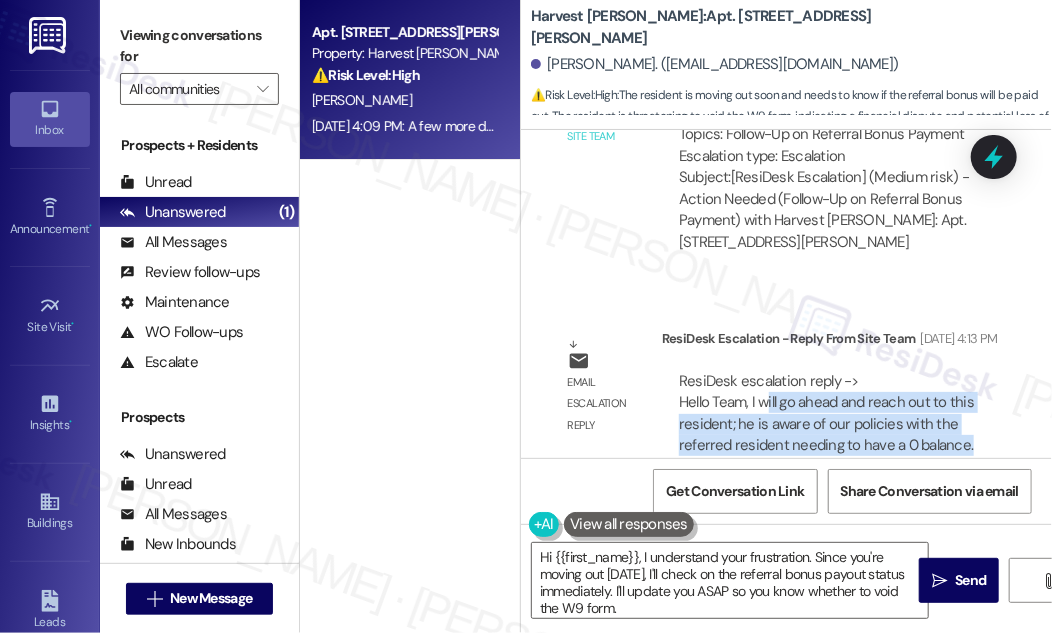 drag, startPoint x: 768, startPoint y: 323, endPoint x: 898, endPoint y: 360, distance: 135.16287 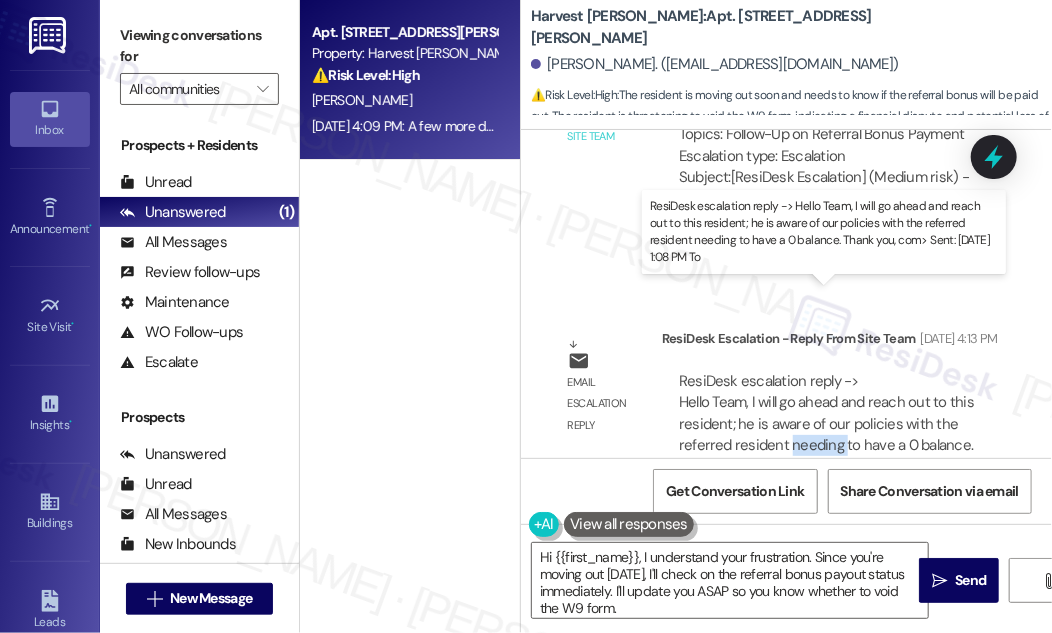 click on "ResiDesk escalation reply ->
Hello Team, I will go ahead and reach out to this resident; he is aware of our policies with the referred resident needing to have a 0 balance. Thank you, com> Sent: [DATE] 1:08 PM To ResiDesk escalation reply ->
Hello Team, I will go ahead and reach out to this resident; he is aware of our policies with the referred resident needing to have a 0 balance. Thank you, com> Sent: [DATE] 1:08 PM To" at bounding box center (826, 424) 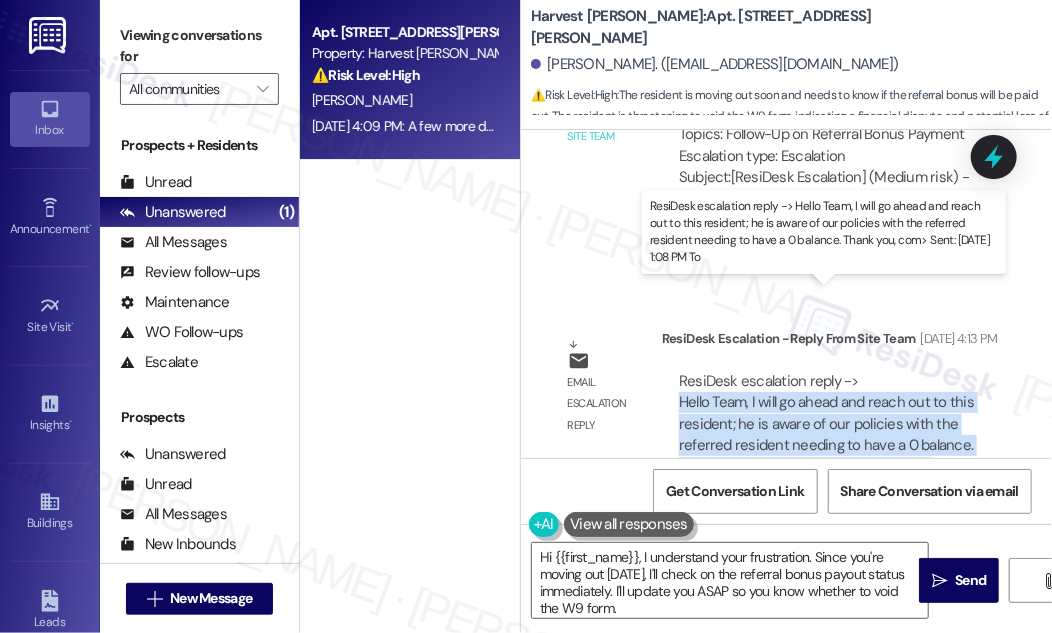 click on "ResiDesk escalation reply ->
Hello Team, I will go ahead and reach out to this resident; he is aware of our policies with the referred resident needing to have a 0 balance. Thank you, com> Sent: [DATE] 1:08 PM To ResiDesk escalation reply ->
Hello Team, I will go ahead and reach out to this resident; he is aware of our policies with the referred resident needing to have a 0 balance. Thank you, com> Sent: [DATE] 1:08 PM To" at bounding box center [826, 424] 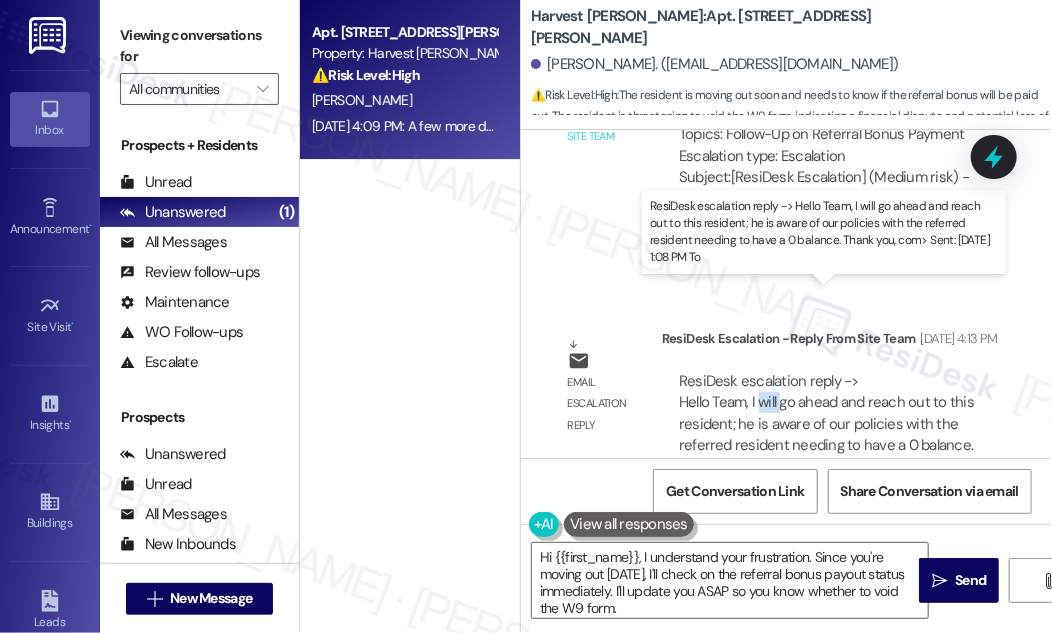 click on "ResiDesk escalation reply ->
Hello Team, I will go ahead and reach out to this resident; he is aware of our policies with the referred resident needing to have a 0 balance. Thank you, com> Sent: [DATE] 1:08 PM To ResiDesk escalation reply ->
Hello Team, I will go ahead and reach out to this resident; he is aware of our policies with the referred resident needing to have a 0 balance. Thank you, com> Sent: [DATE] 1:08 PM To" at bounding box center [826, 424] 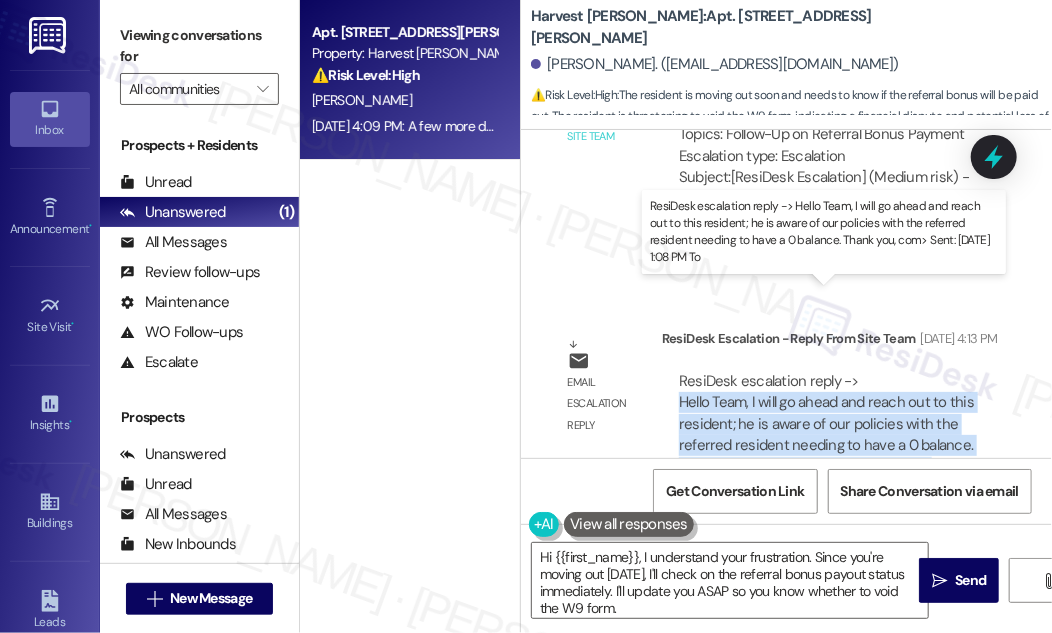click on "ResiDesk escalation reply ->
Hello Team, I will go ahead and reach out to this resident; he is aware of our policies with the referred resident needing to have a 0 balance. Thank you, com> Sent: [DATE] 1:08 PM To ResiDesk escalation reply ->
Hello Team, I will go ahead and reach out to this resident; he is aware of our policies with the referred resident needing to have a 0 balance. Thank you, com> Sent: [DATE] 1:08 PM To" at bounding box center [826, 424] 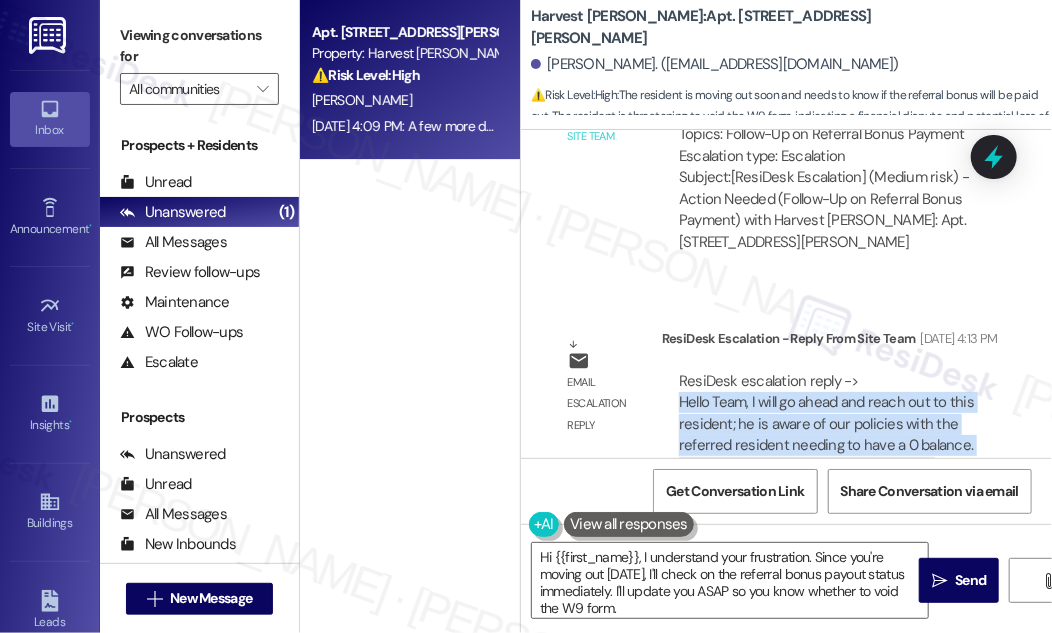 click on "ResiDesk escalation reply ->
Hello Team, I will go ahead and reach out to this resident; he is aware of our policies with the referred resident needing to have a 0 balance. Thank you, com> Sent: [DATE] 1:08 PM To ResiDesk escalation reply ->
Hello Team, I will go ahead and reach out to this resident; he is aware of our policies with the referred resident needing to have a 0 balance. Thank you, com> Sent: [DATE] 1:08 PM To" at bounding box center (826, 424) 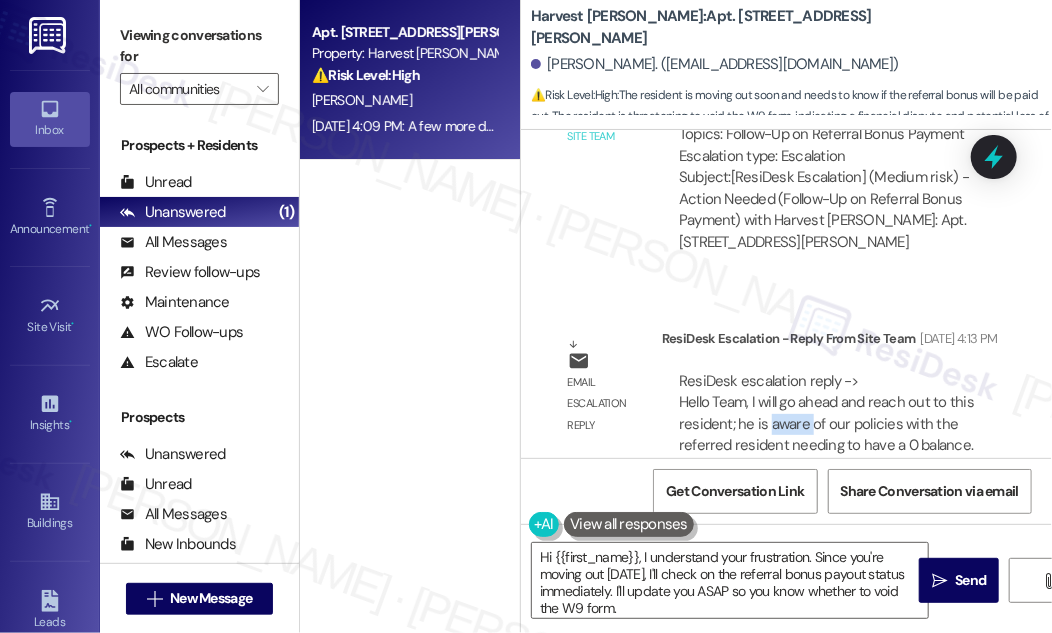 click on "ResiDesk escalation reply ->
Hello Team, I will go ahead and reach out to this resident; he is aware of our policies with the referred resident needing to have a 0 balance. Thank you, com> Sent: [DATE] 1:08 PM To ResiDesk escalation reply ->
Hello Team, I will go ahead and reach out to this resident; he is aware of our policies with the referred resident needing to have a 0 balance. Thank you, com> Sent: [DATE] 1:08 PM To" at bounding box center [826, 424] 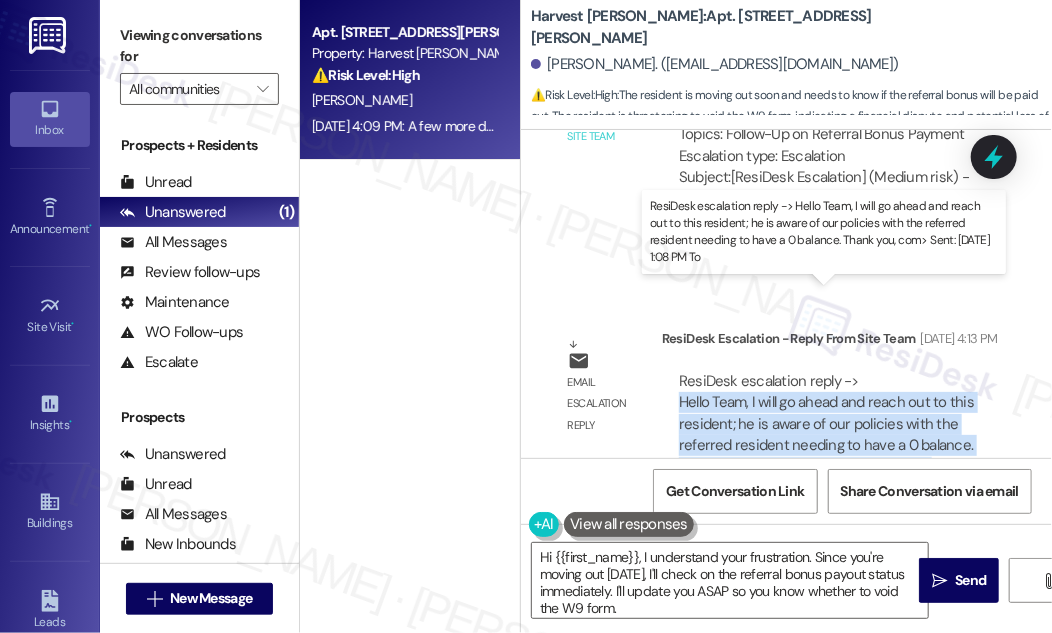 click on "ResiDesk escalation reply ->
Hello Team, I will go ahead and reach out to this resident; he is aware of our policies with the referred resident needing to have a 0 balance. Thank you, com> Sent: [DATE] 1:08 PM To ResiDesk escalation reply ->
Hello Team, I will go ahead and reach out to this resident; he is aware of our policies with the referred resident needing to have a 0 balance. Thank you, com> Sent: [DATE] 1:08 PM To" at bounding box center [826, 424] 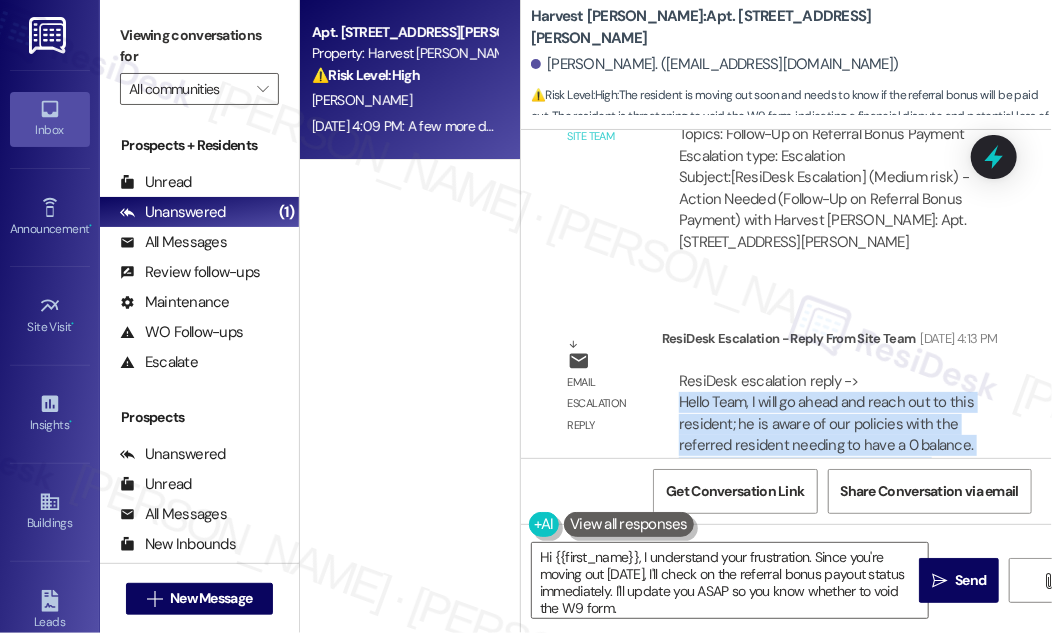 click on "ResiDesk escalation reply ->
Hello Team, I will go ahead and reach out to this resident; he is aware of our policies with the referred resident needing to have a 0 balance. Thank you, com> Sent: [DATE] 1:08 PM To ResiDesk escalation reply ->
Hello Team, I will go ahead and reach out to this resident; he is aware of our policies with the referred resident needing to have a 0 balance. Thank you, com> Sent: [DATE] 1:08 PM To" at bounding box center [826, 424] 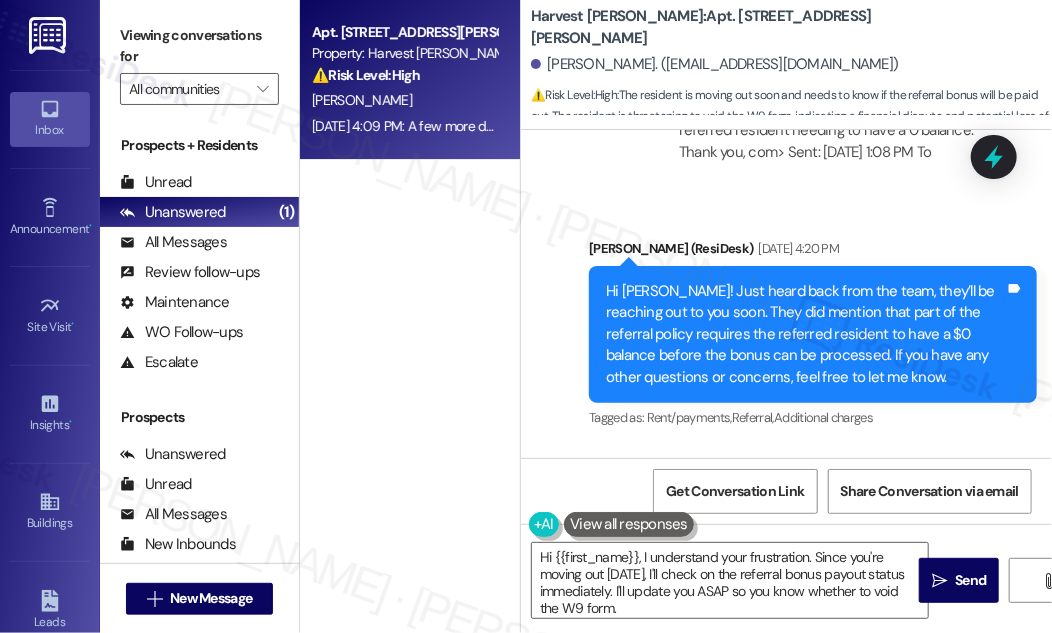 scroll, scrollTop: 6299, scrollLeft: 0, axis: vertical 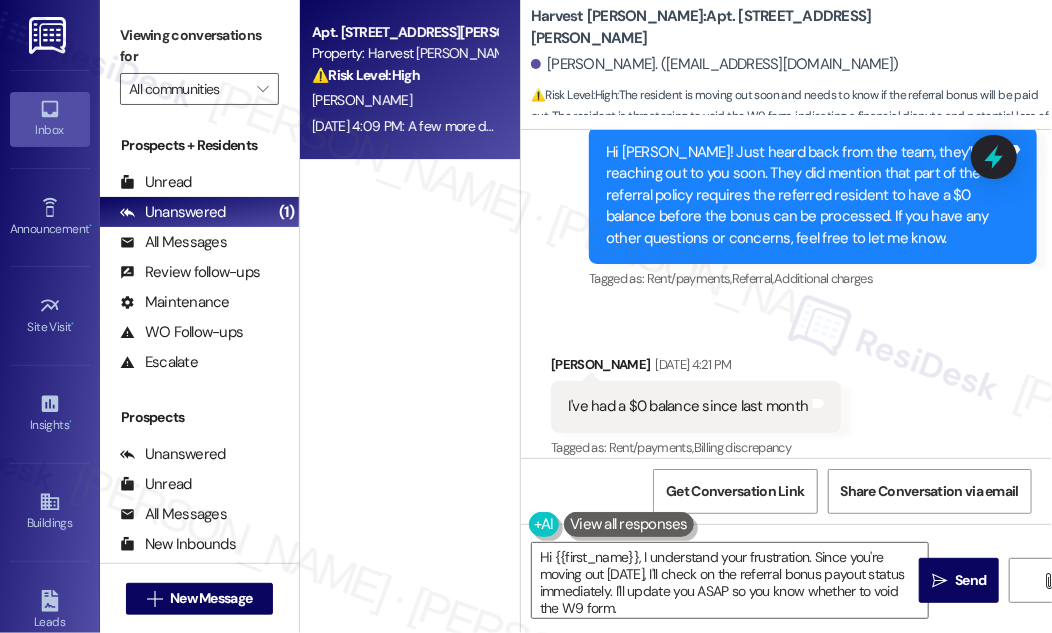 click on "I've had a $0 balance since last month" at bounding box center [688, 406] 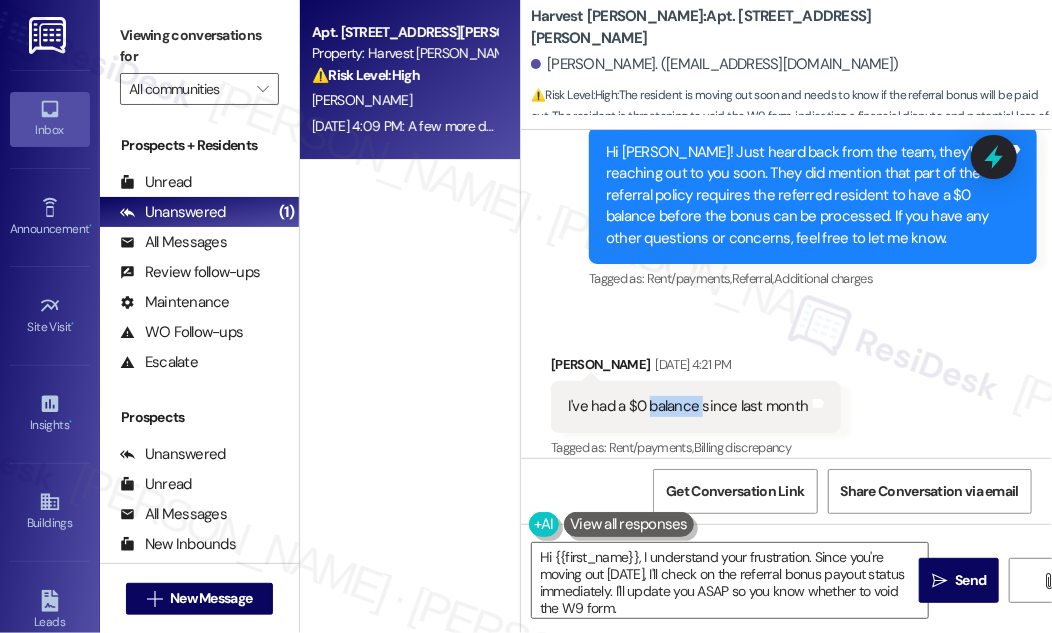 click on "I've had a $0 balance since last month" at bounding box center [688, 406] 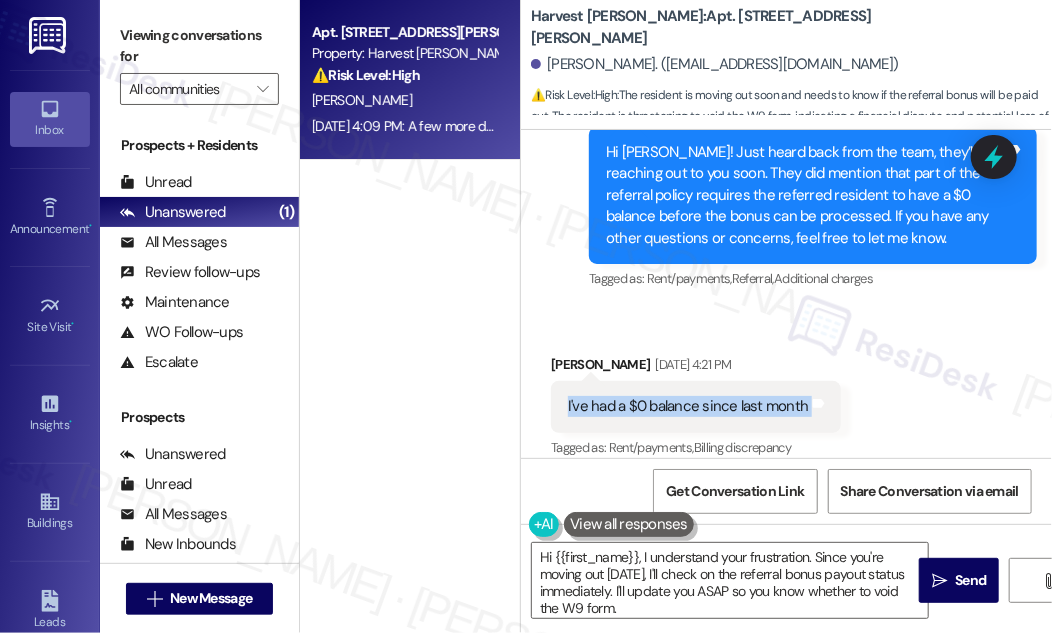click on "I've had a $0 balance since last month" at bounding box center [688, 406] 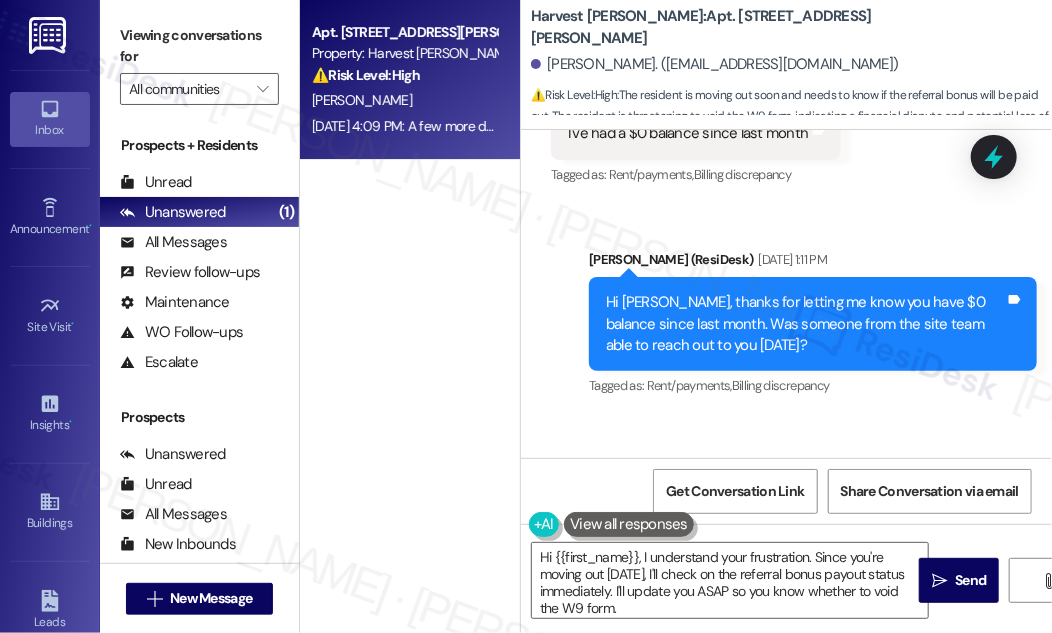 click on "Hi [PERSON_NAME], thanks for letting me know you have $0 balance since last month. Was someone from the site team able to reach out to you [DATE]?" at bounding box center [805, 324] 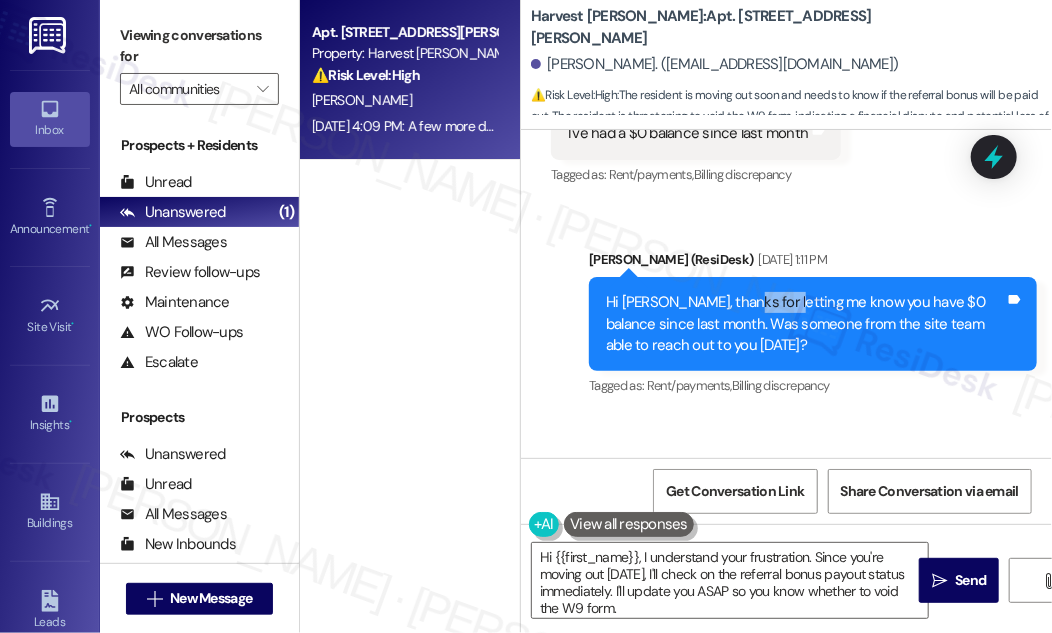 click on "Hi [PERSON_NAME], thanks for letting me know you have $0 balance since last month. Was someone from the site team able to reach out to you [DATE]?" at bounding box center (805, 324) 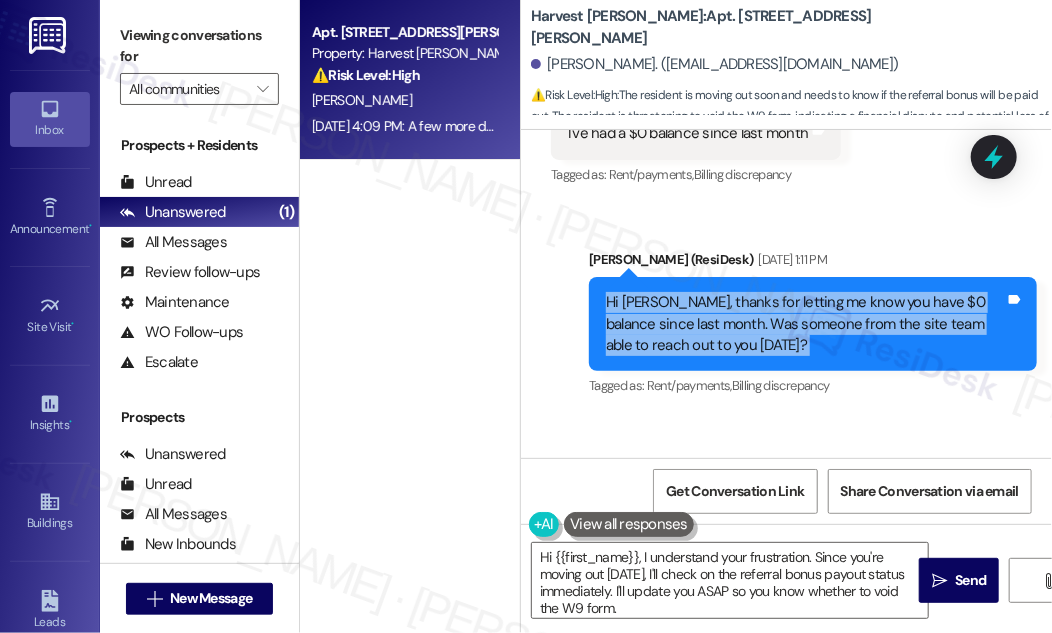 click on "Hi [PERSON_NAME], thanks for letting me know you have $0 balance since last month. Was someone from the site team able to reach out to you [DATE]?" at bounding box center [805, 324] 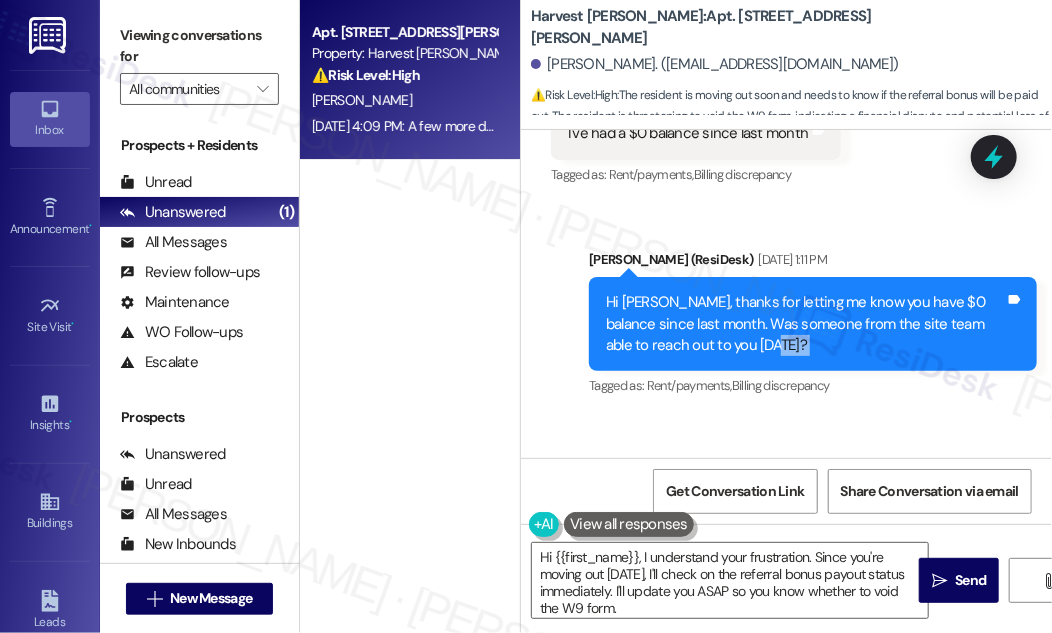 click on "Hi [PERSON_NAME], thanks for letting me know you have $0 balance since last month. Was someone from the site team able to reach out to you [DATE]?" at bounding box center (805, 324) 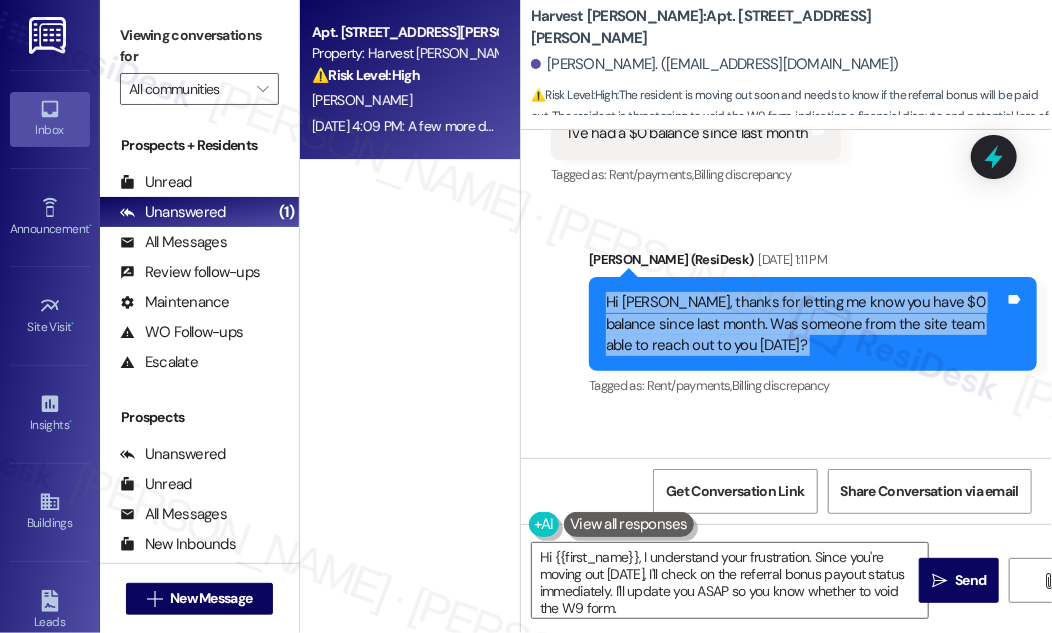 click on "Hi [PERSON_NAME], thanks for letting me know you have $0 balance since last month. Was someone from the site team able to reach out to you [DATE]?" at bounding box center (805, 324) 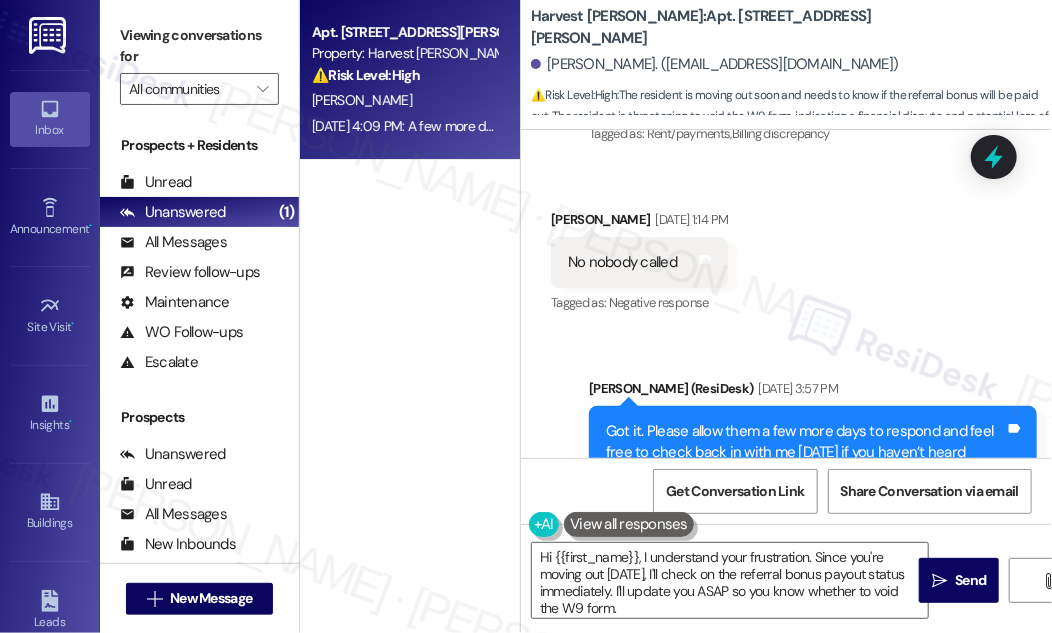 scroll, scrollTop: 7026, scrollLeft: 0, axis: vertical 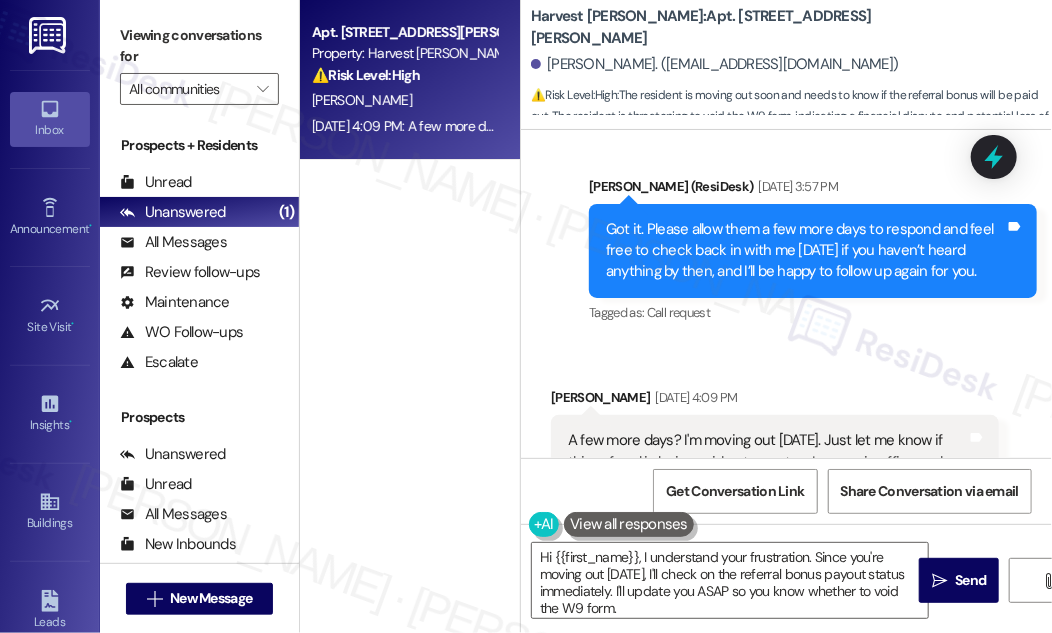 click on "Got it. Please allow them a few more days to respond and feel free to check back in with me [DATE] if you haven’t heard anything by then, and I’ll be happy to follow up again for you." at bounding box center (805, 251) 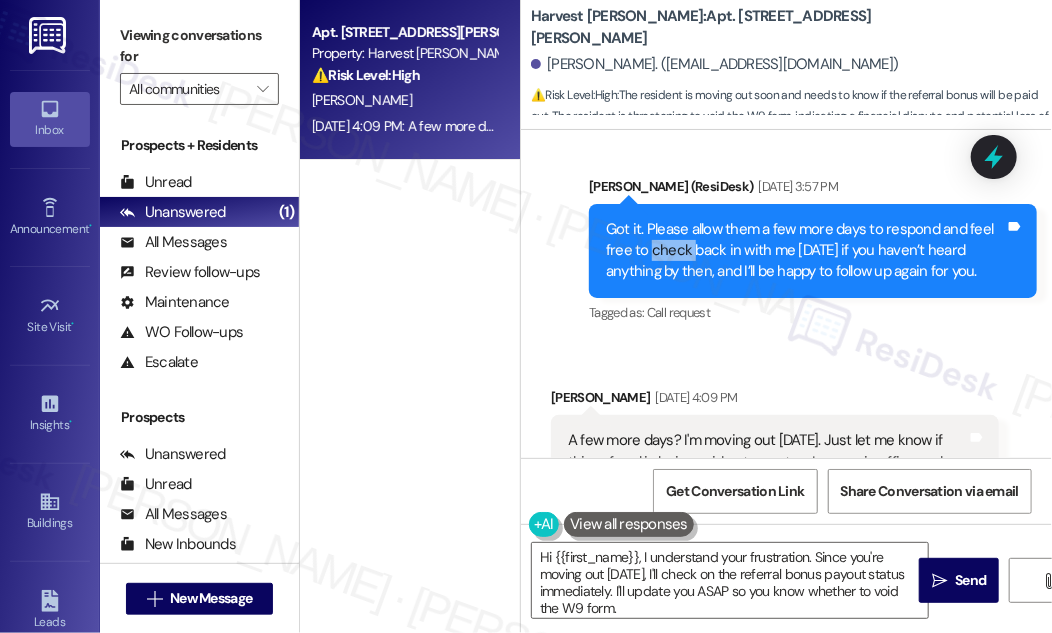 click on "Got it. Please allow them a few more days to respond and feel free to check back in with me [DATE] if you haven’t heard anything by then, and I’ll be happy to follow up again for you." at bounding box center (805, 251) 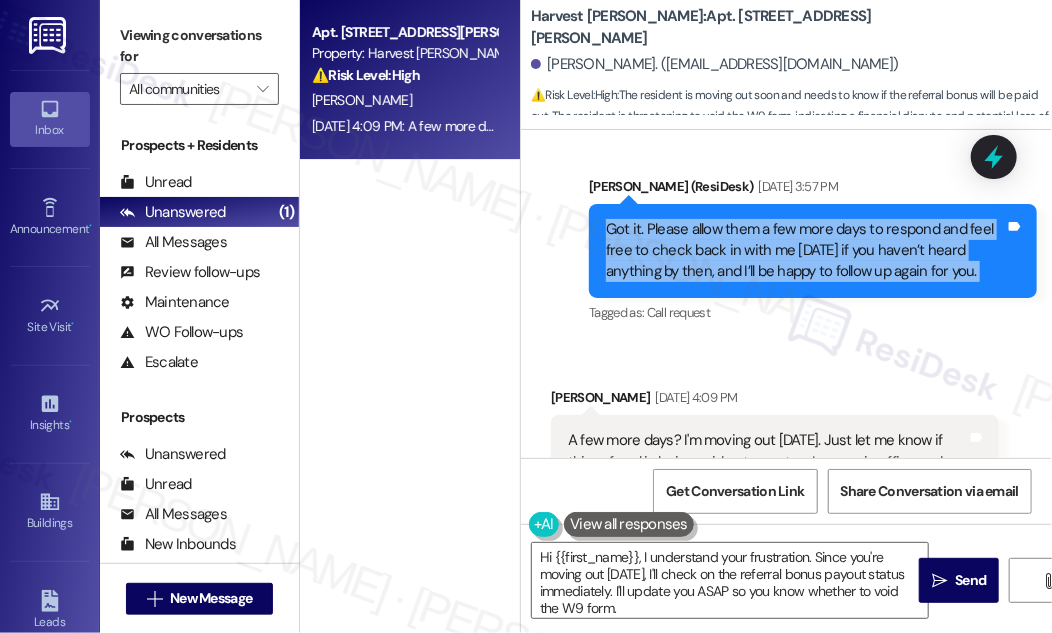 click on "Got it. Please allow them a few more days to respond and feel free to check back in with me [DATE] if you haven’t heard anything by then, and I’ll be happy to follow up again for you." at bounding box center (805, 251) 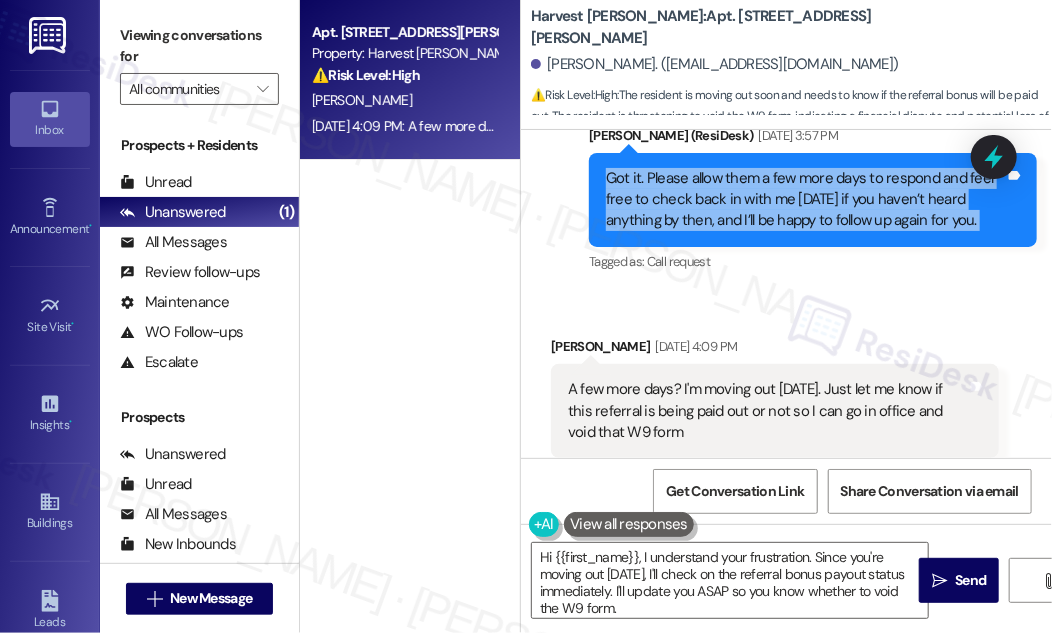 scroll, scrollTop: 7117, scrollLeft: 0, axis: vertical 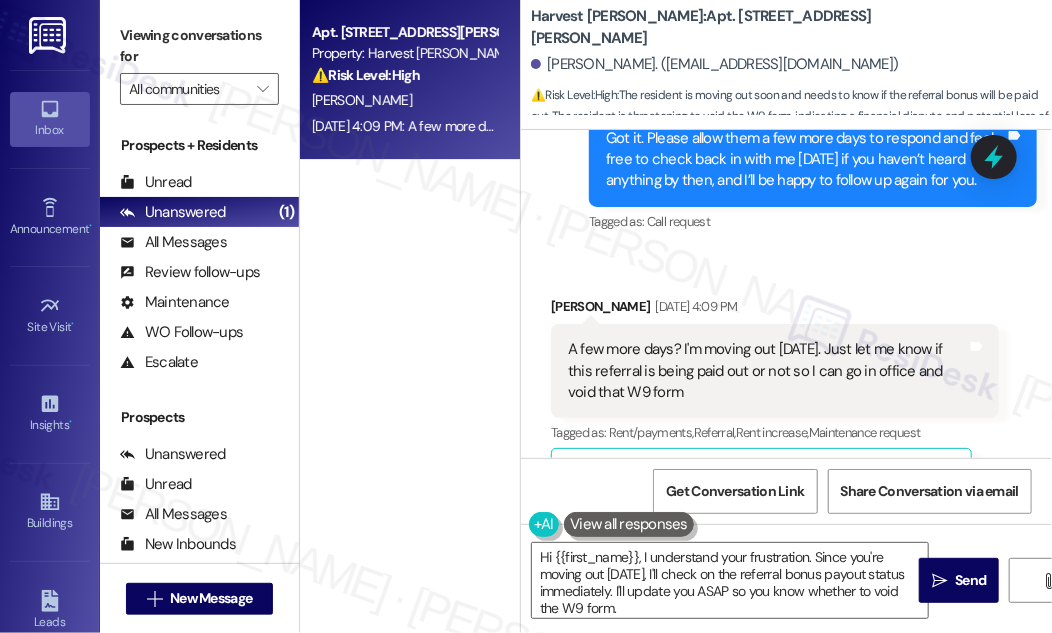 click on "A few more days? I'm moving out [DATE]. Just let me know if this referral is being paid out or not so I can go in office and void that W9 form" at bounding box center [767, 371] 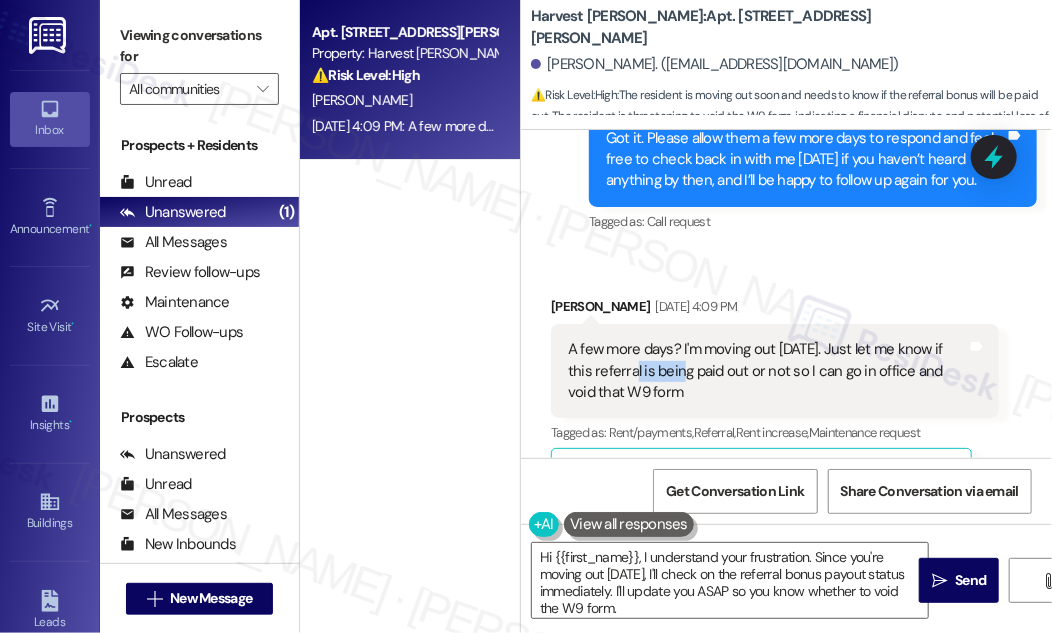 click on "A few more days? I'm moving out [DATE]. Just let me know if this referral is being paid out or not so I can go in office and void that W9 form" at bounding box center (767, 371) 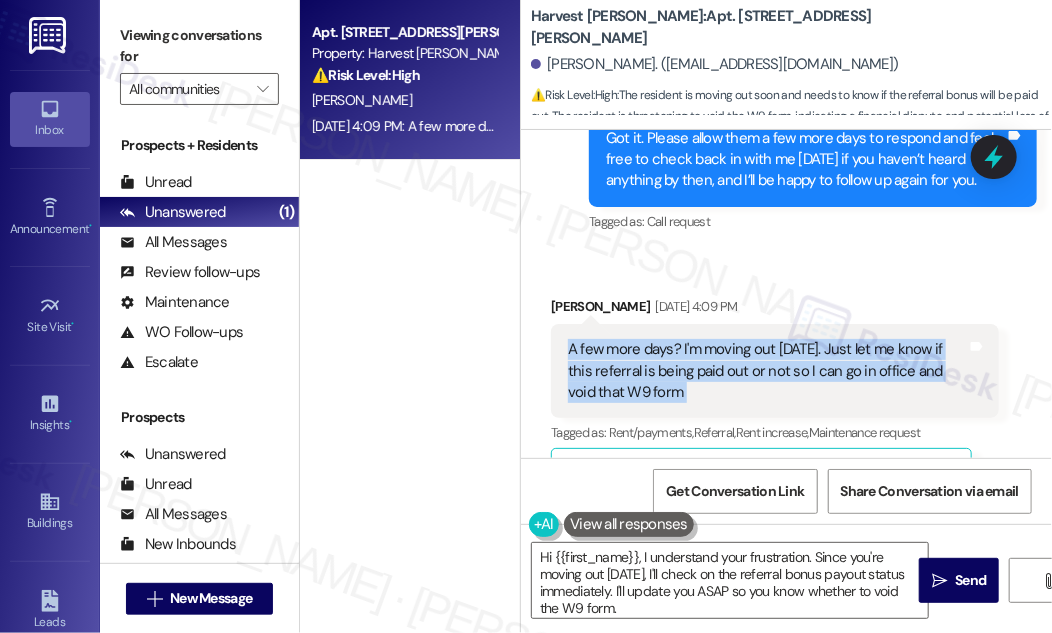 click on "A few more days? I'm moving out [DATE]. Just let me know if this referral is being paid out or not so I can go in office and void that W9 form" at bounding box center [767, 371] 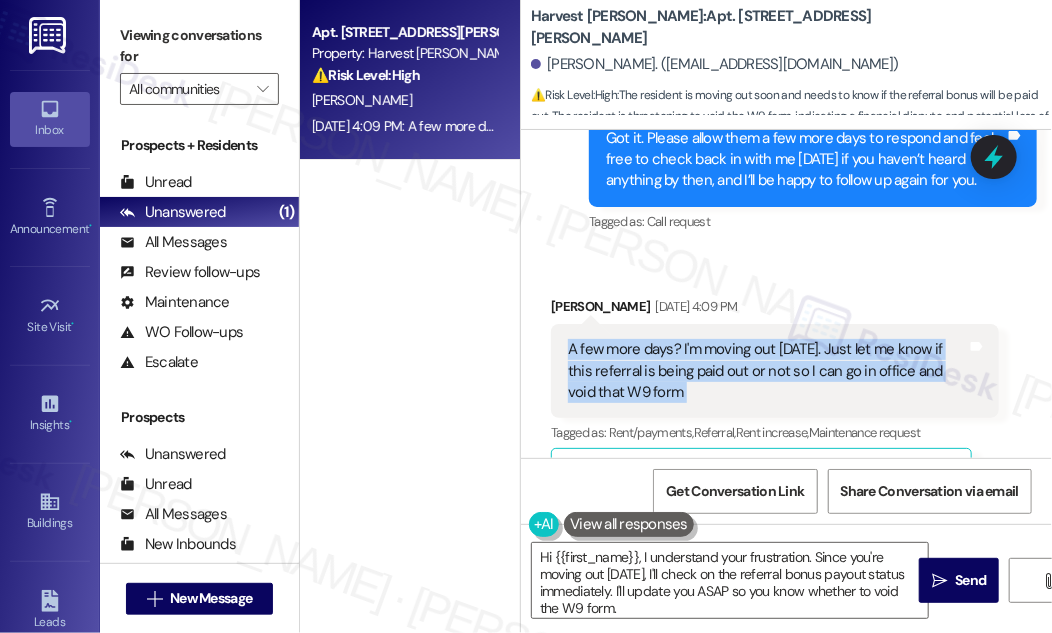 click on "A few more days? I'm moving out [DATE]. Just let me know if this referral is being paid out or not so I can go in office and void that W9 form" at bounding box center (767, 371) 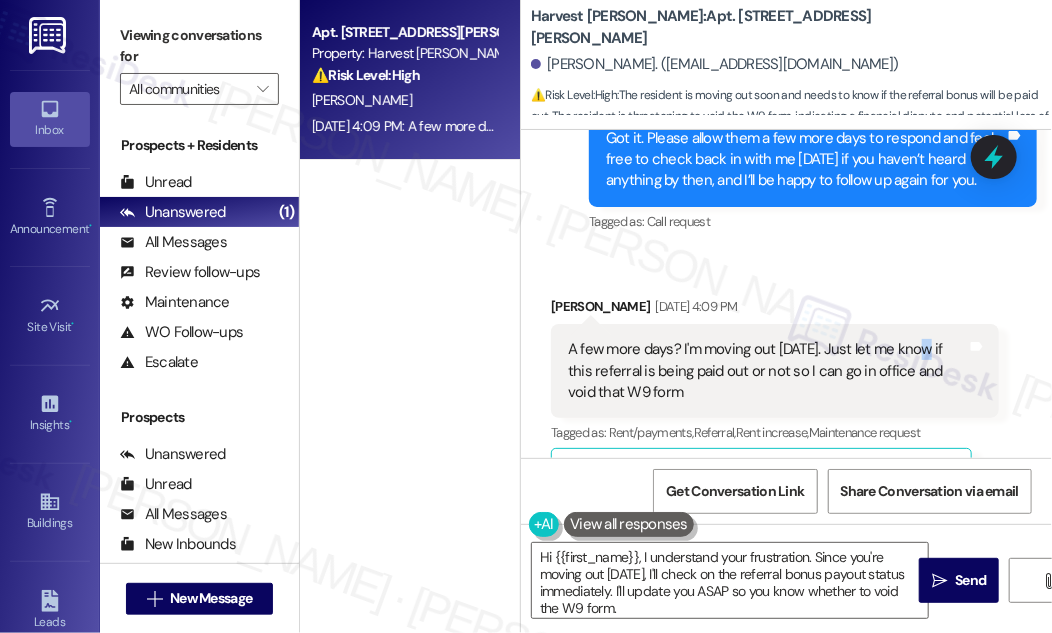 click on "A few more days? I'm moving out [DATE]. Just let me know if this referral is being paid out or not so I can go in office and void that W9 form" at bounding box center [767, 371] 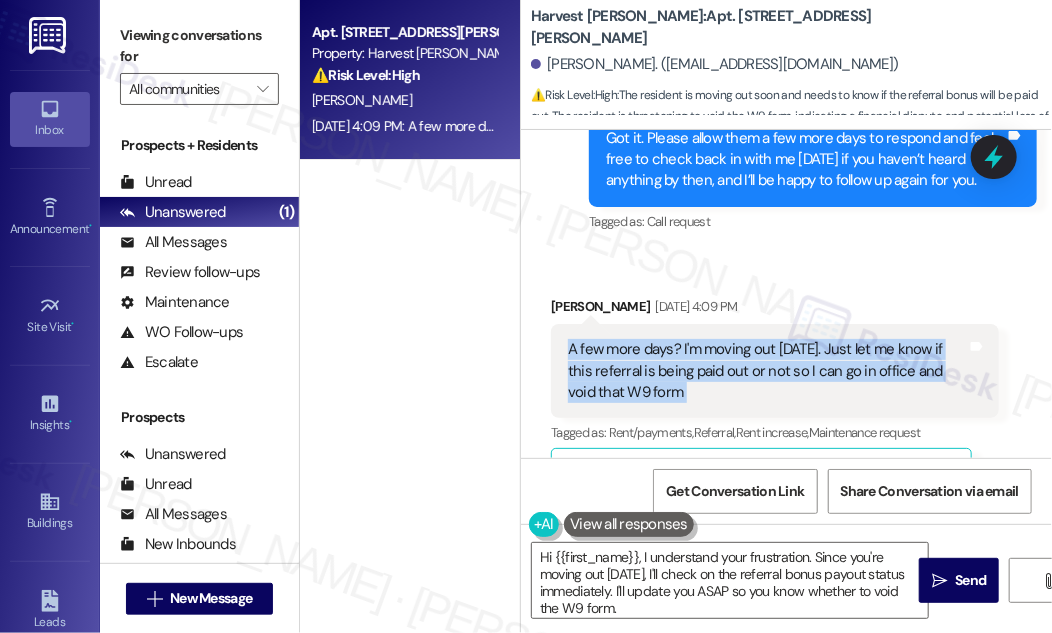 click on "A few more days? I'm moving out [DATE]. Just let me know if this referral is being paid out or not so I can go in office and void that W9 form" at bounding box center (767, 371) 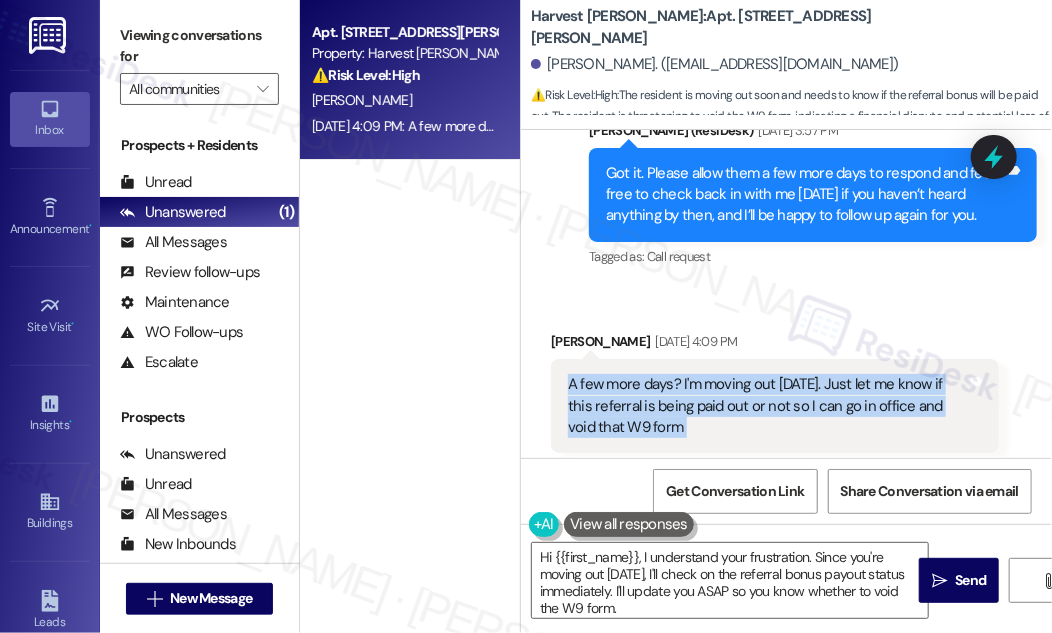 scroll, scrollTop: 7117, scrollLeft: 0, axis: vertical 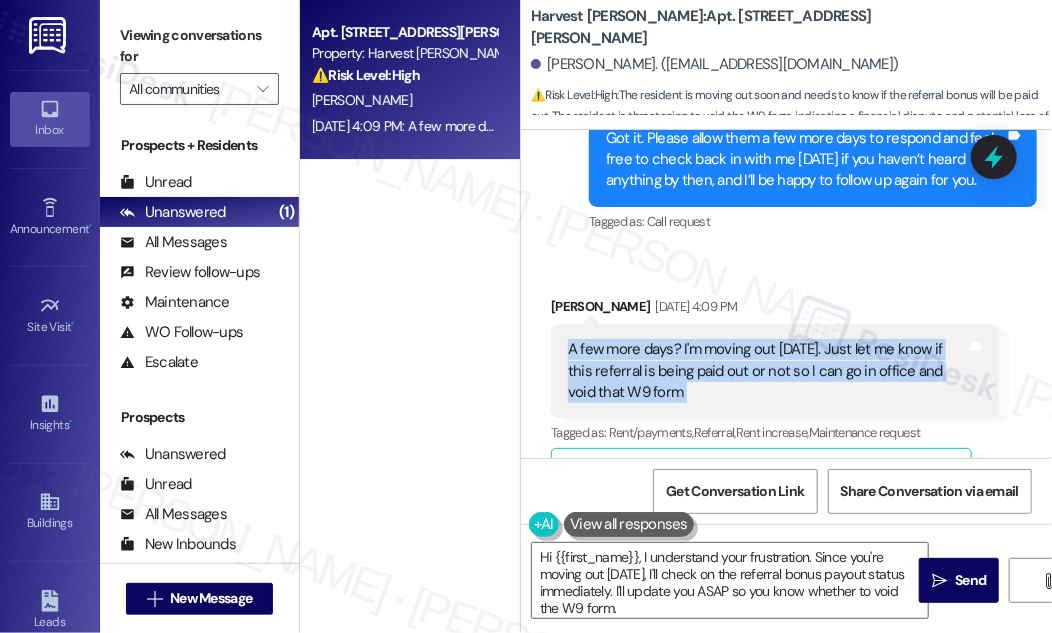click on "A few more days? I'm moving out [DATE]. Just let me know if this referral is being paid out or not so I can go in office and void that W9 form" at bounding box center (767, 371) 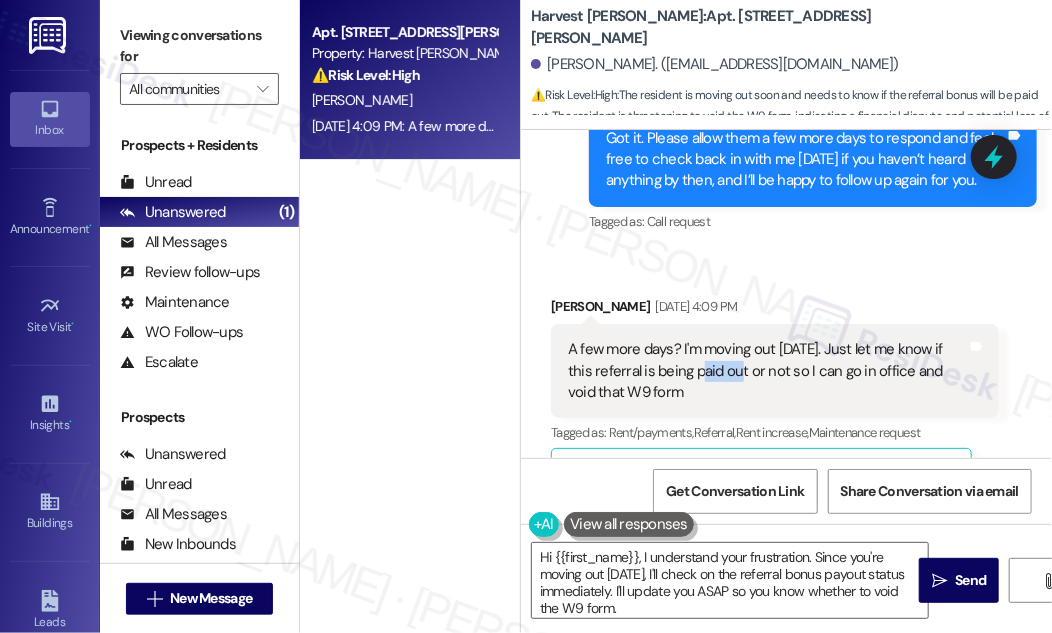 click on "A few more days? I'm moving out [DATE]. Just let me know if this referral is being paid out or not so I can go in office and void that W9 form" at bounding box center [767, 371] 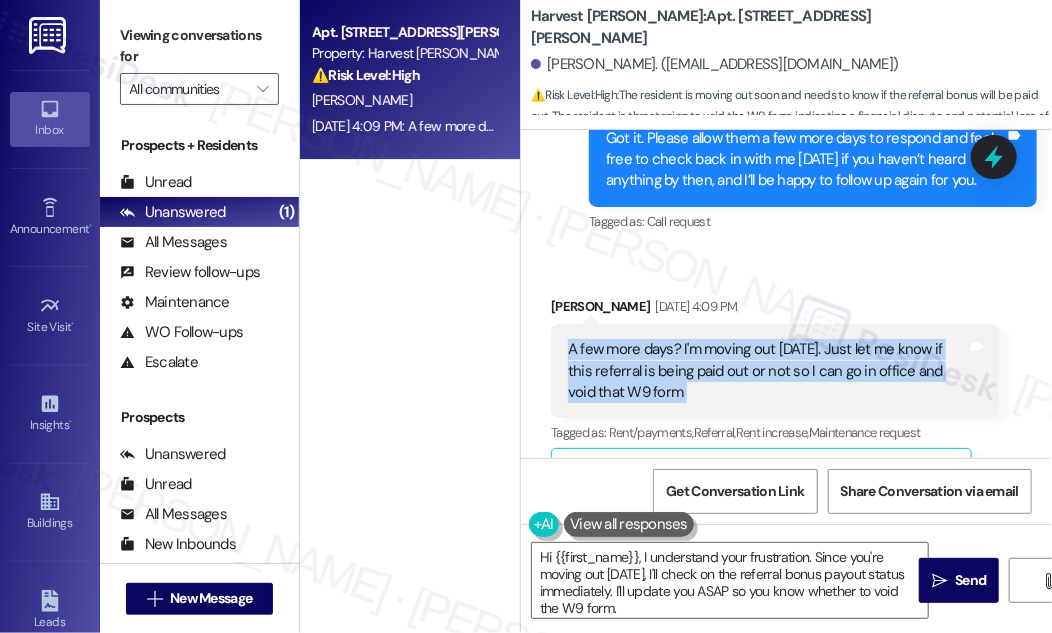 click on "A few more days? I'm moving out [DATE]. Just let me know if this referral is being paid out or not so I can go in office and void that W9 form" at bounding box center (767, 371) 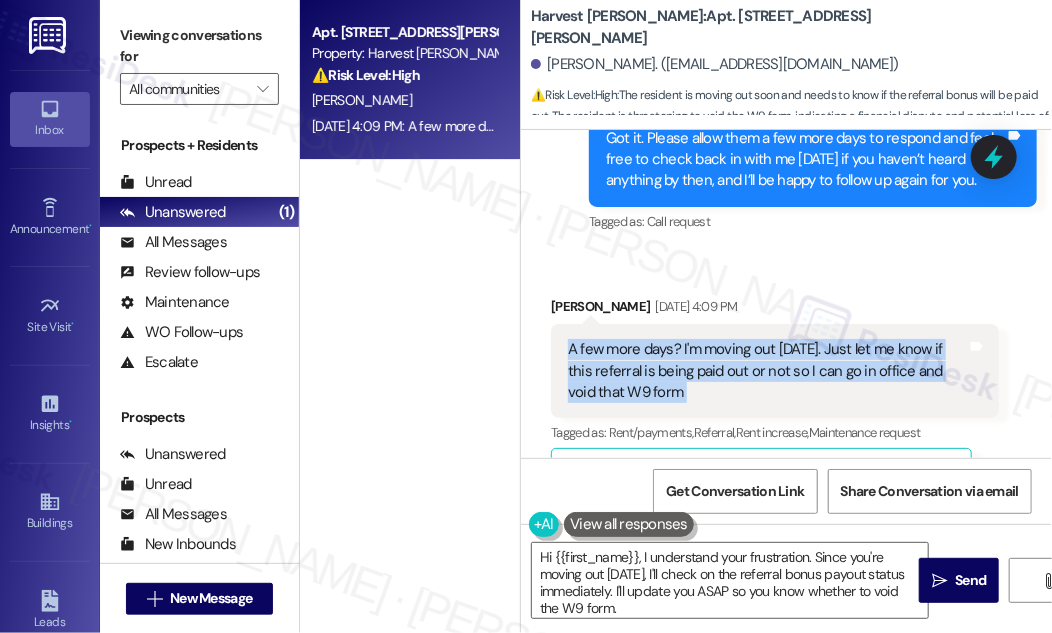 click on "A few more days? I'm moving out [DATE]. Just let me know if this referral is being paid out or not so I can go in office and void that W9 form" at bounding box center (767, 371) 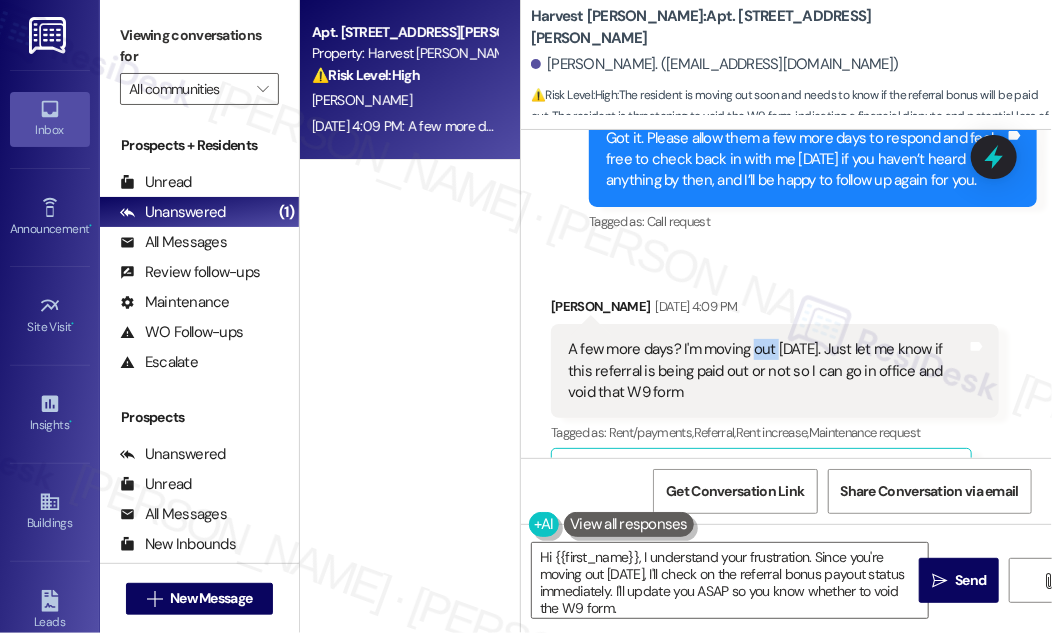 click on "A few more days? I'm moving out [DATE]. Just let me know if this referral is being paid out or not so I can go in office and void that W9 form" at bounding box center (767, 371) 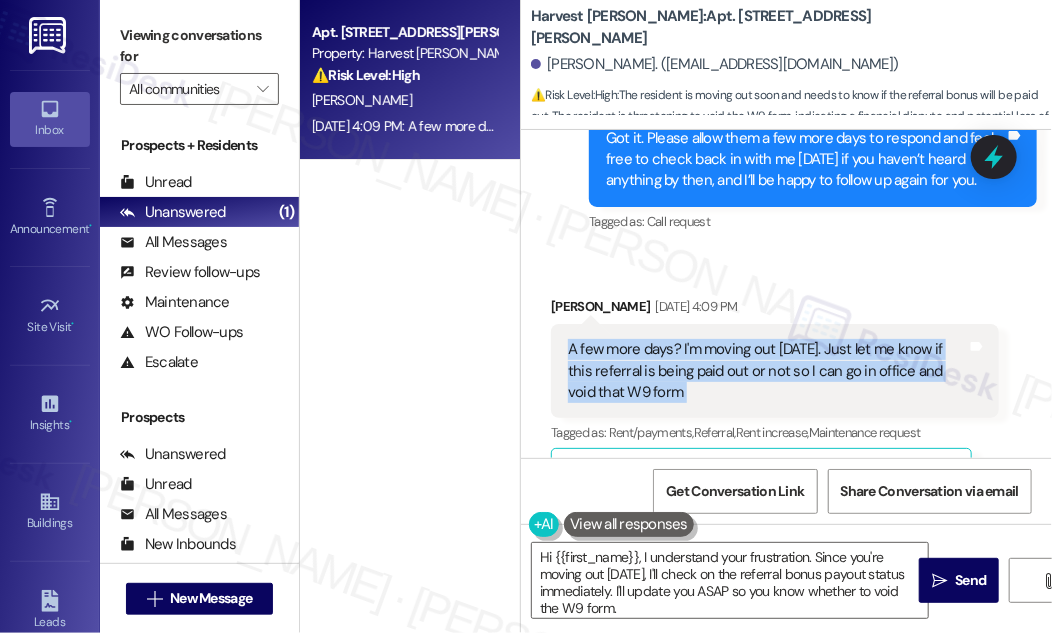 click on "A few more days? I'm moving out [DATE]. Just let me know if this referral is being paid out or not so I can go in office and void that W9 form" at bounding box center [767, 371] 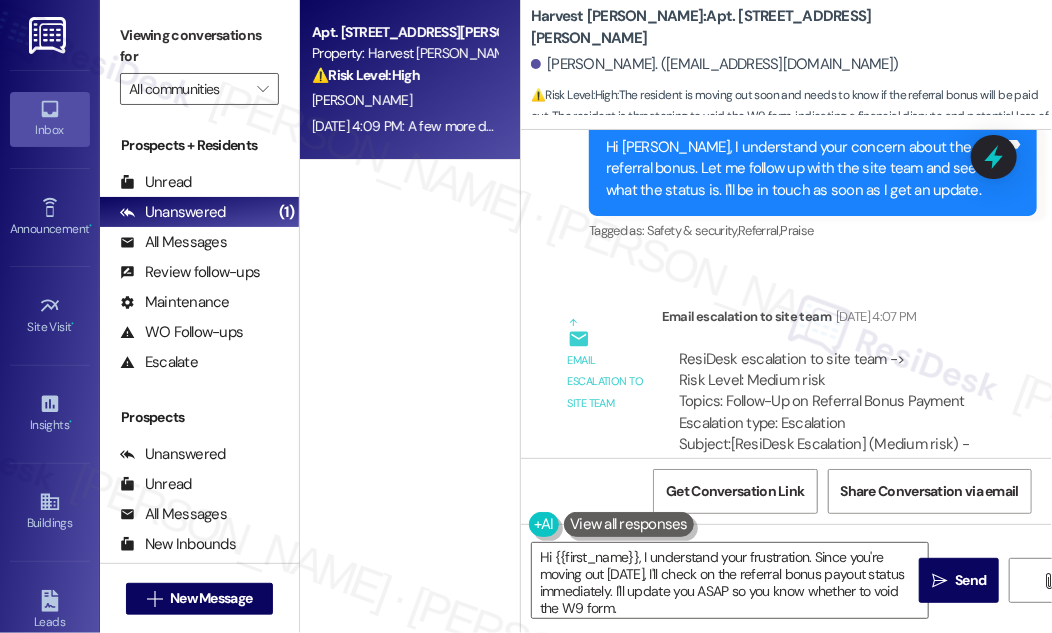 scroll, scrollTop: 5572, scrollLeft: 0, axis: vertical 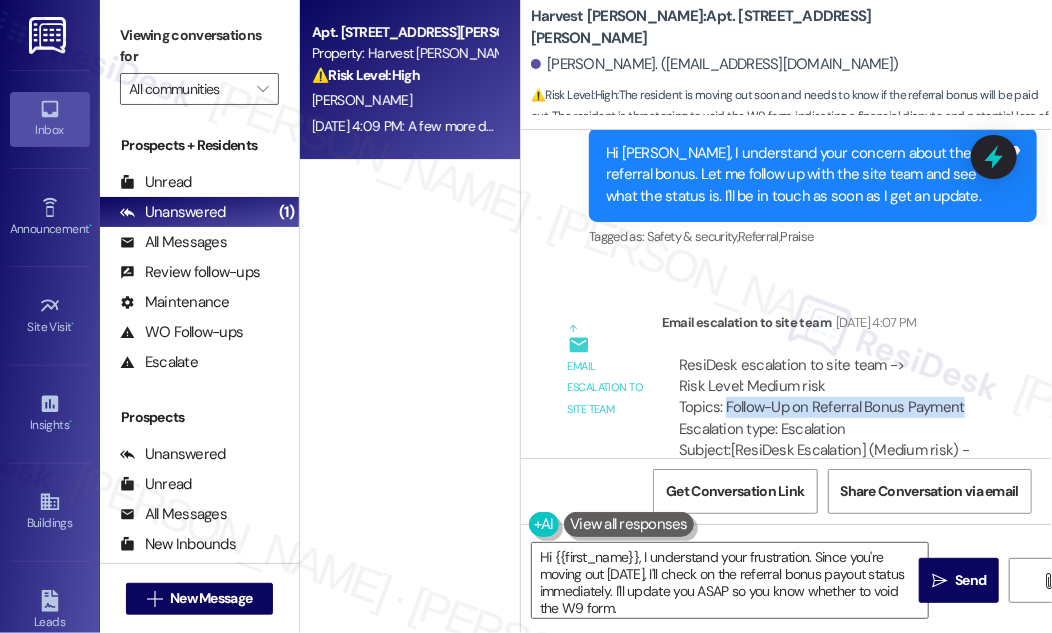 drag, startPoint x: 725, startPoint y: 297, endPoint x: 973, endPoint y: 307, distance: 248.20154 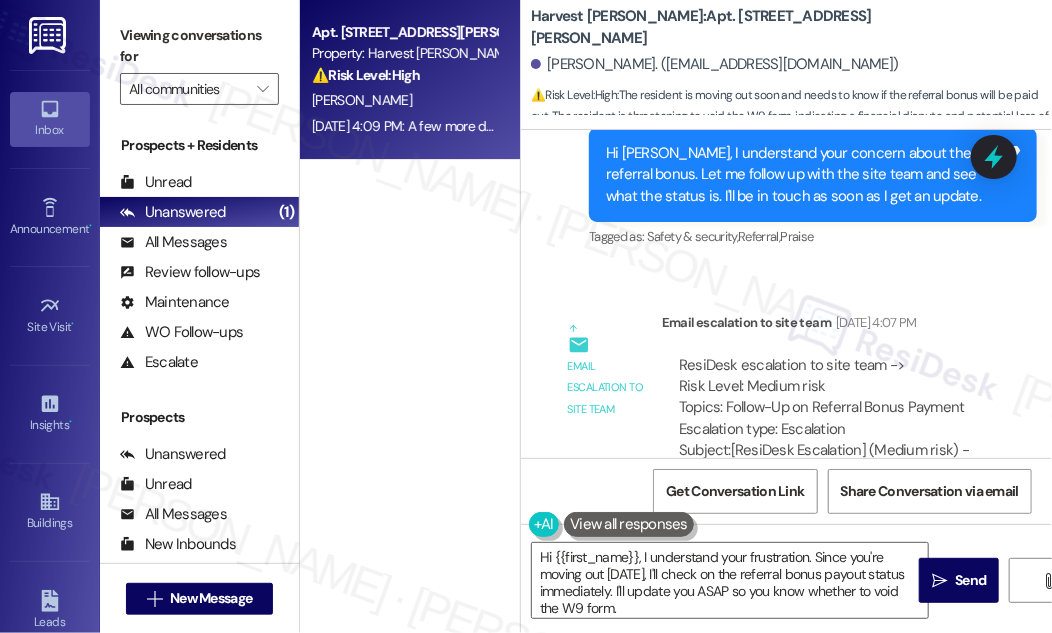 click on "[DATE] 4:07 PM" at bounding box center (874, 322) 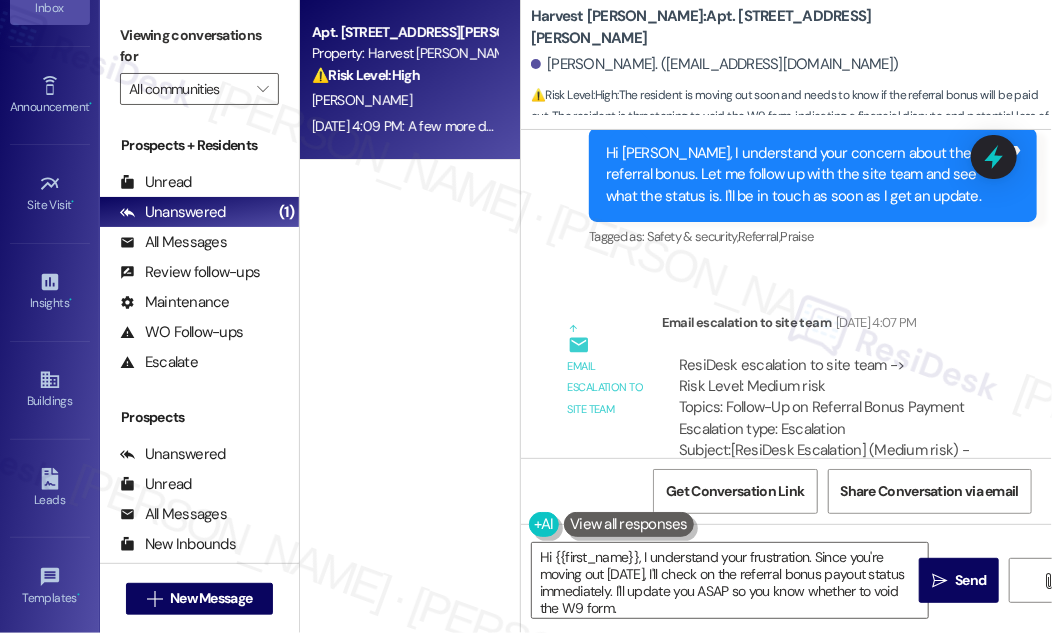 scroll, scrollTop: 314, scrollLeft: 0, axis: vertical 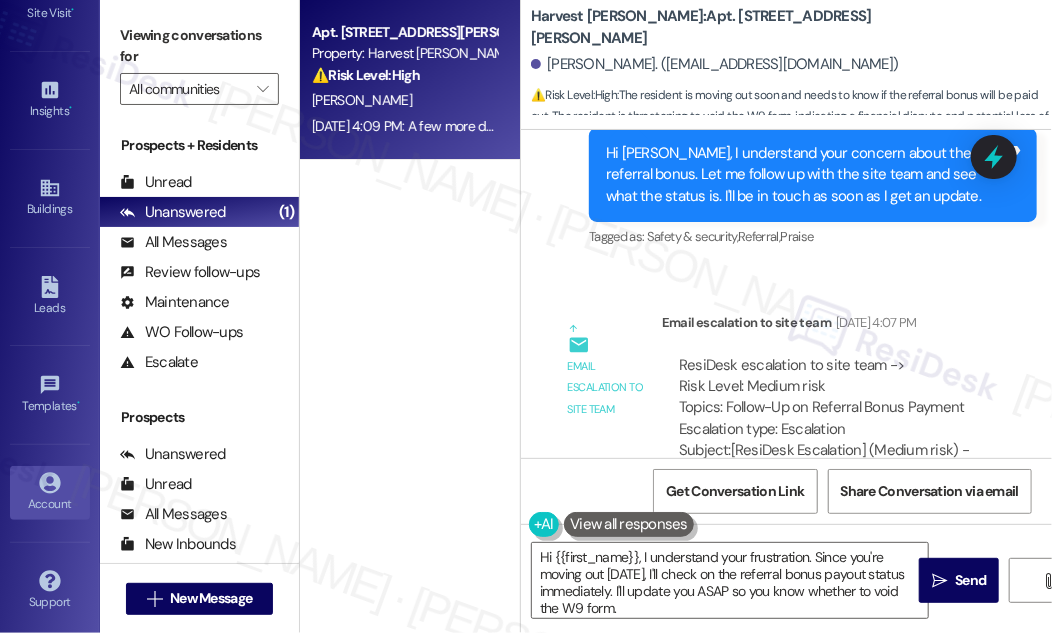 click on "Account" at bounding box center [50, 504] 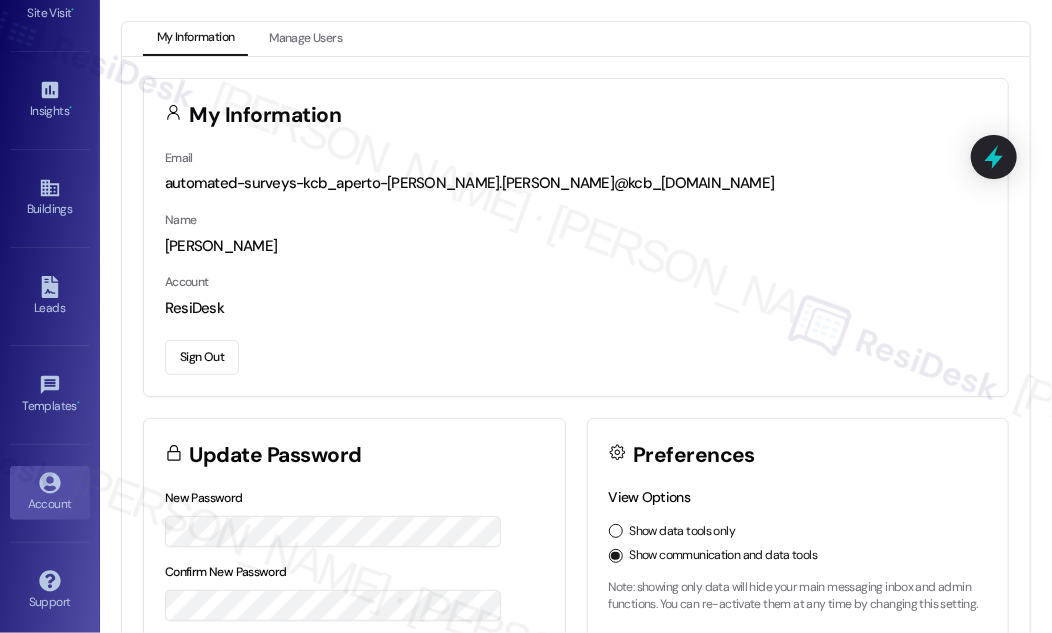 click on "My Information Manage Users My Information Email automated-surveys-kcb_aperto-[PERSON_NAME].[PERSON_NAME]@kcb_[DOMAIN_NAME] Name [PERSON_NAME]   Account ResiDesk Sign Out Update Password New Password Confirm New Password Update Password Preferences View Options Show data tools only Show communication and data tools Note: showing only data [PERSON_NAME] your main messaging inbox and admin functions. You can re-activate them at any time by changing this setting. Read-only Mode Read Only (cannot send messages) Read/Write (can send messages) Unread Management Count my unreads Do not count my unreads Unread Notifications Account Unreads Individual Unreads 'Account Unreads' will only highlight unread messages if no one else has seen them yet." at bounding box center (576, 511) 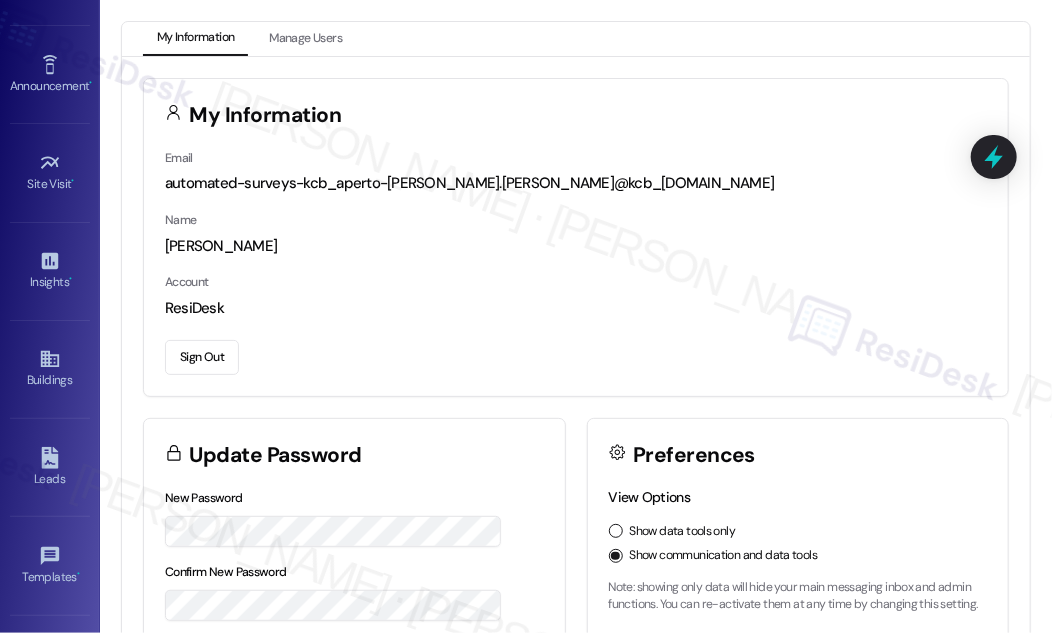 scroll, scrollTop: 0, scrollLeft: 0, axis: both 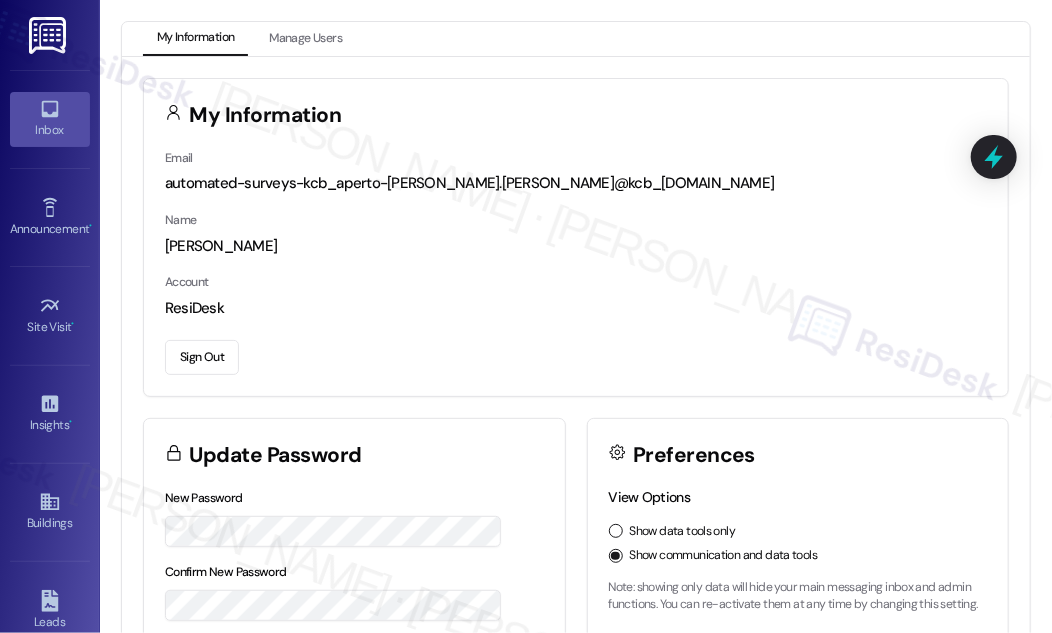 click on "Inbox" at bounding box center (50, 130) 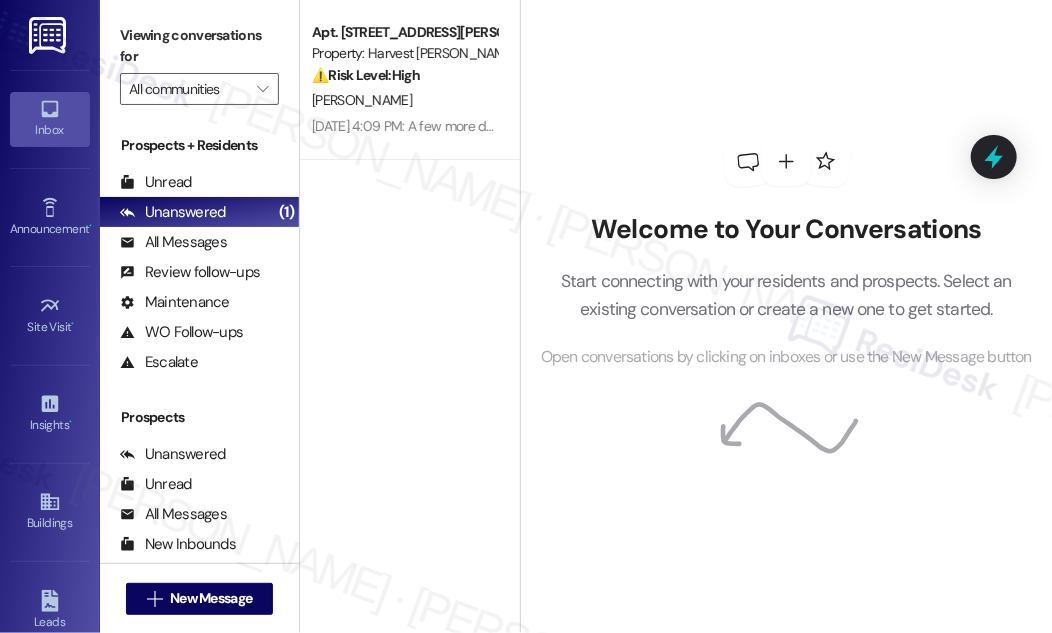 drag, startPoint x: 960, startPoint y: 33, endPoint x: 940, endPoint y: 37, distance: 20.396078 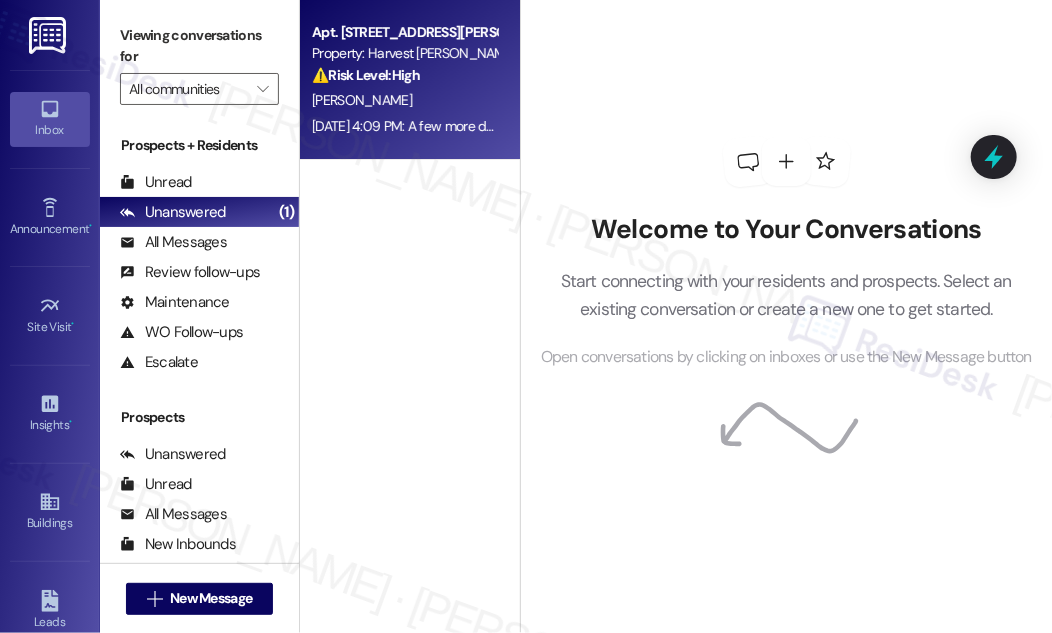 click on "Property: Harvest [PERSON_NAME]" at bounding box center (404, 53) 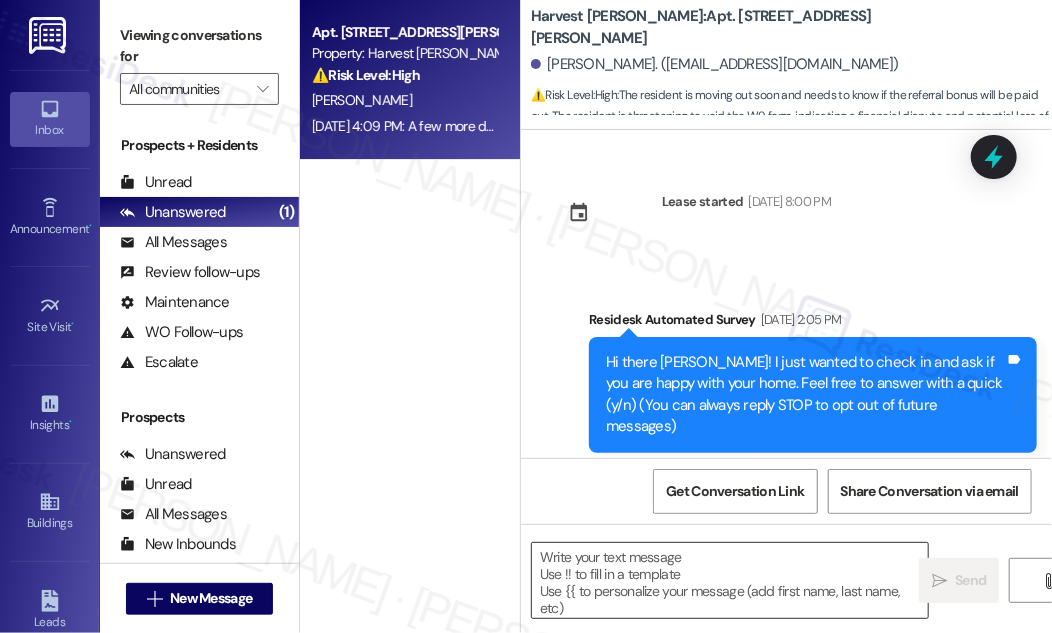 scroll, scrollTop: 7370, scrollLeft: 0, axis: vertical 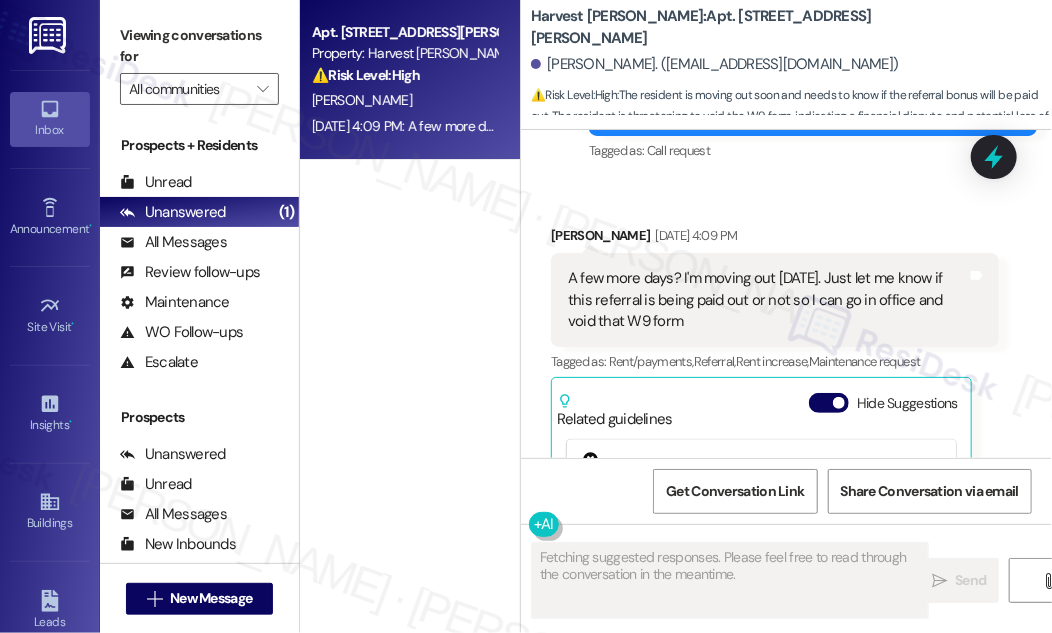 click on "Hide Suggestions" at bounding box center [829, 403] 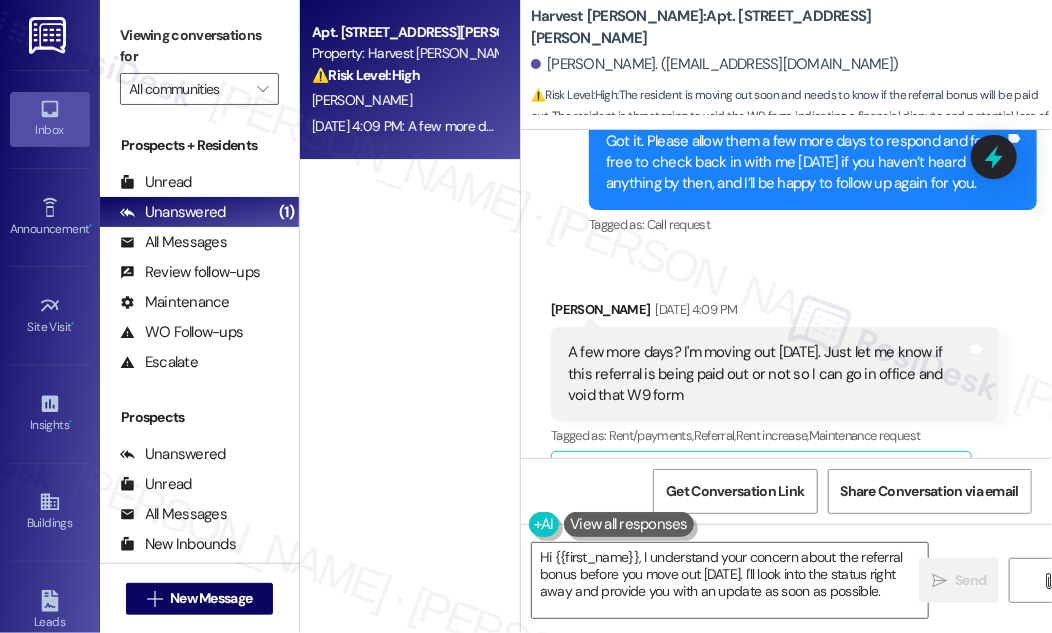scroll, scrollTop: 7117, scrollLeft: 0, axis: vertical 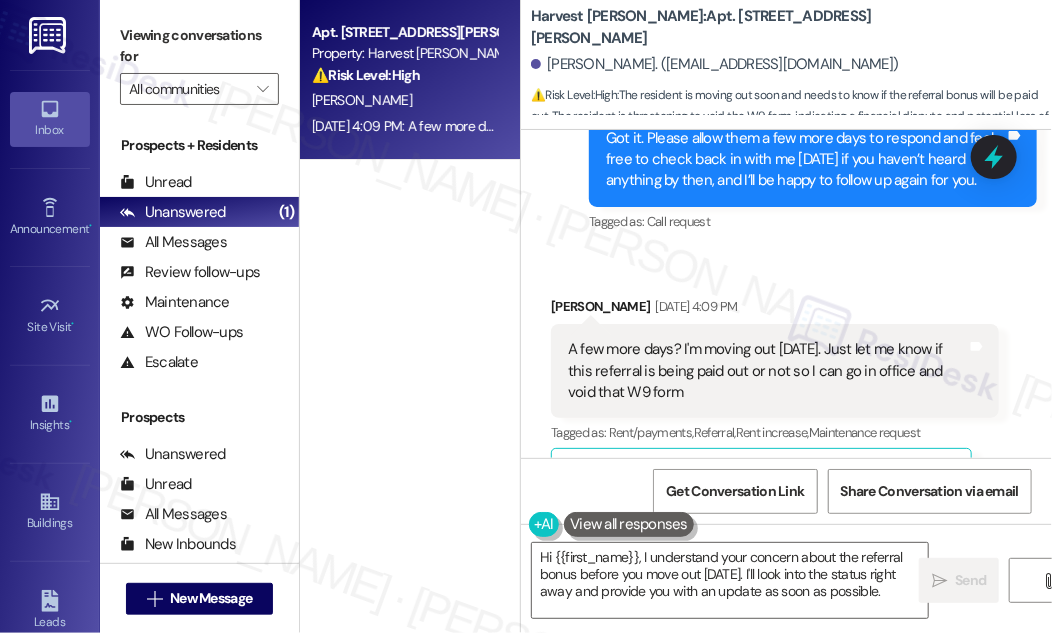 click on "A few more days? I'm moving out [DATE]. Just let me know if this referral is being paid out or not so I can go in office and void that W9 form" at bounding box center (767, 371) 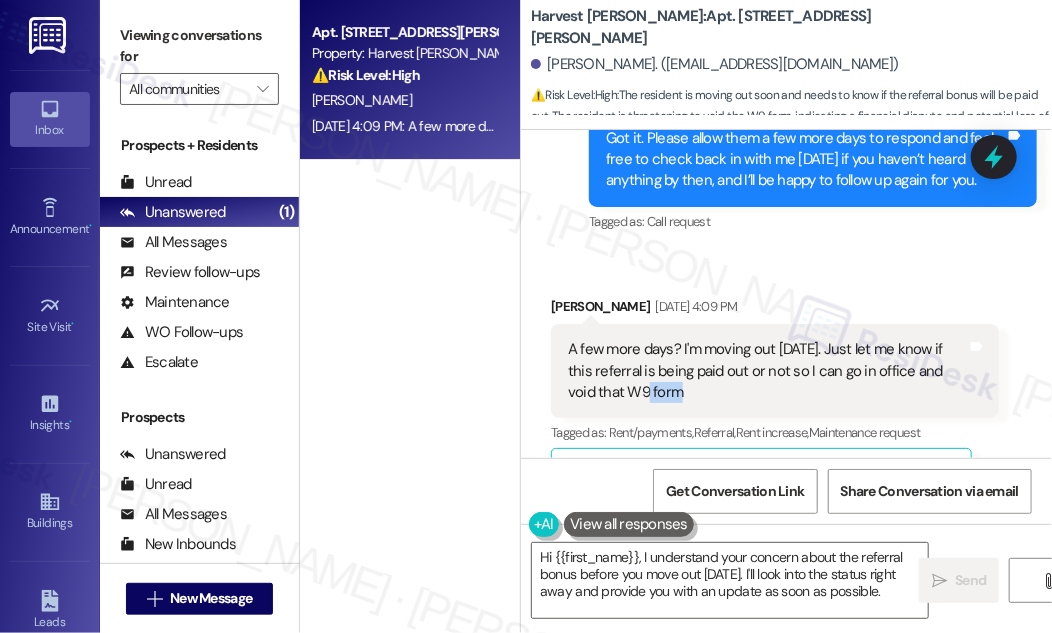 click on "A few more days? I'm moving out [DATE]. Just let me know if this referral is being paid out or not so I can go in office and void that W9 form" at bounding box center [767, 371] 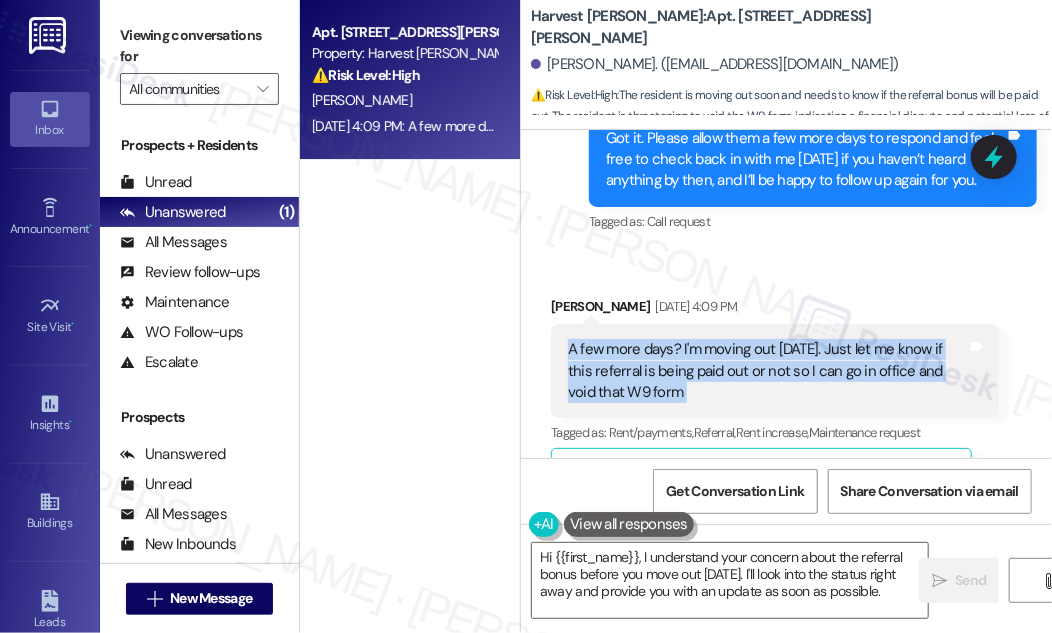 click on "A few more days? I'm moving out [DATE]. Just let me know if this referral is being paid out or not so I can go in office and void that W9 form" at bounding box center [767, 371] 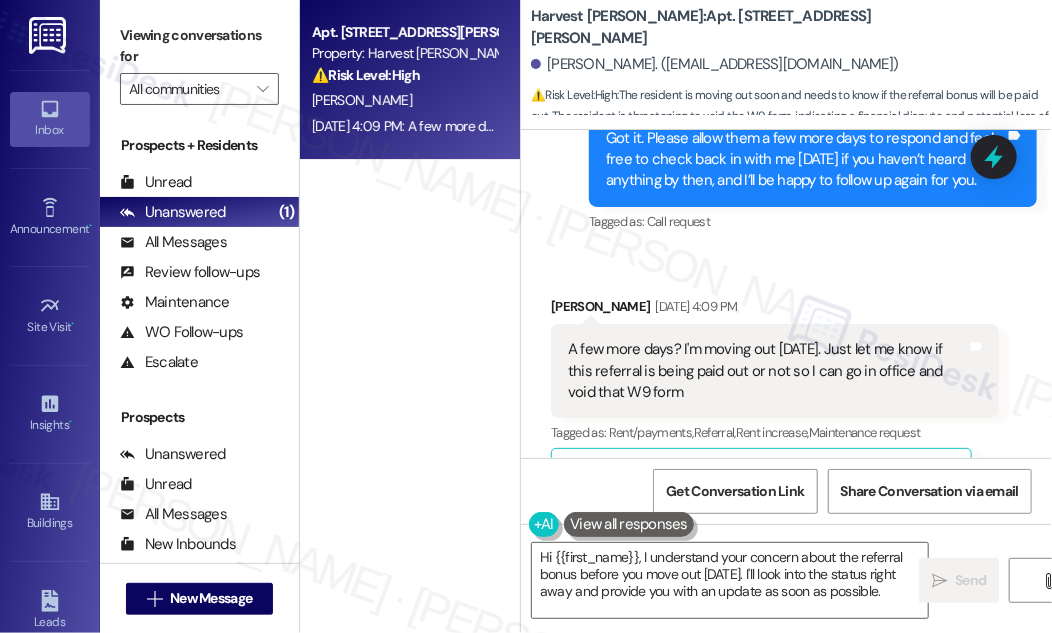 click on "Tagged as:   Call request Click to highlight conversations about Call request" at bounding box center [813, 221] 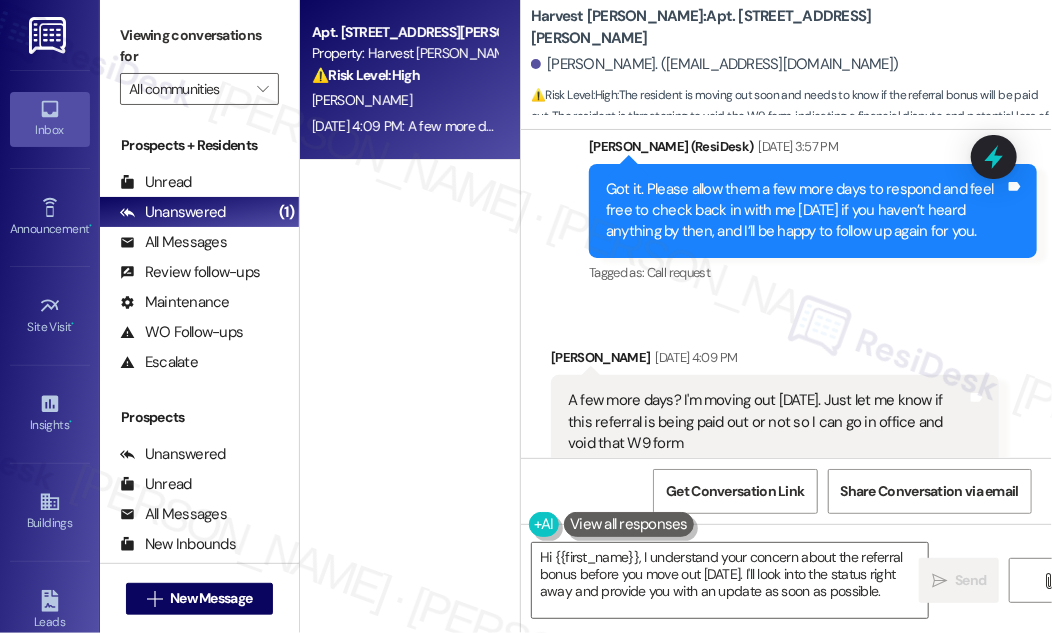 scroll, scrollTop: 6936, scrollLeft: 0, axis: vertical 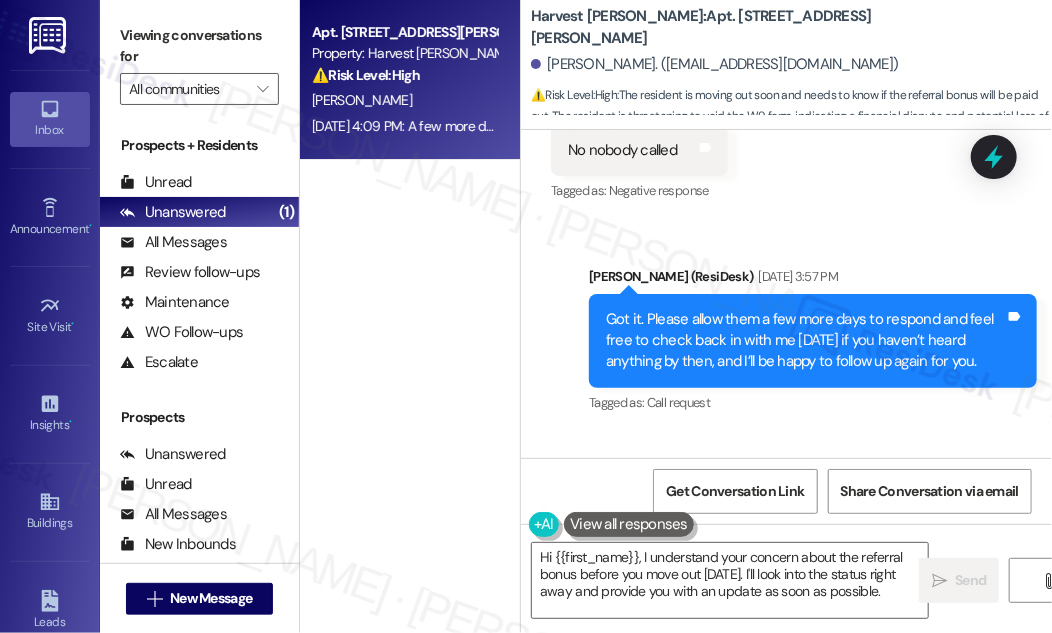 click on "Got it. Please allow them a few more days to respond and feel free to check back in with me [DATE] if you haven’t heard anything by then, and I’ll be happy to follow up again for you." at bounding box center [805, 341] 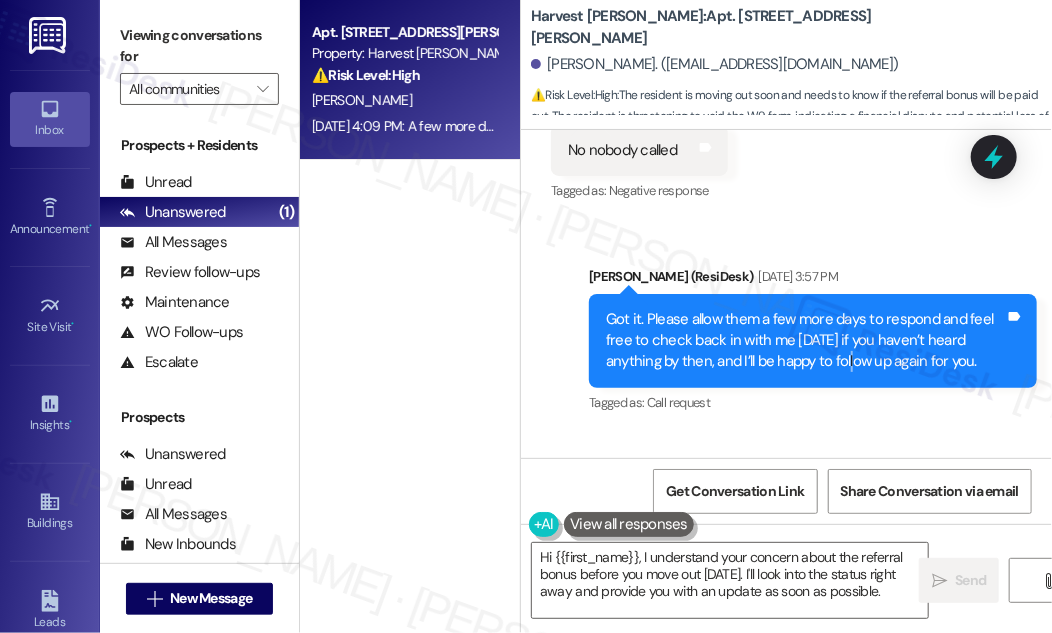 click on "Got it. Please allow them a few more days to respond and feel free to check back in with me [DATE] if you haven’t heard anything by then, and I’ll be happy to follow up again for you." at bounding box center [805, 341] 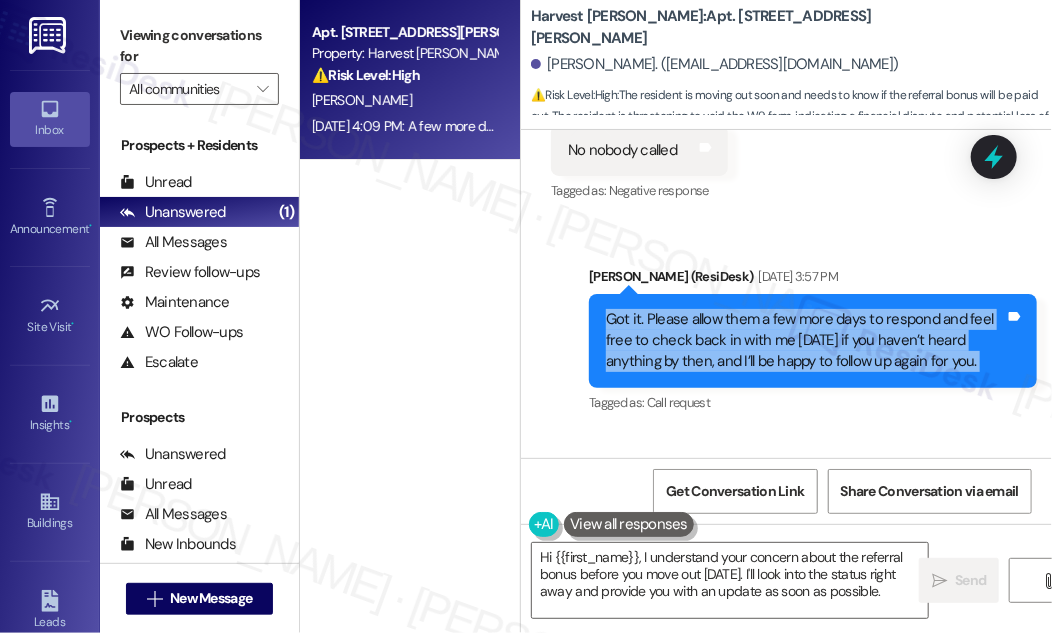 click on "Got it. Please allow them a few more days to respond and feel free to check back in with me [DATE] if you haven’t heard anything by then, and I’ll be happy to follow up again for you." at bounding box center [805, 341] 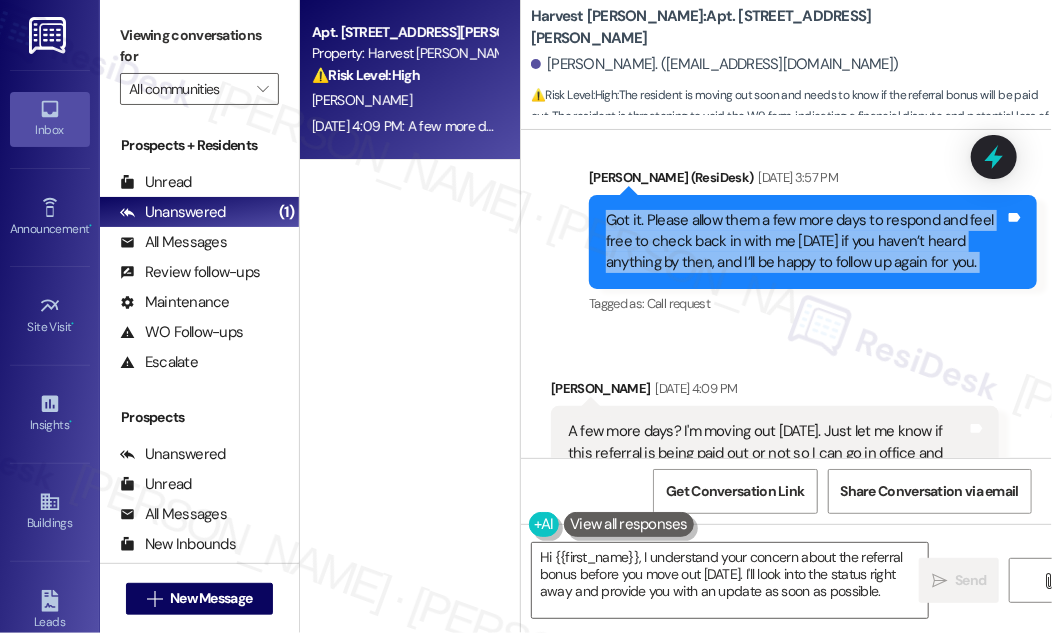scroll, scrollTop: 7117, scrollLeft: 0, axis: vertical 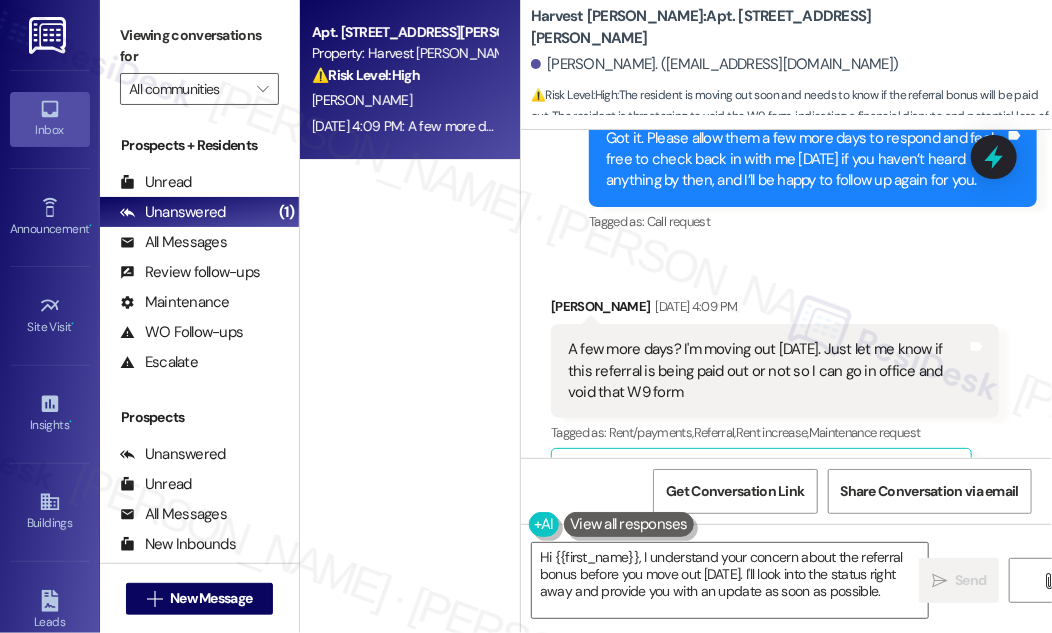 click on "A few more days? I'm moving out [DATE]. Just let me know if this referral is being paid out or not so I can go in office and void that W9 form" at bounding box center (767, 371) 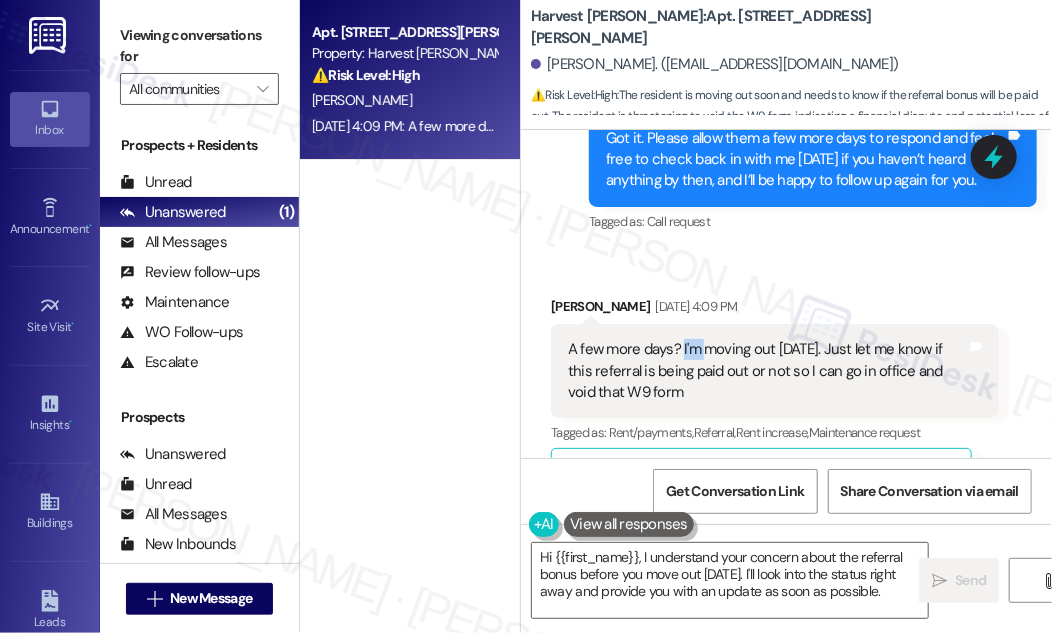 click on "A few more days? I'm moving out [DATE]. Just let me know if this referral is being paid out or not so I can go in office and void that W9 form" at bounding box center [767, 371] 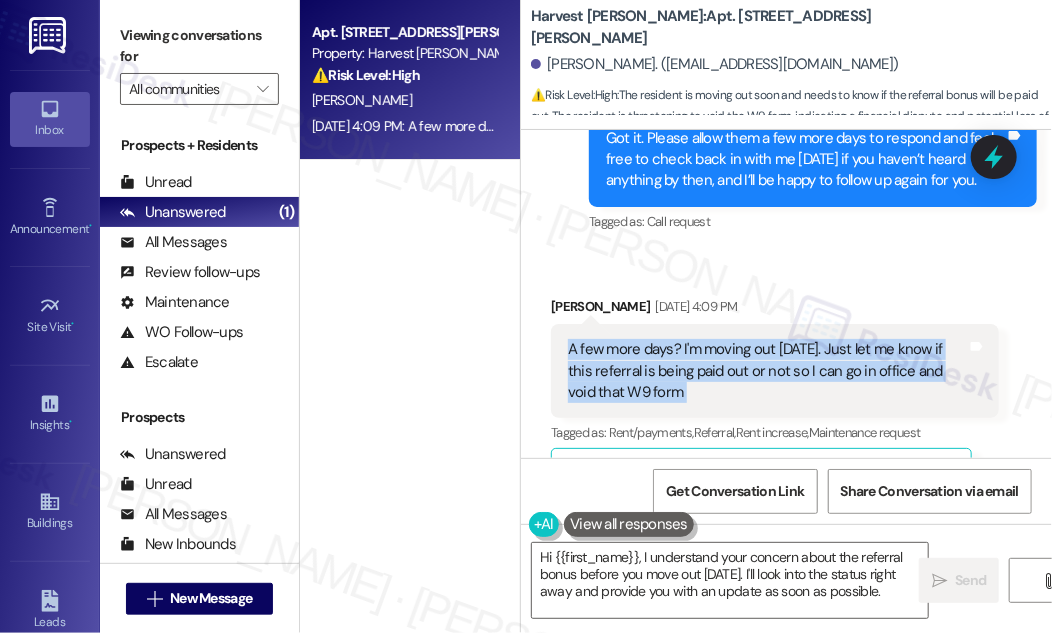 click on "A few more days? I'm moving out [DATE]. Just let me know if this referral is being paid out or not so I can go in office and void that W9 form" at bounding box center [767, 371] 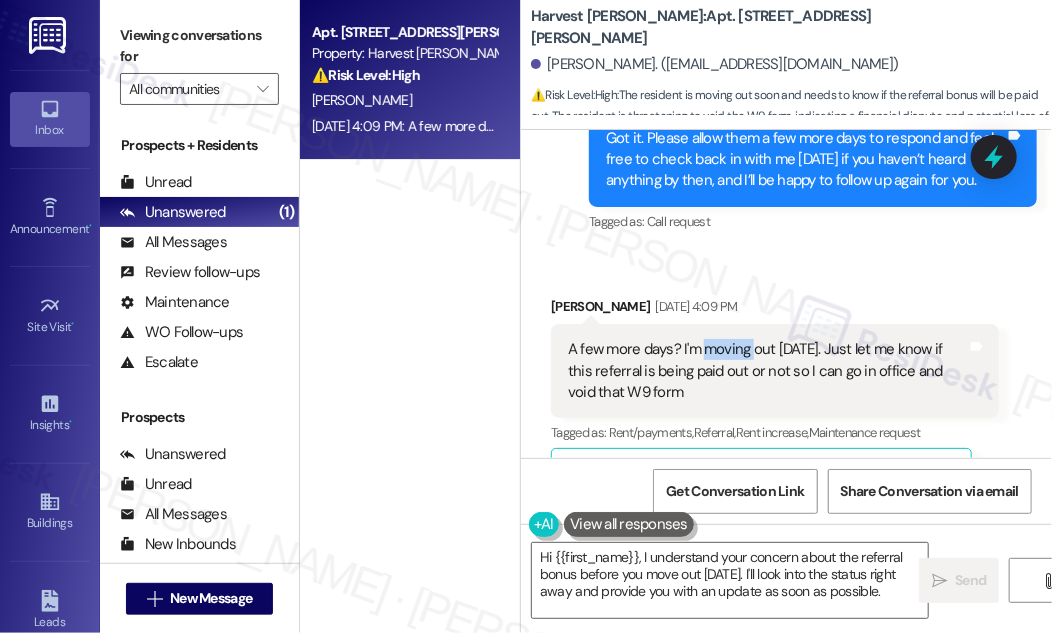 click on "A few more days? I'm moving out [DATE]. Just let me know if this referral is being paid out or not so I can go in office and void that W9 form" at bounding box center (767, 371) 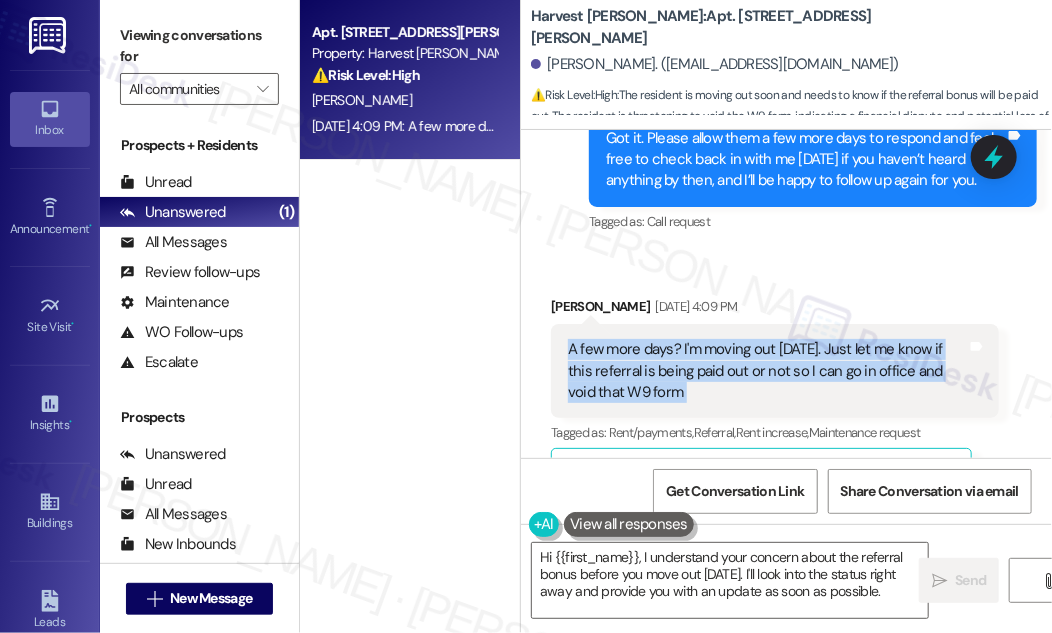 click on "A few more days? I'm moving out [DATE]. Just let me know if this referral is being paid out or not so I can go in office and void that W9 form" at bounding box center (767, 371) 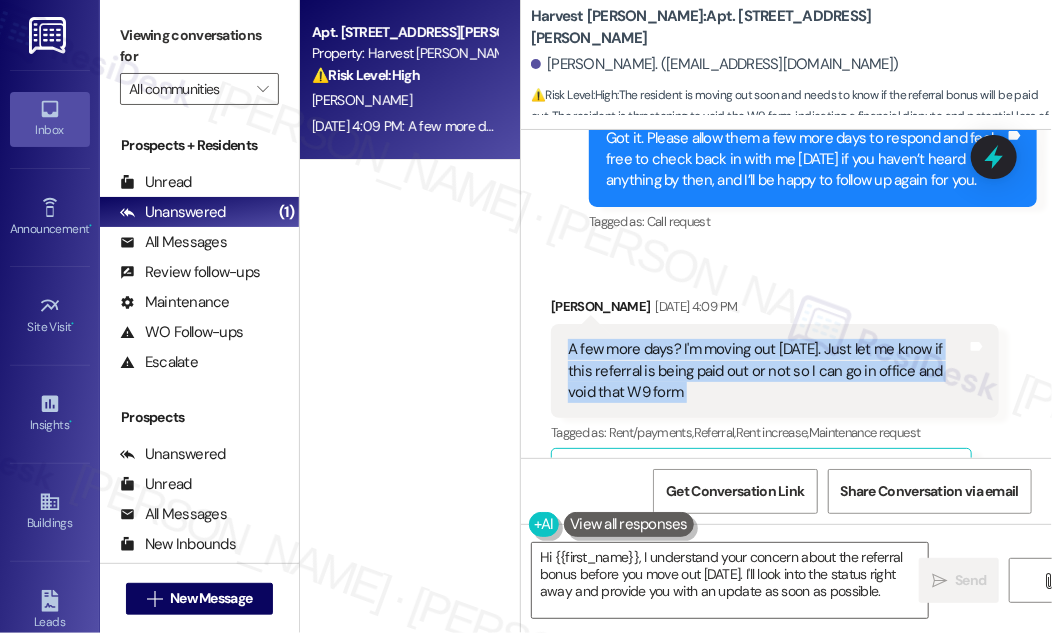 click on "A few more days? I'm moving out [DATE]. Just let me know if this referral is being paid out or not so I can go in office and void that W9 form" at bounding box center (767, 371) 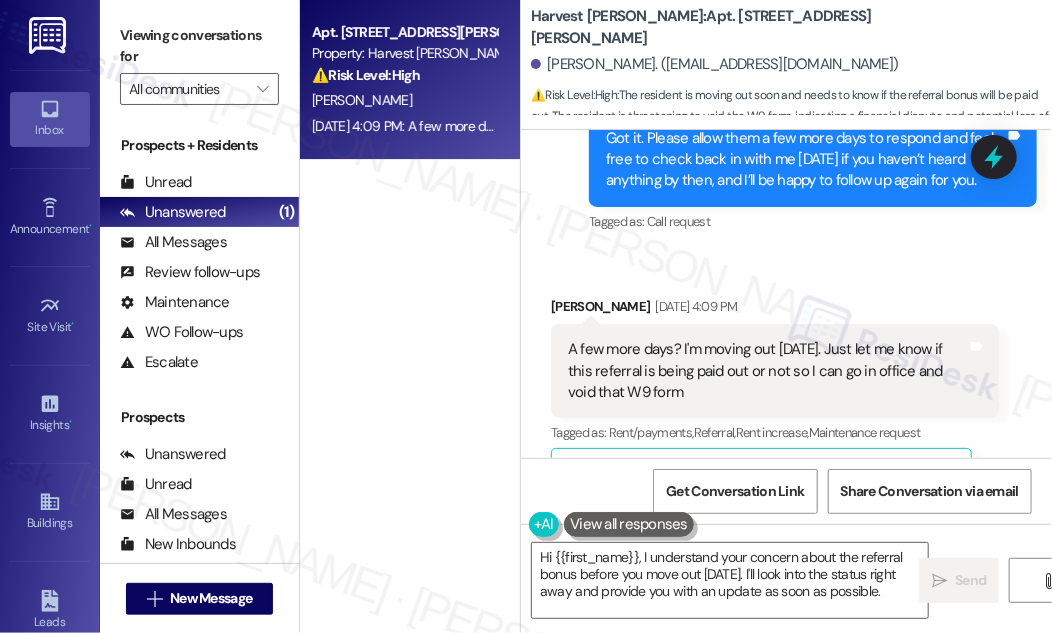 drag, startPoint x: 762, startPoint y: 327, endPoint x: 592, endPoint y: 307, distance: 171.17242 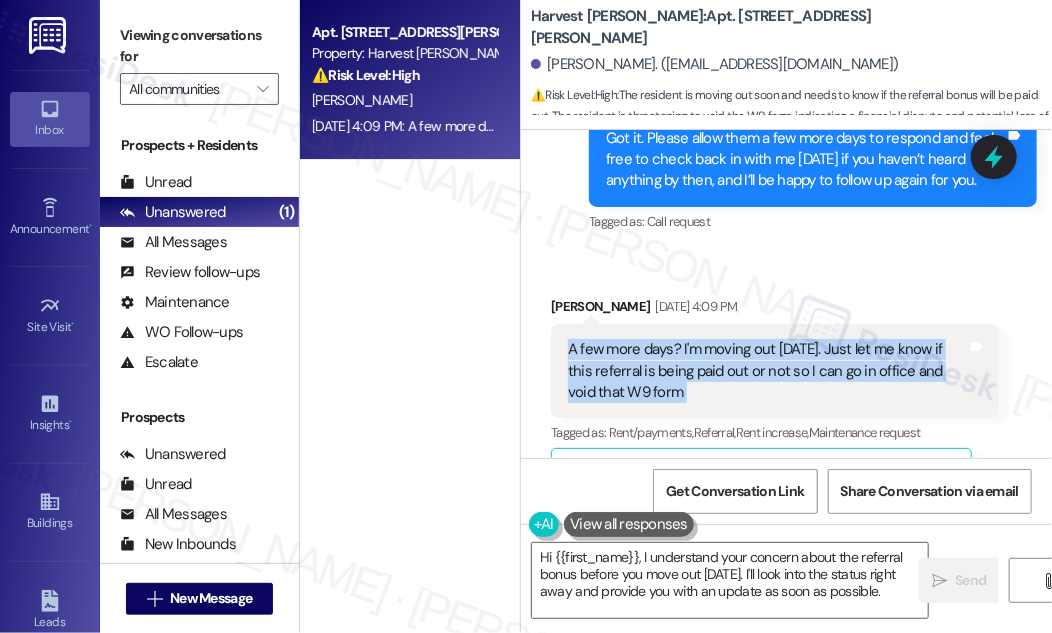 click on "A few more days? I'm moving out [DATE]. Just let me know if this referral is being paid out or not so I can go in office and void that W9 form" at bounding box center (767, 371) 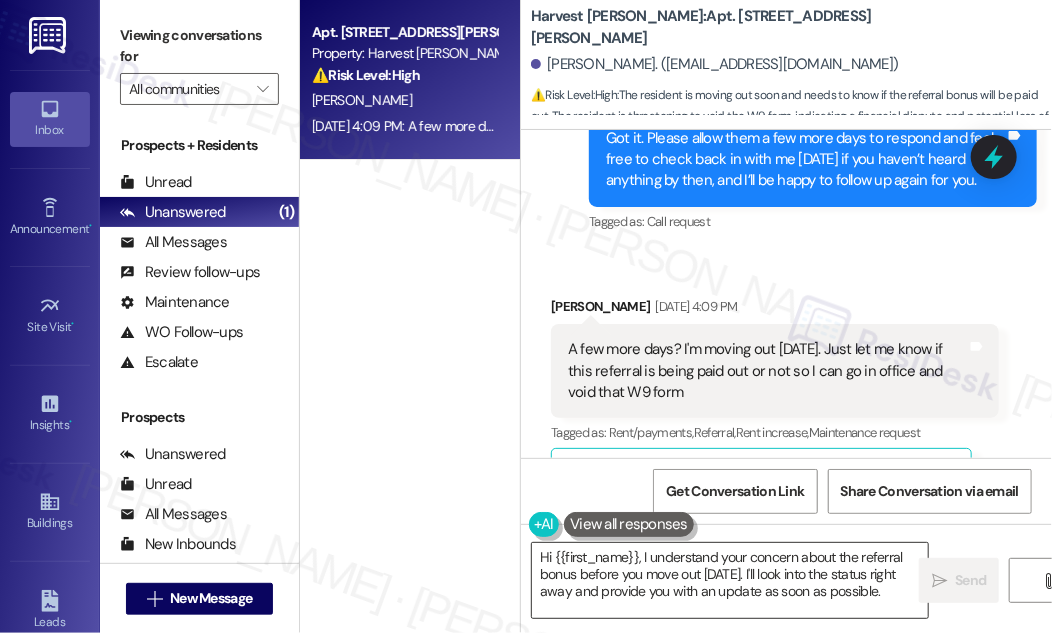 click on "Hi {{first_name}}, I understand your concern about the referral bonus before you move out [DATE]. I'll look into the status right away and provide you with an update as soon as possible." at bounding box center [730, 580] 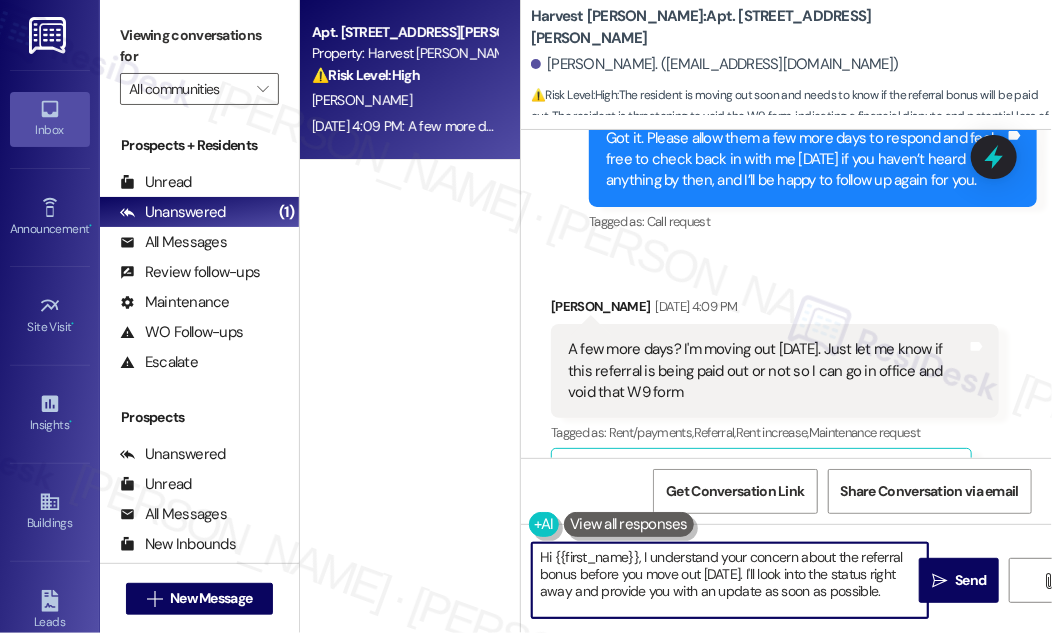 click on "Hi {{first_name}}, I understand your concern about the referral bonus before you move out [DATE]. I'll look into the status right away and provide you with an update as soon as possible." at bounding box center [730, 580] 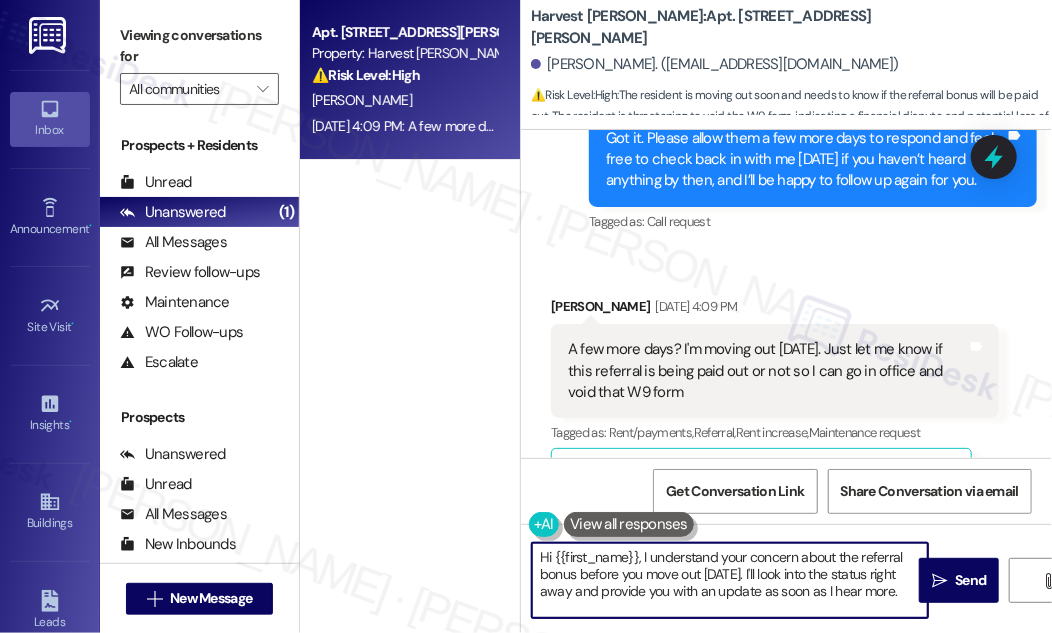 click on "Hi {{first_name}}, I understand your concern about the referral bonus before you move out [DATE]. I'll look into the status right away and provide you with an update as soon as I hear more." at bounding box center [730, 580] 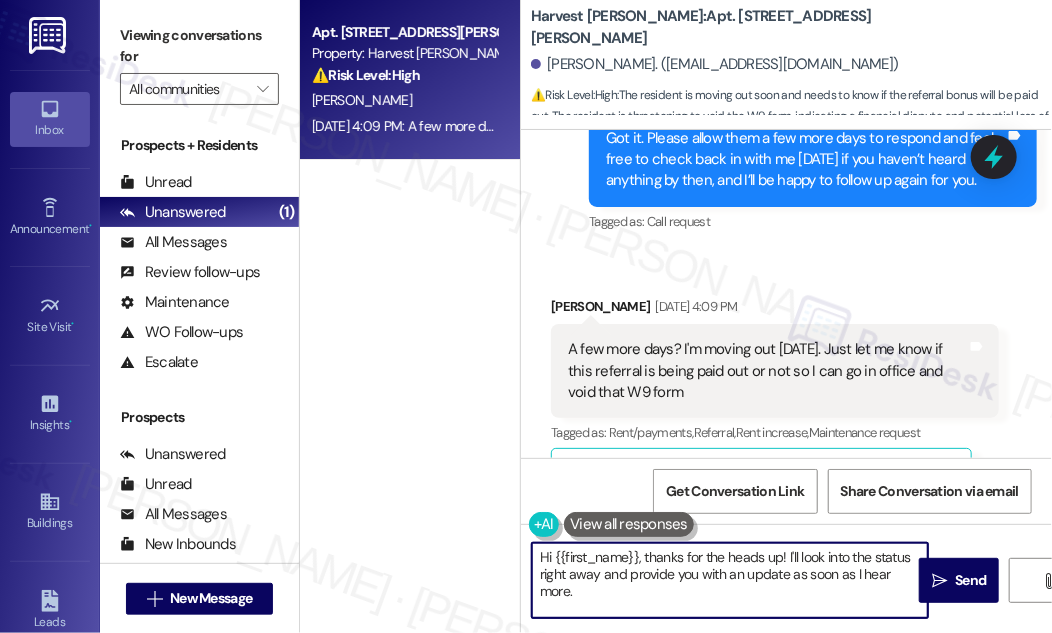 click on "Hi {{first_name}}, thanks for the heads up! I'll look into the status right away and provide you with an update as soon as I hear more." at bounding box center [730, 580] 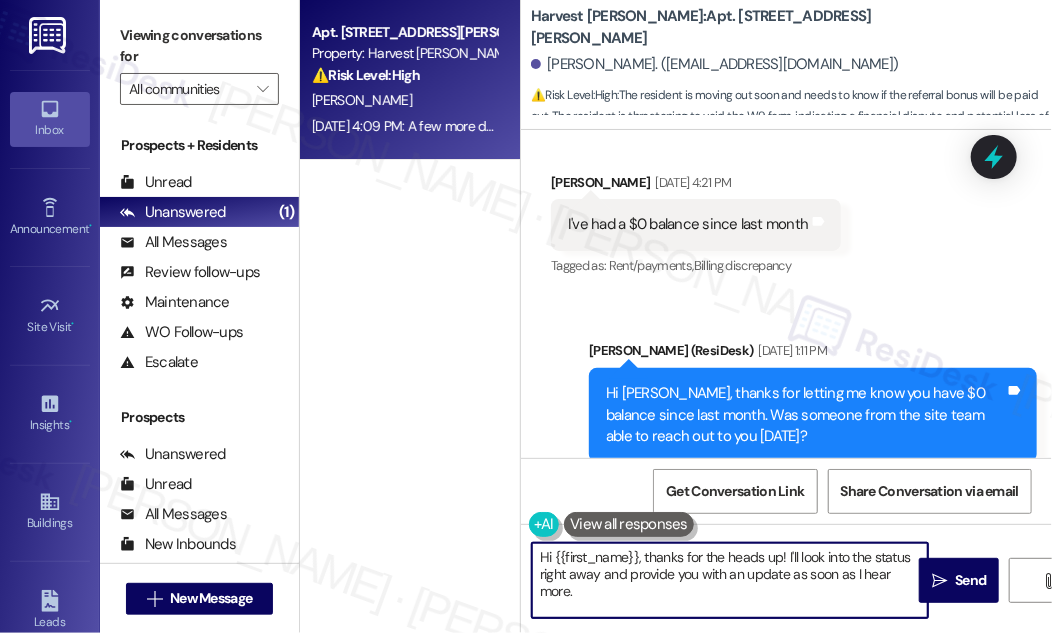 scroll, scrollTop: 6299, scrollLeft: 0, axis: vertical 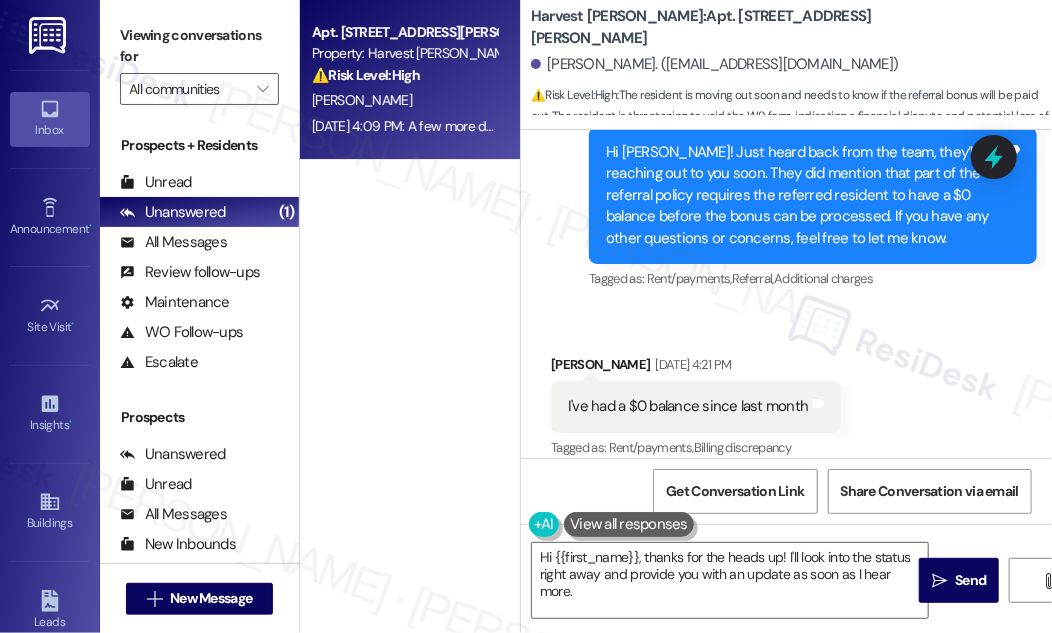 click on "I've had a $0 balance since last month" at bounding box center [688, 406] 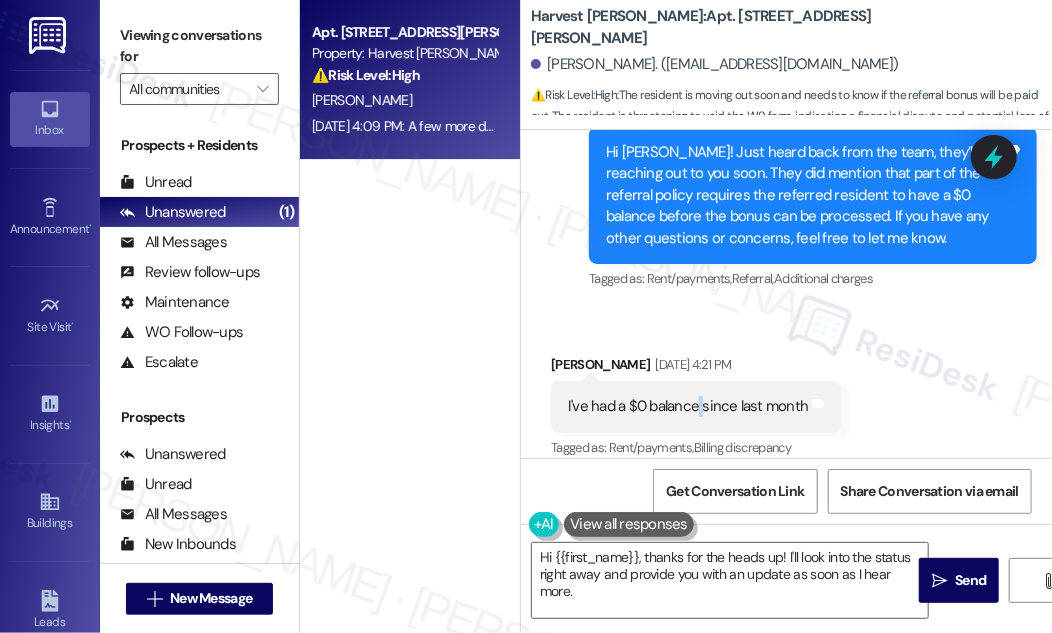 click on "I've had a $0 balance since last month" at bounding box center [688, 406] 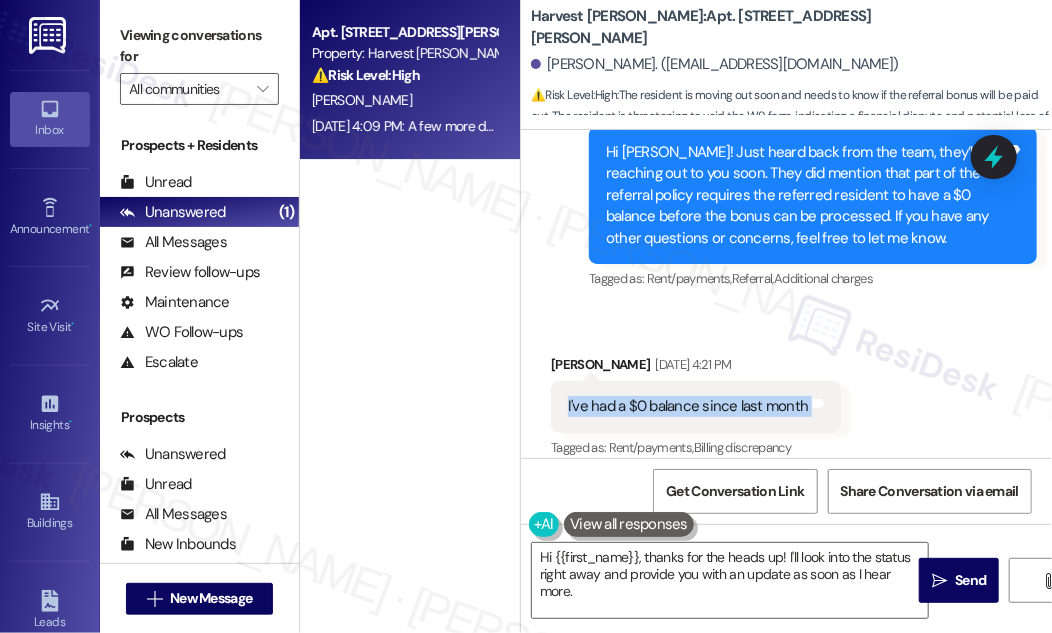 click on "I've had a $0 balance since last month" at bounding box center (688, 406) 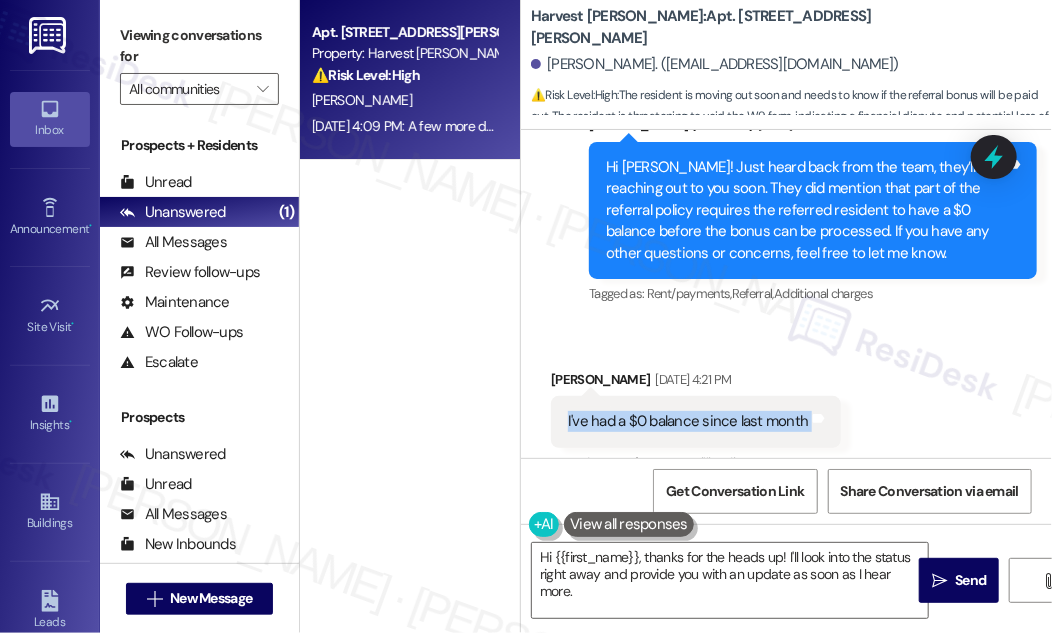 scroll, scrollTop: 6208, scrollLeft: 0, axis: vertical 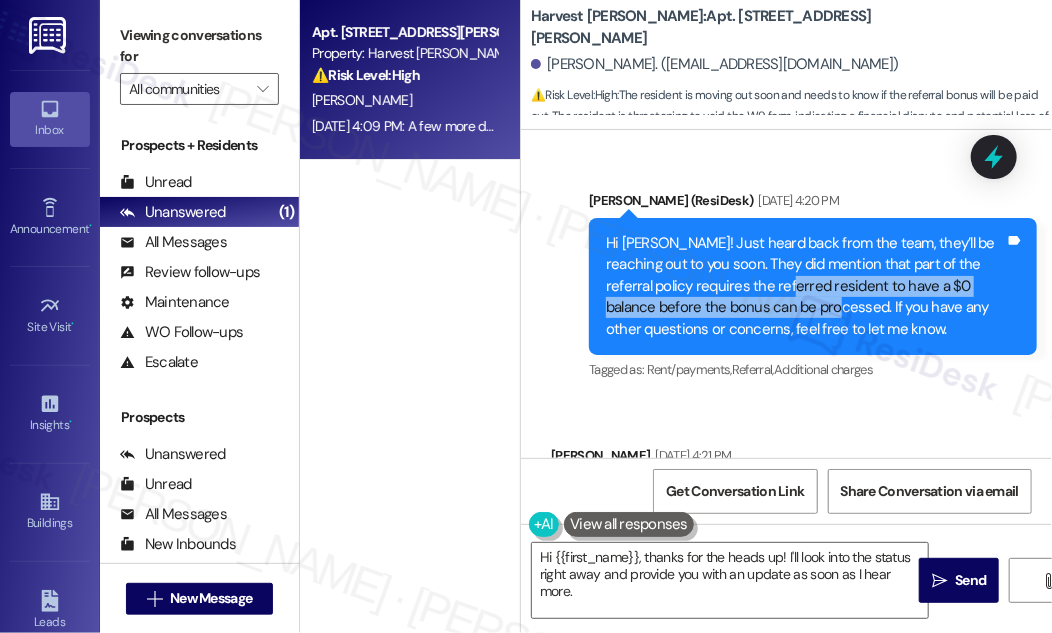 drag, startPoint x: 742, startPoint y: 227, endPoint x: 762, endPoint y: 246, distance: 27.58623 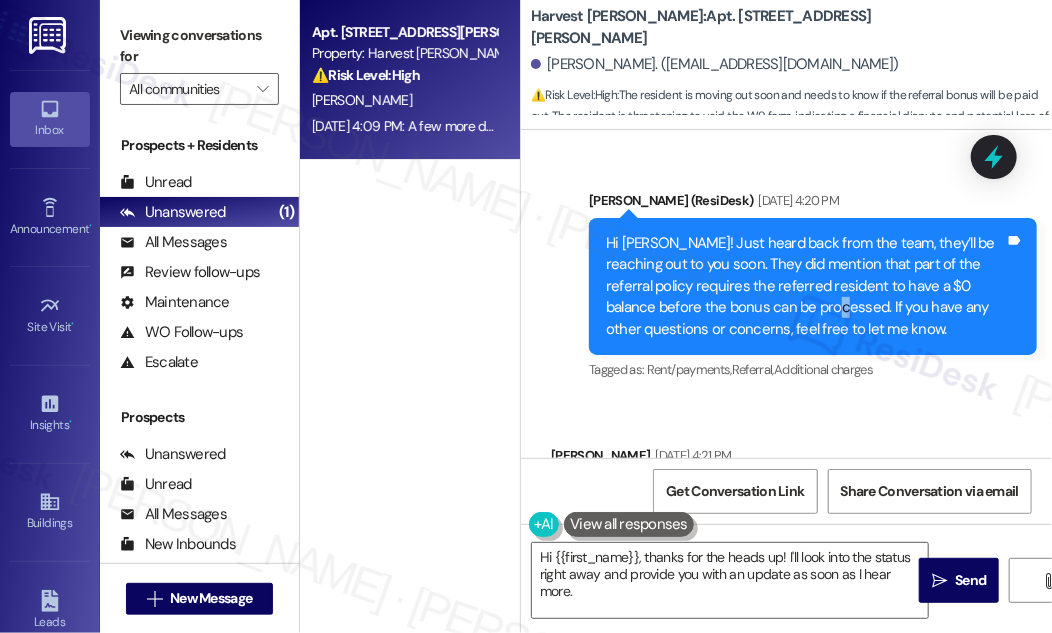 click on "Hi [PERSON_NAME]! Just heard back from the team, they’ll be reaching out to you soon. They did mention that part of the referral policy requires the referred resident to have a $0 balance before the bonus can be processed. If you have any other questions or concerns, feel free to let me know." at bounding box center (805, 286) 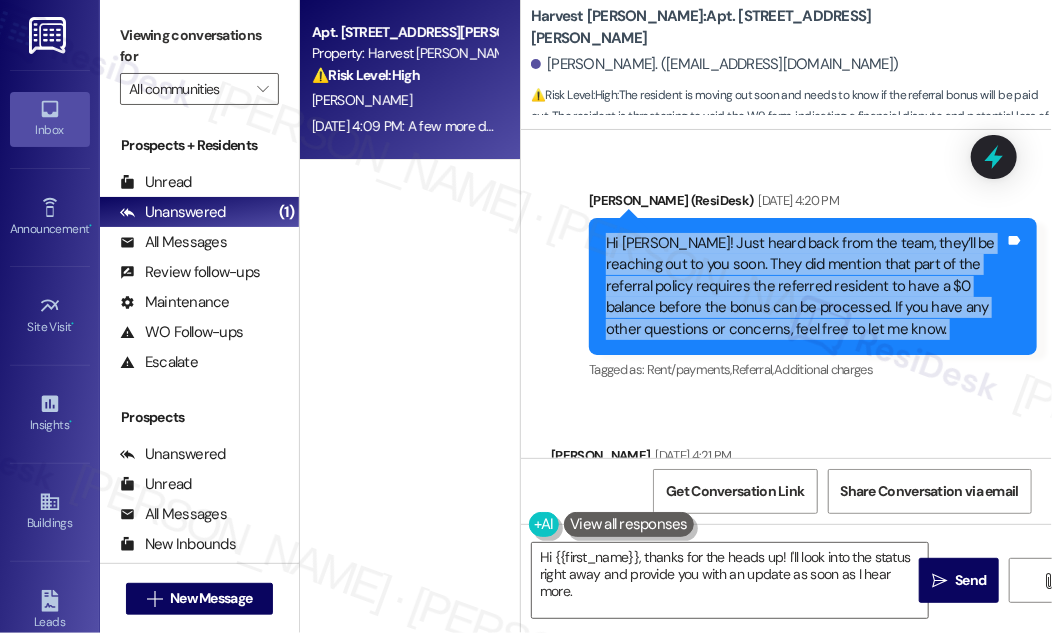 click on "Hi [PERSON_NAME]! Just heard back from the team, they’ll be reaching out to you soon. They did mention that part of the referral policy requires the referred resident to have a $0 balance before the bonus can be processed. If you have any other questions or concerns, feel free to let me know." at bounding box center [805, 286] 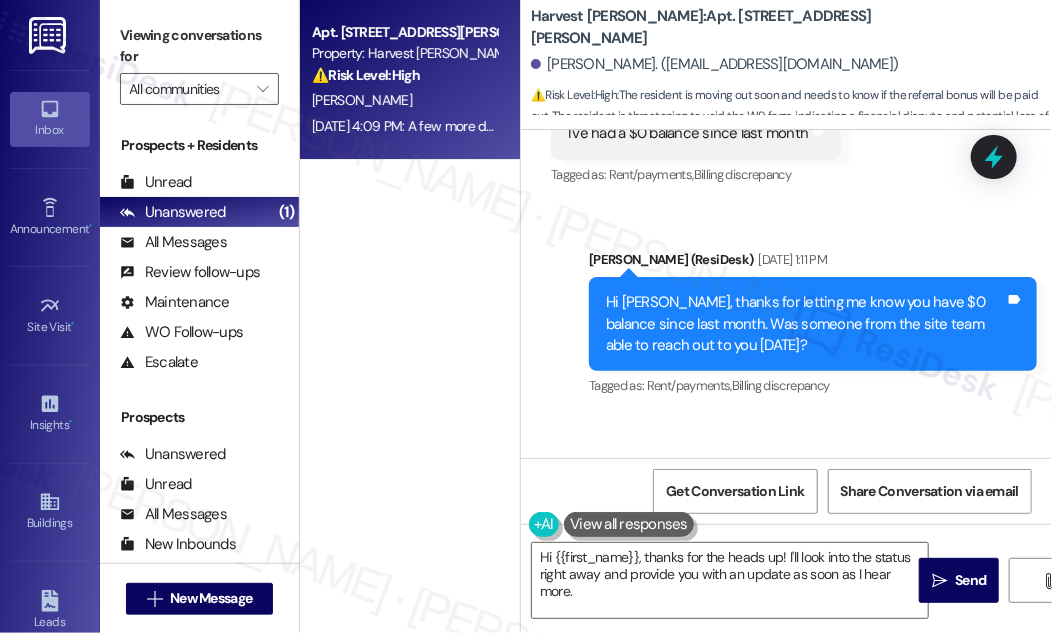 scroll, scrollTop: 6845, scrollLeft: 0, axis: vertical 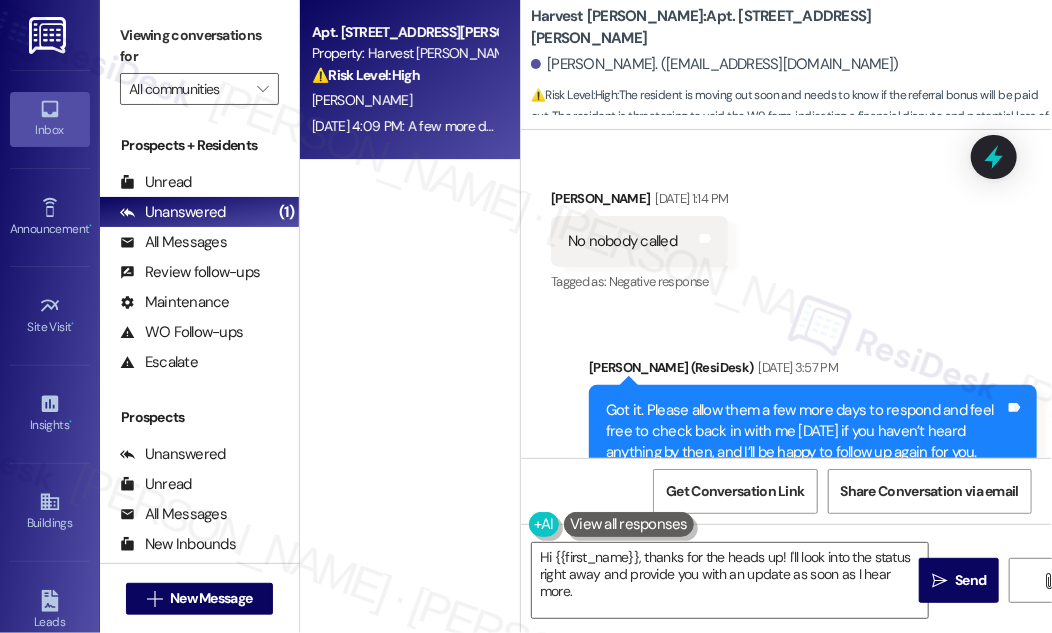 click on "Got it. Please allow them a few more days to respond and feel free to check back in with me [DATE] if you haven’t heard anything by then, and I’ll be happy to follow up again for you. Tags and notes" at bounding box center [813, 432] 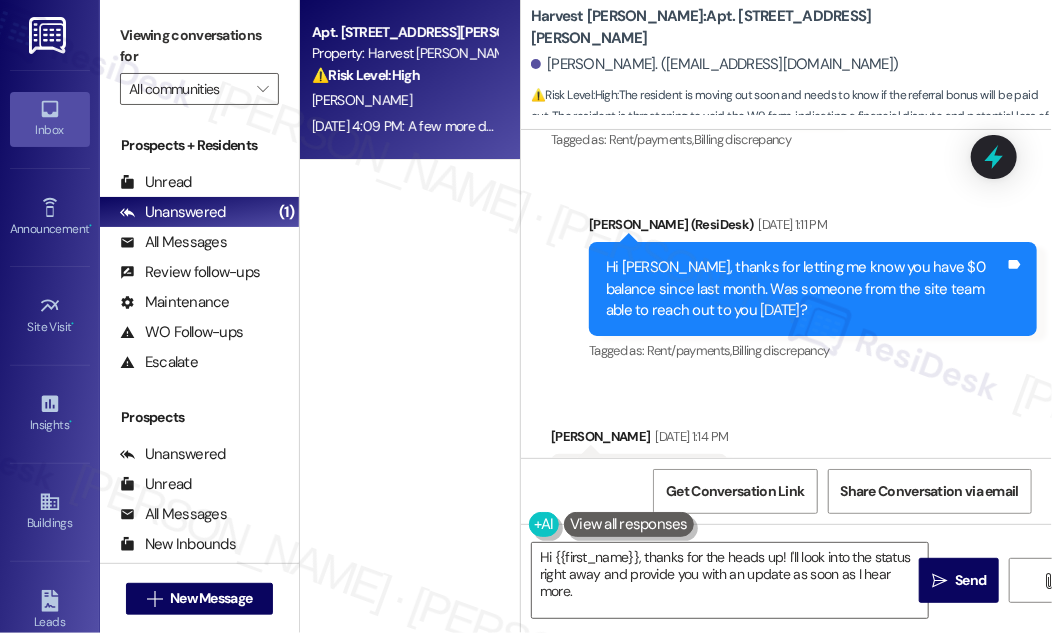 scroll, scrollTop: 6754, scrollLeft: 0, axis: vertical 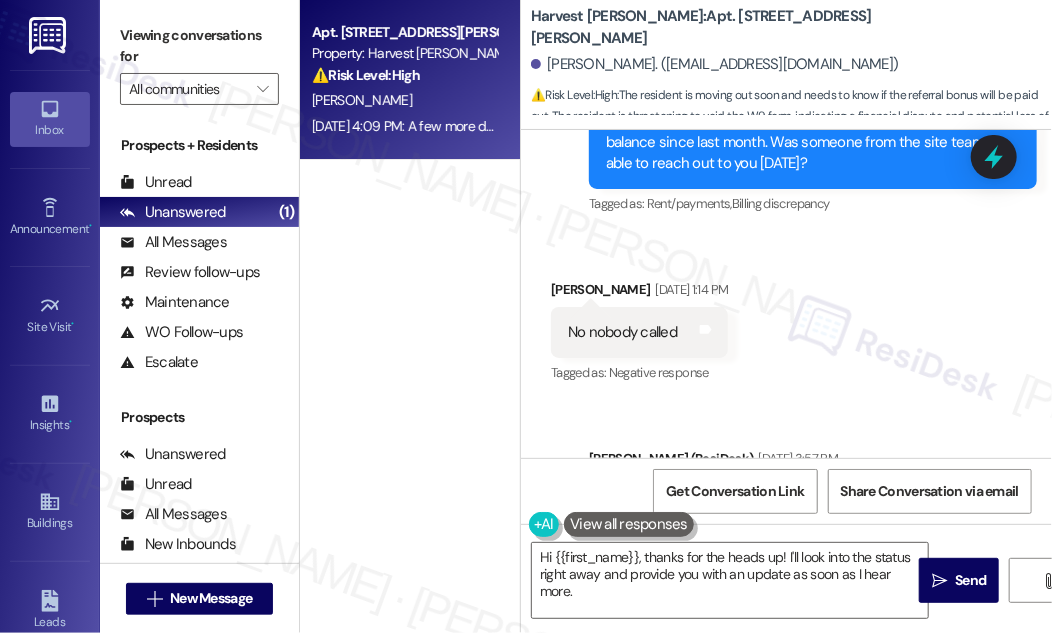 click on "Received via SMS [PERSON_NAME] [DATE] 1:14 PM No nobody called Tags and notes Tagged as:   Negative response Click to highlight conversations about Negative response" at bounding box center (786, 318) 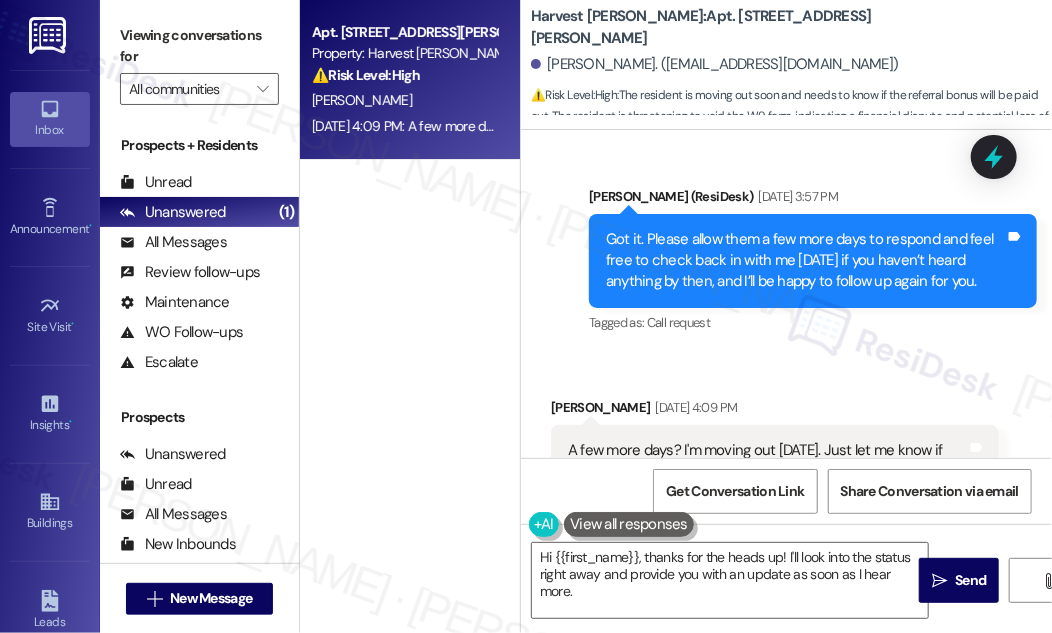 scroll, scrollTop: 7117, scrollLeft: 0, axis: vertical 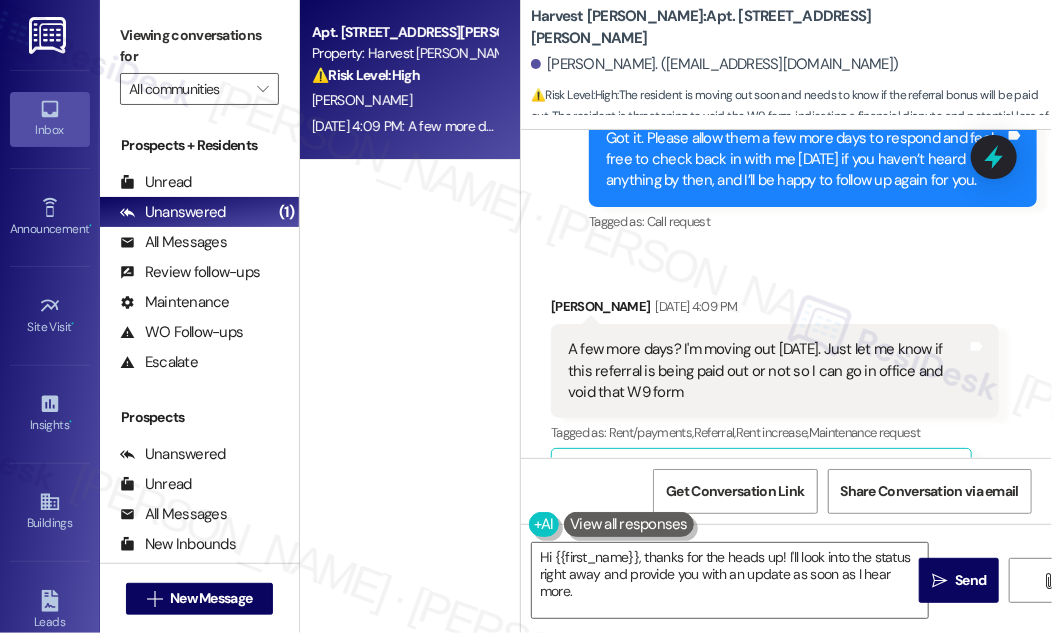 click on "A few more days? I'm moving out [DATE]. Just let me know if this referral is being paid out or not so I can go in office and void that W9 form" at bounding box center (767, 371) 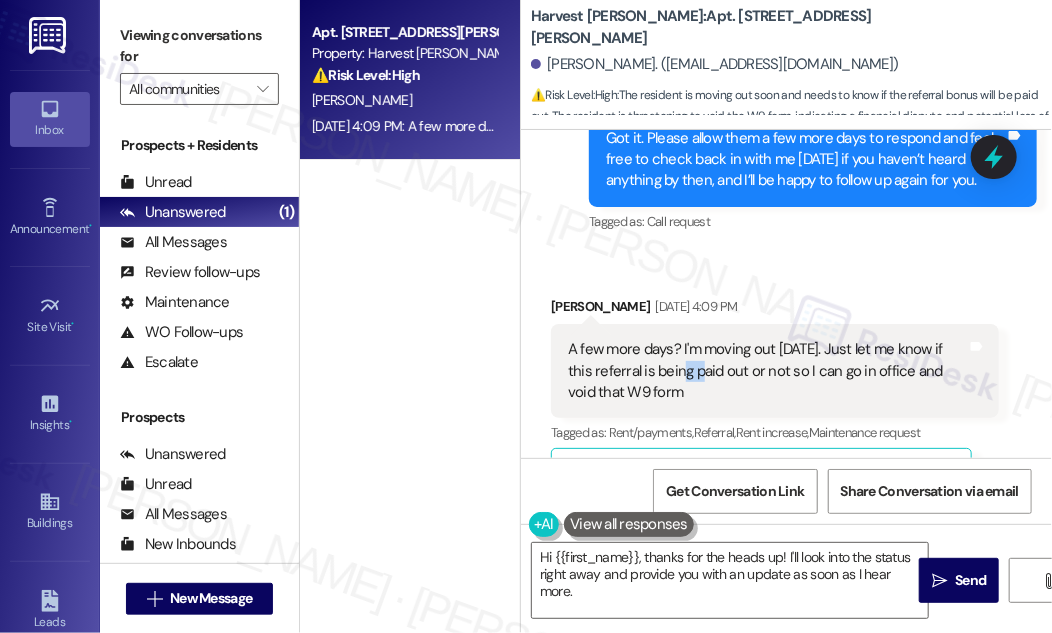 click on "A few more days? I'm moving out [DATE]. Just let me know if this referral is being paid out or not so I can go in office and void that W9 form" at bounding box center [767, 371] 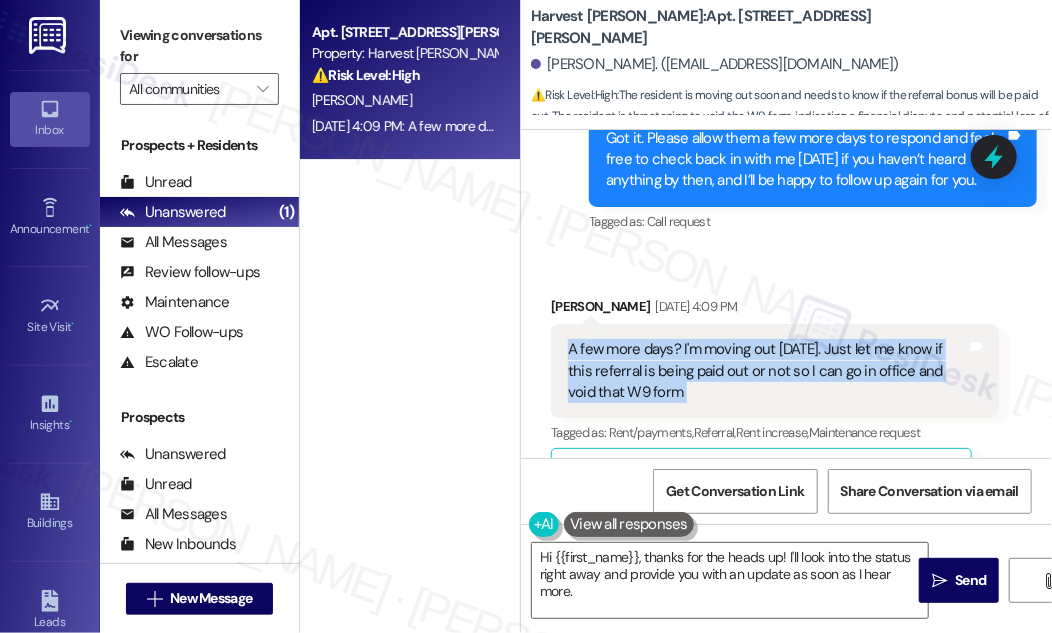 click on "A few more days? I'm moving out [DATE]. Just let me know if this referral is being paid out or not so I can go in office and void that W9 form" at bounding box center [767, 371] 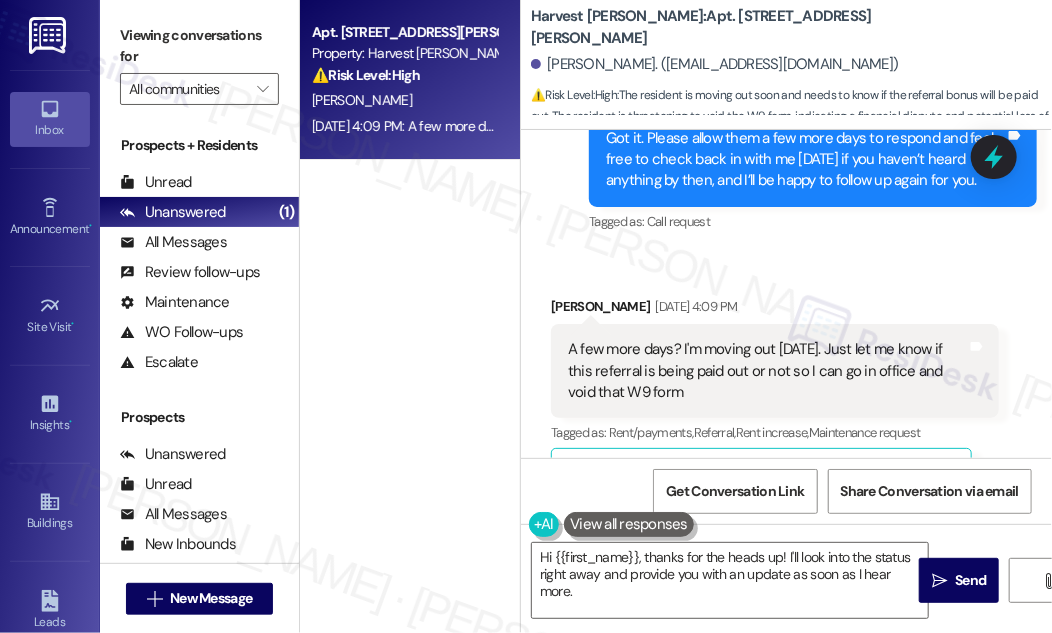 drag, startPoint x: 867, startPoint y: 287, endPoint x: 919, endPoint y: 338, distance: 72.835434 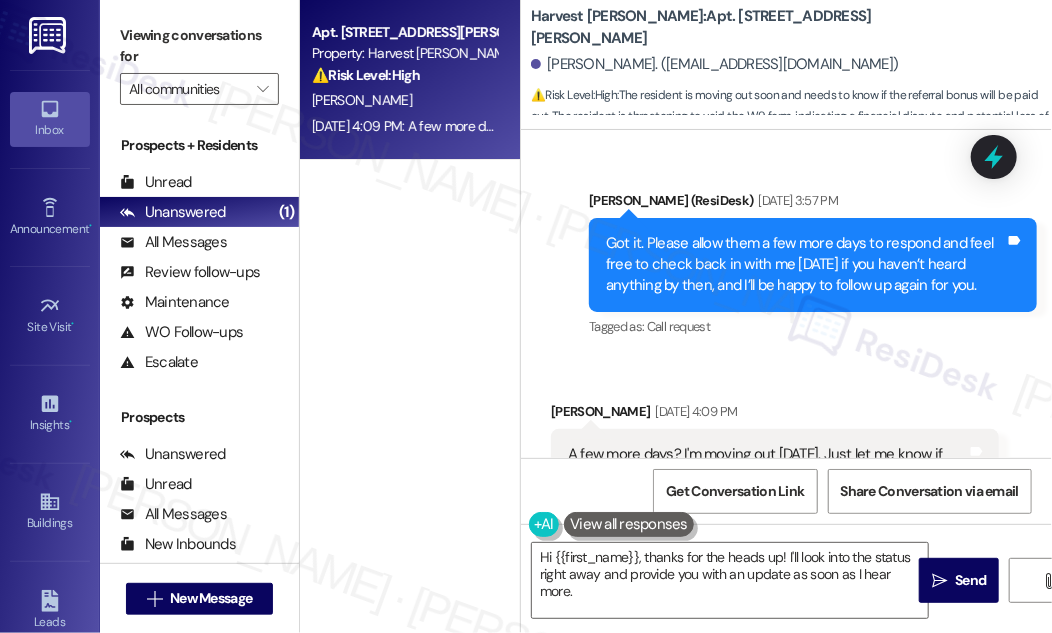 scroll, scrollTop: 7117, scrollLeft: 0, axis: vertical 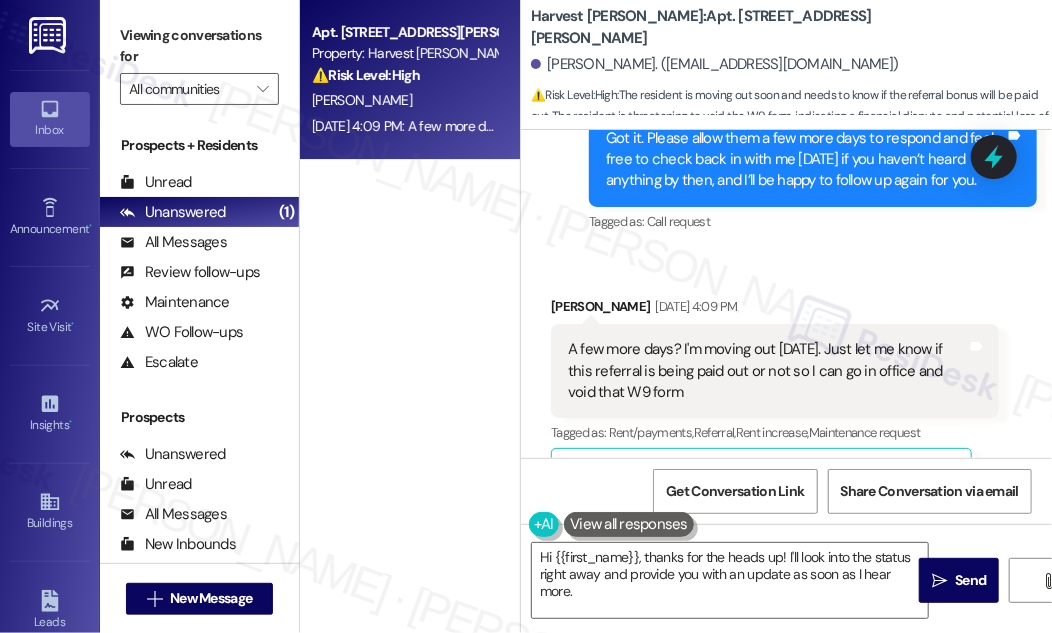 click on "A few more days? I'm moving out [DATE]. Just let me know if this referral is being paid out or not so I can go in office and void that W9 form" at bounding box center (767, 371) 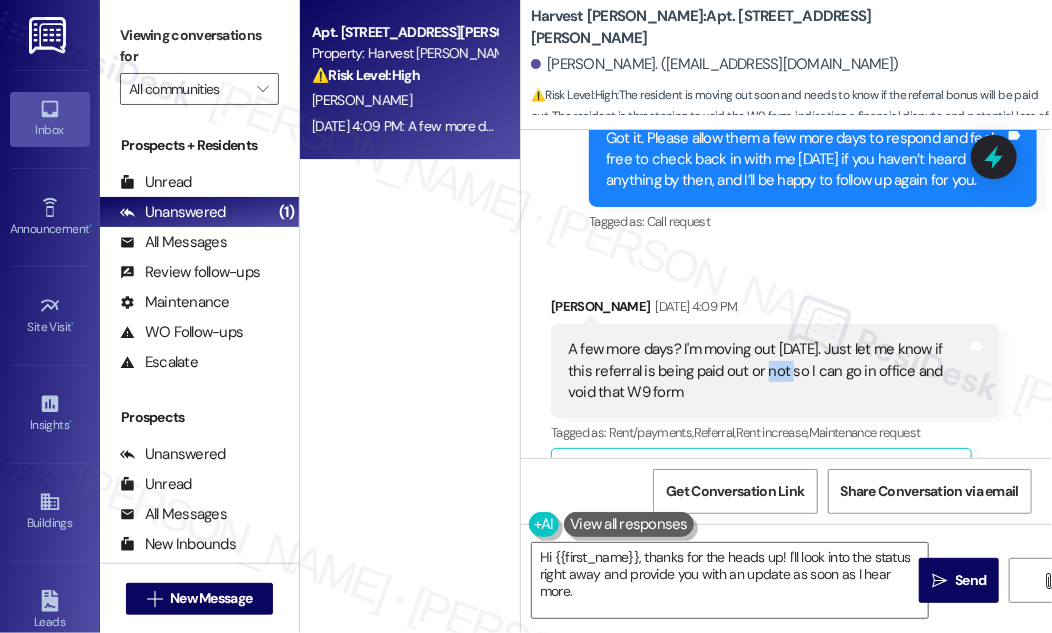 click on "A few more days? I'm moving out [DATE]. Just let me know if this referral is being paid out or not so I can go in office and void that W9 form" at bounding box center (767, 371) 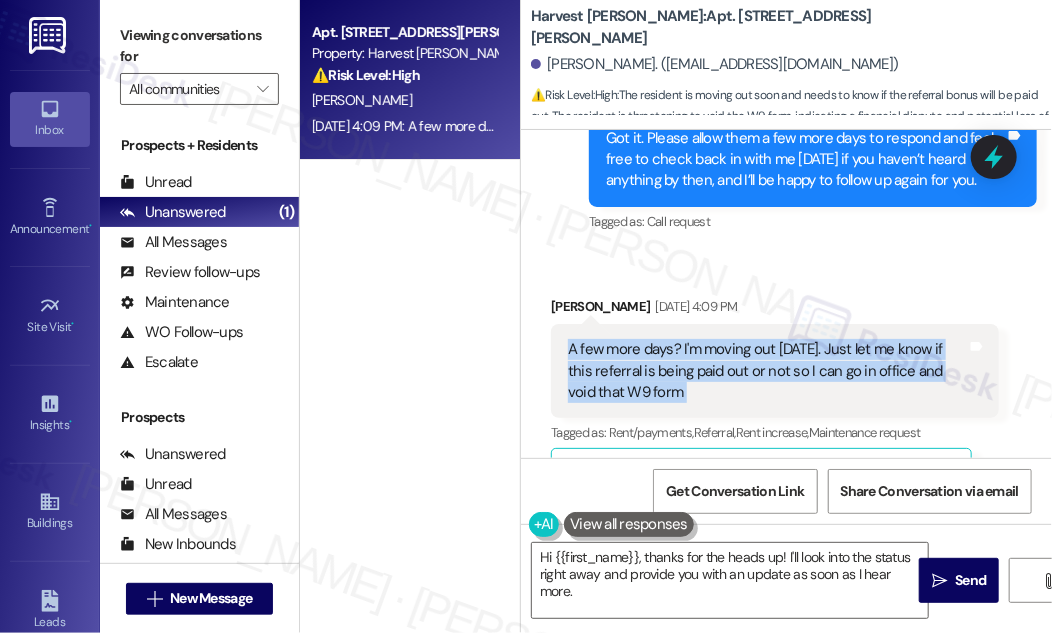 click on "A few more days? I'm moving out [DATE]. Just let me know if this referral is being paid out or not so I can go in office and void that W9 form" at bounding box center [767, 371] 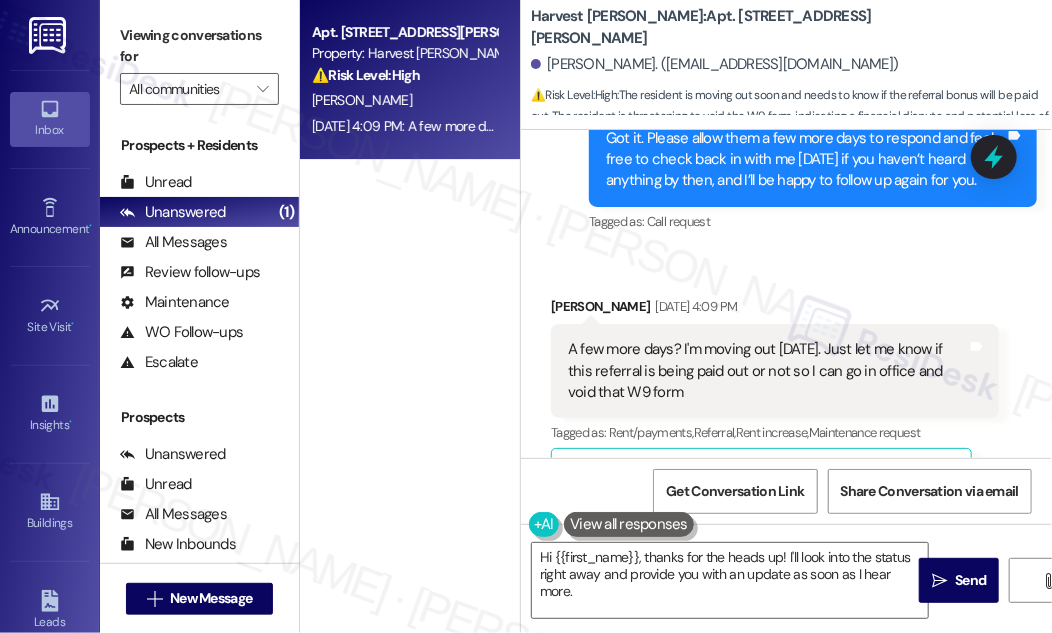 click on "Received via SMS [PERSON_NAME] [DATE] 4:09 PM A few more days? I'm moving out [DATE]. Just let me know if this referral is being paid out or not so I can go in office and void that W9 form Tags and notes Tagged as:   Rent/payments ,  Click to highlight conversations about Rent/payments Referral ,  Click to highlight conversations about Referral Rent increase ,  Click to highlight conversations about Rent increase Maintenance request Click to highlight conversations about Maintenance request  Related guidelines Show suggestions" at bounding box center (786, 386) 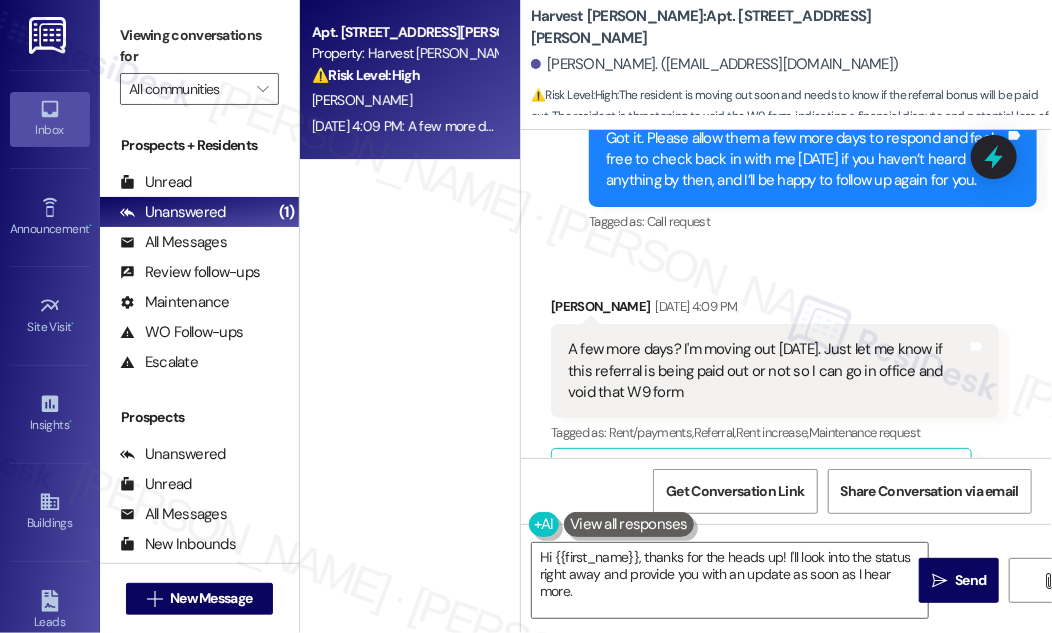 click on "Received via SMS [PERSON_NAME] [DATE] 4:09 PM A few more days? I'm moving out [DATE]. Just let me know if this referral is being paid out or not so I can go in office and void that W9 form Tags and notes Tagged as:   Rent/payments ,  Click to highlight conversations about Rent/payments Referral ,  Click to highlight conversations about Referral Rent increase ,  Click to highlight conversations about Rent increase Maintenance request Click to highlight conversations about Maintenance request  Related guidelines Show suggestions" at bounding box center [786, 386] 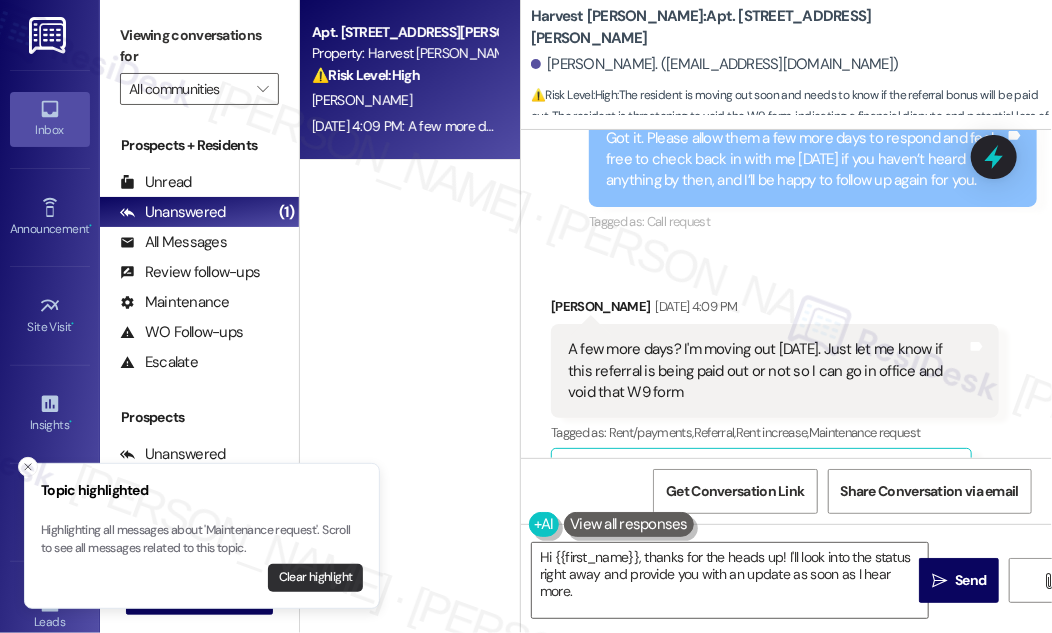 click on "Clear highlight" at bounding box center (315, 578) 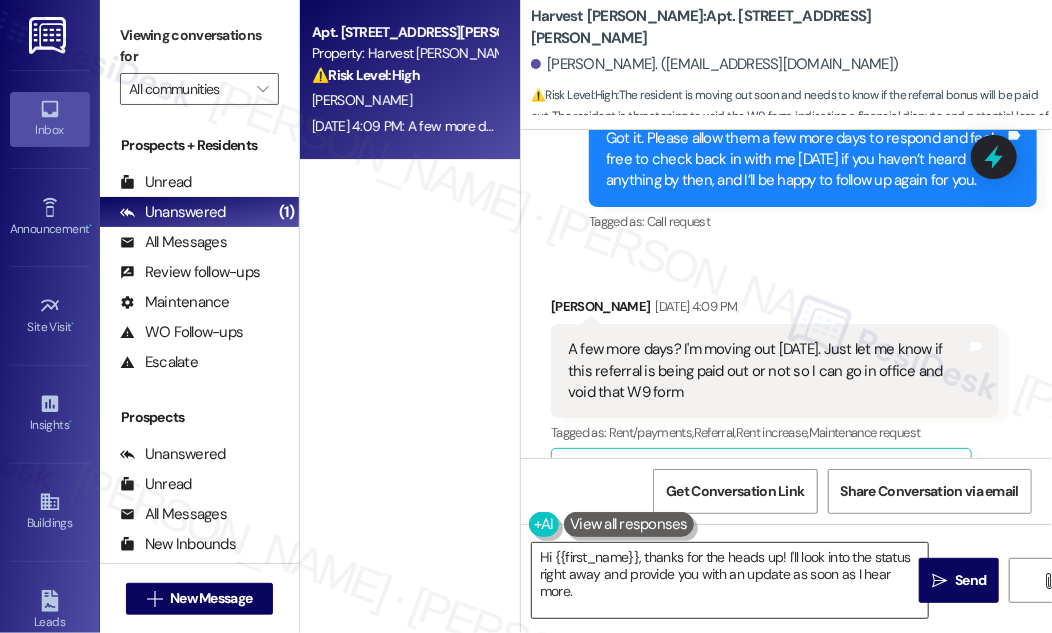 click on "Hi {{first_name}}, thanks for the heads up! I'll look into the status right away and provide you with an update as soon as I hear more." at bounding box center [730, 580] 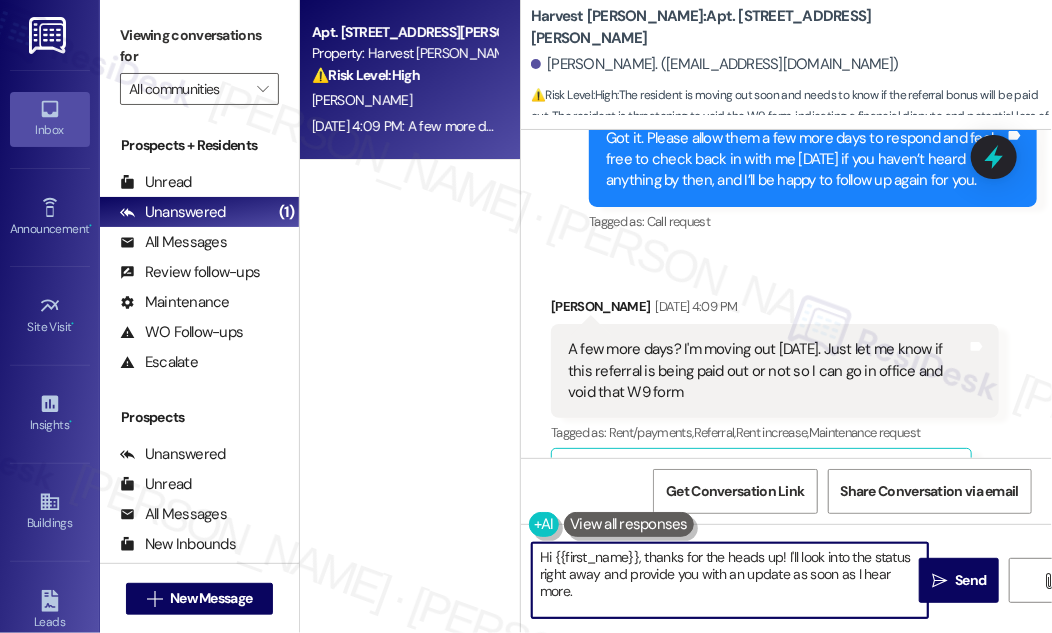 click on "Hi {{first_name}}, thanks for the heads up! I'll look into the status right away and provide you with an update as soon as I hear more." at bounding box center (730, 580) 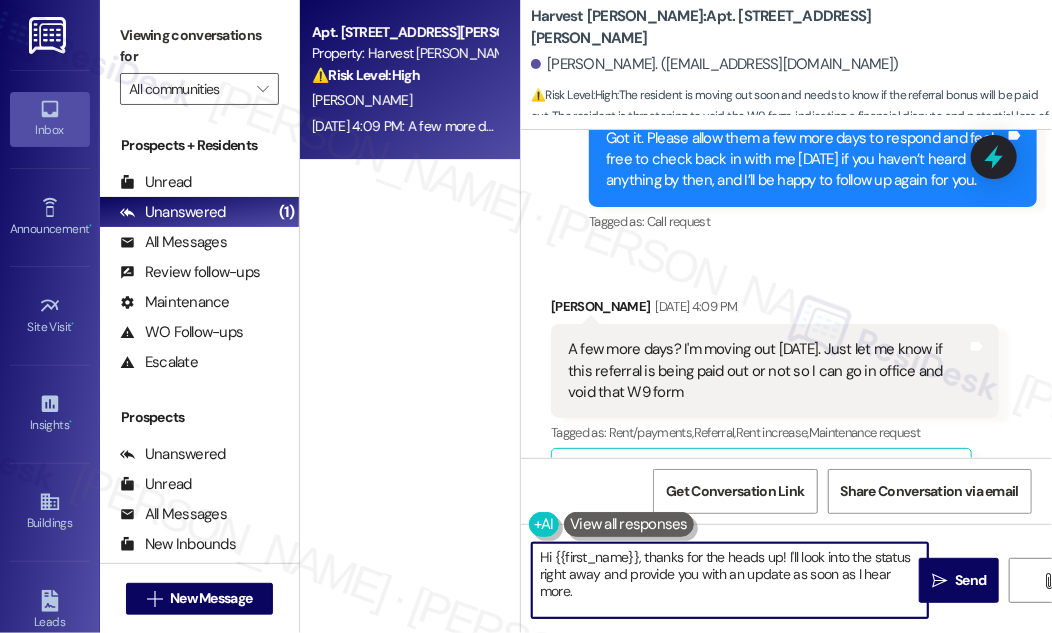click on "Hi {{first_name}}, thanks for the heads up! I'll look into the status right away and provide you with an update as soon as I hear more." at bounding box center [730, 580] 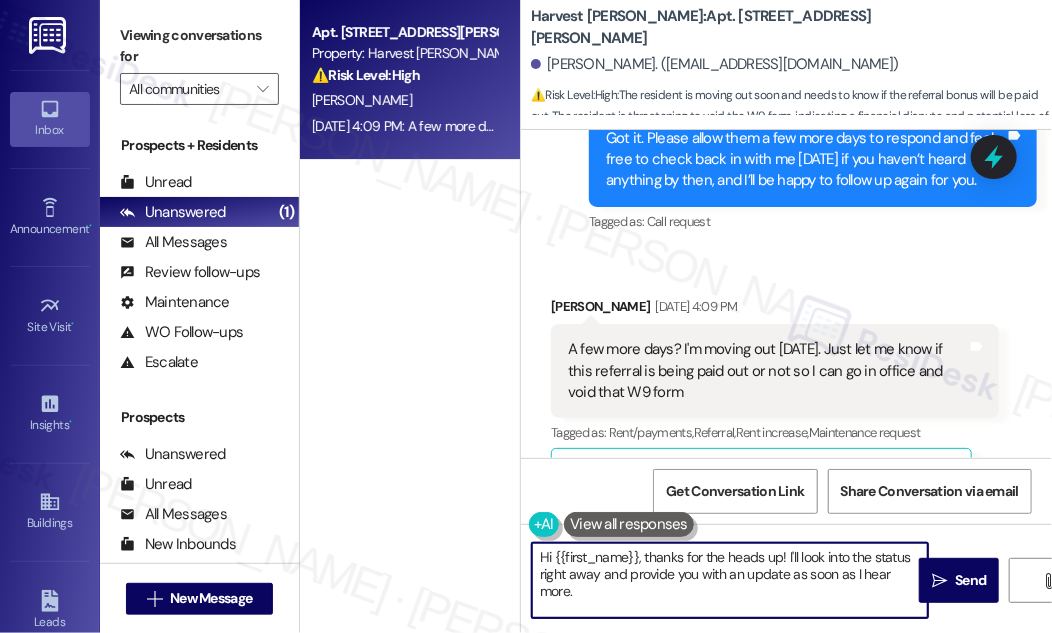 click on "Hi {{first_name}}, thanks for the heads up! I'll look into the status right away and provide you with an update as soon as I hear more." at bounding box center [730, 580] 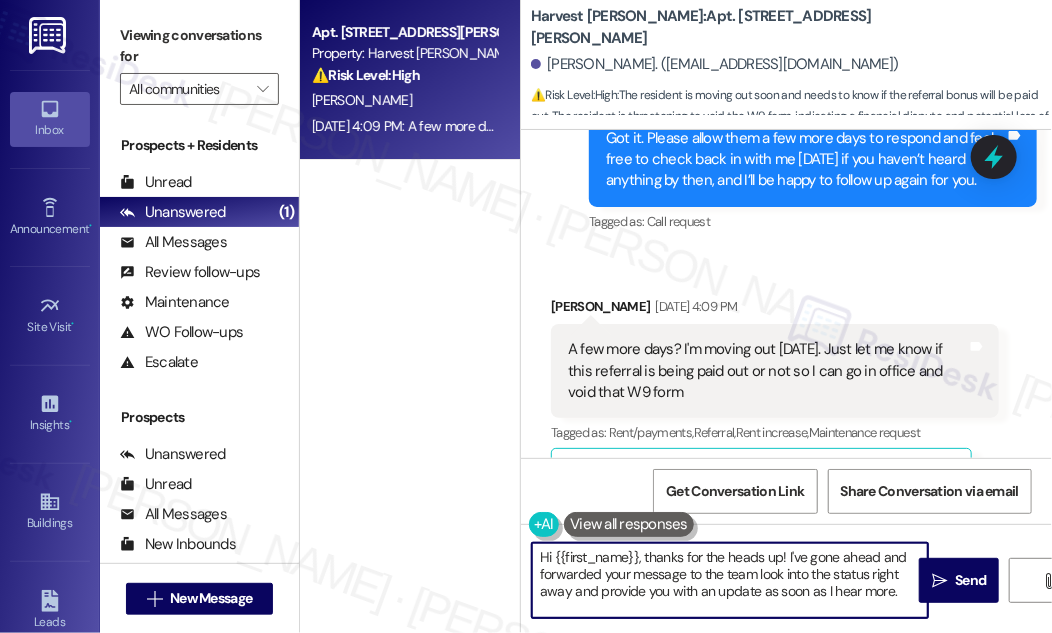 drag, startPoint x: 576, startPoint y: 592, endPoint x: 752, endPoint y: 569, distance: 177.49648 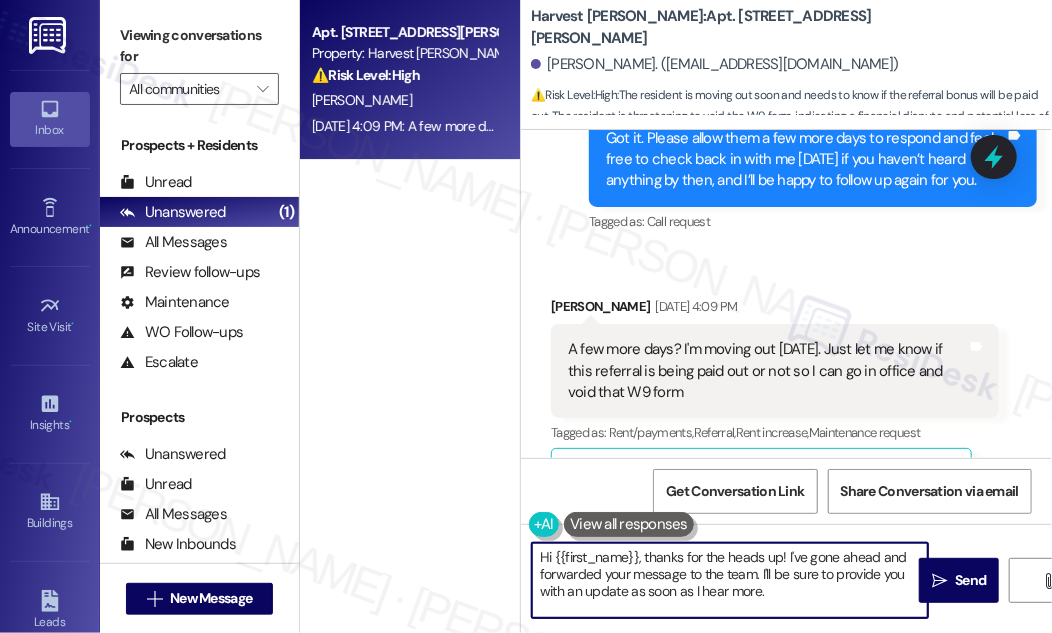 click on "Hi {{first_name}}, thanks for the heads up! I've gone ahead and forwarded your message to the team. I'll be sure to provide you with an update as soon as I hear more." at bounding box center [730, 580] 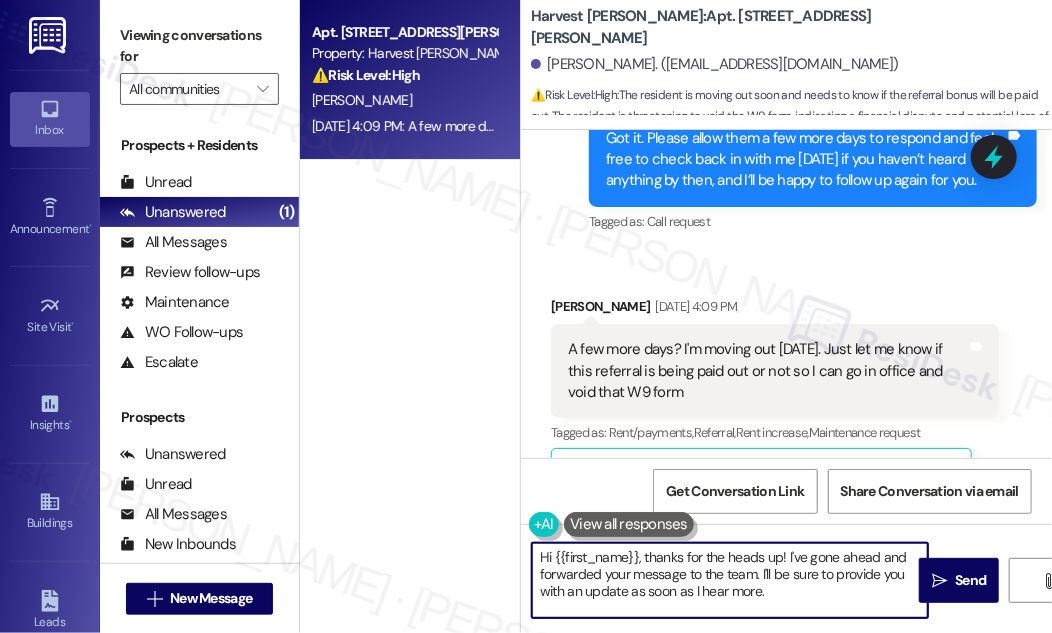 click on "Hi {{first_name}}, thanks for the heads up! I've gone ahead and forwarded your message to the team. I'll be sure to provide you with an update as soon as I hear more." at bounding box center (730, 580) 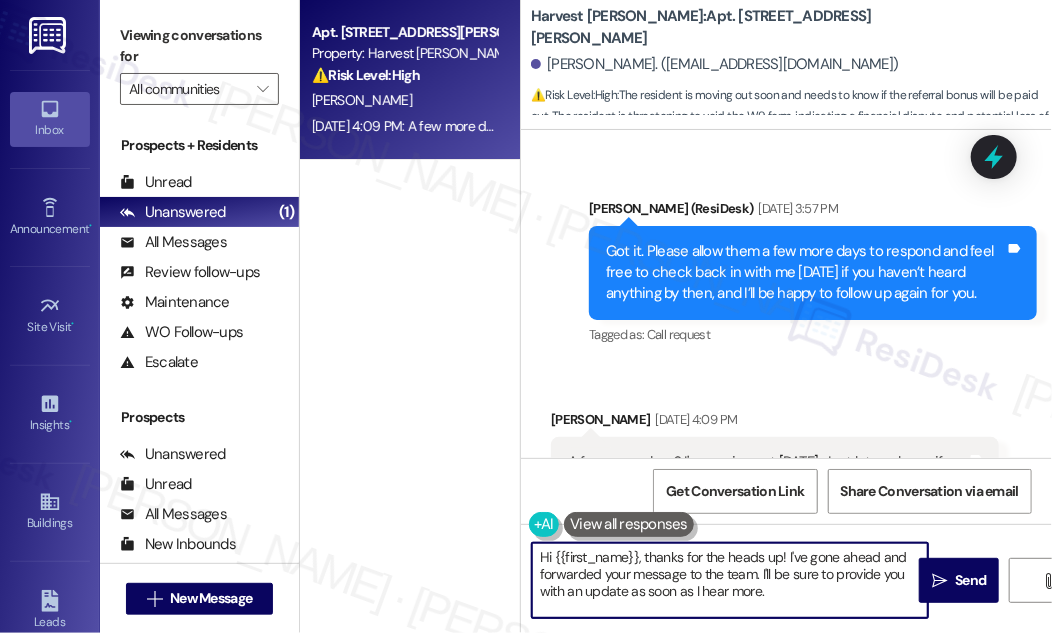 scroll, scrollTop: 6845, scrollLeft: 0, axis: vertical 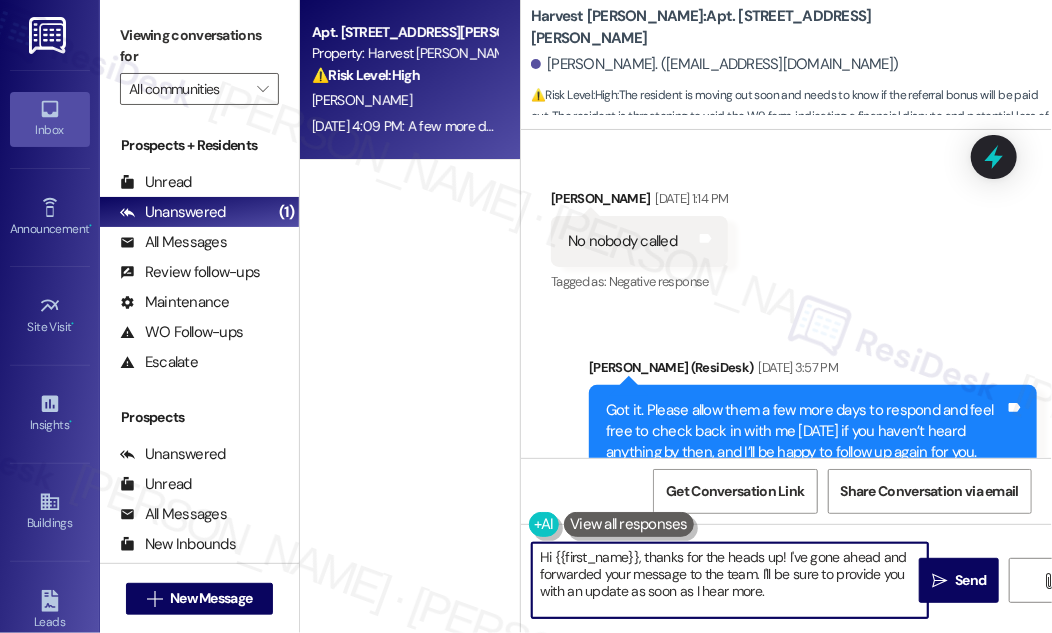 type on "Hi {{first_name}}, thanks for the heads up! I've gone ahead and forwarded your message to the team. I'll be sure to provide you with an update as soon as I hear more." 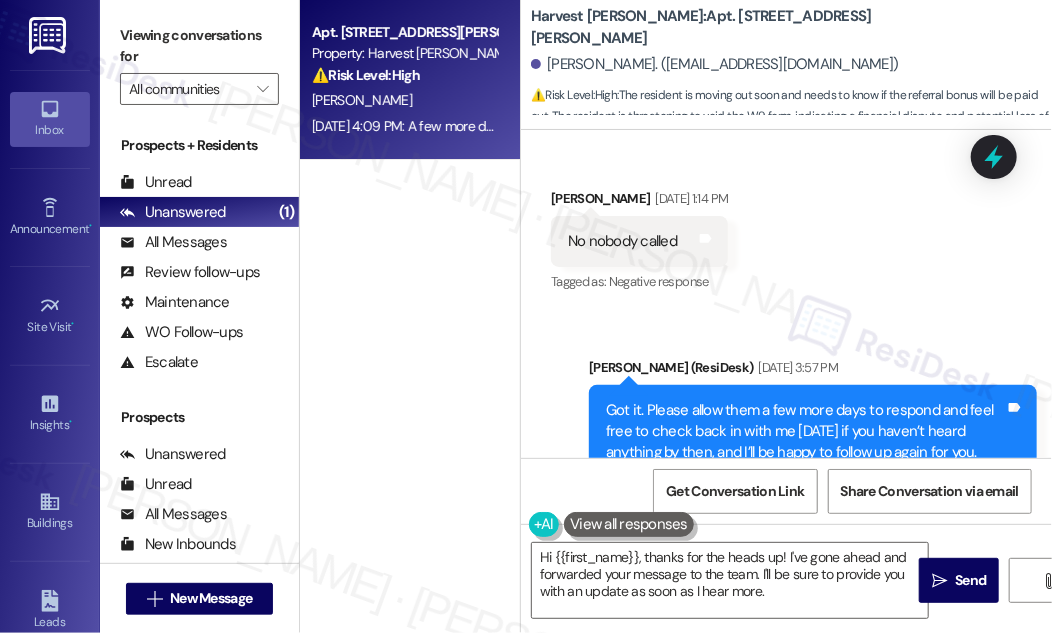 click on "Got it. Please allow them a few more days to respond and feel free to check back in with me [DATE] if you haven’t heard anything by then, and I’ll be happy to follow up again for you." at bounding box center [805, 432] 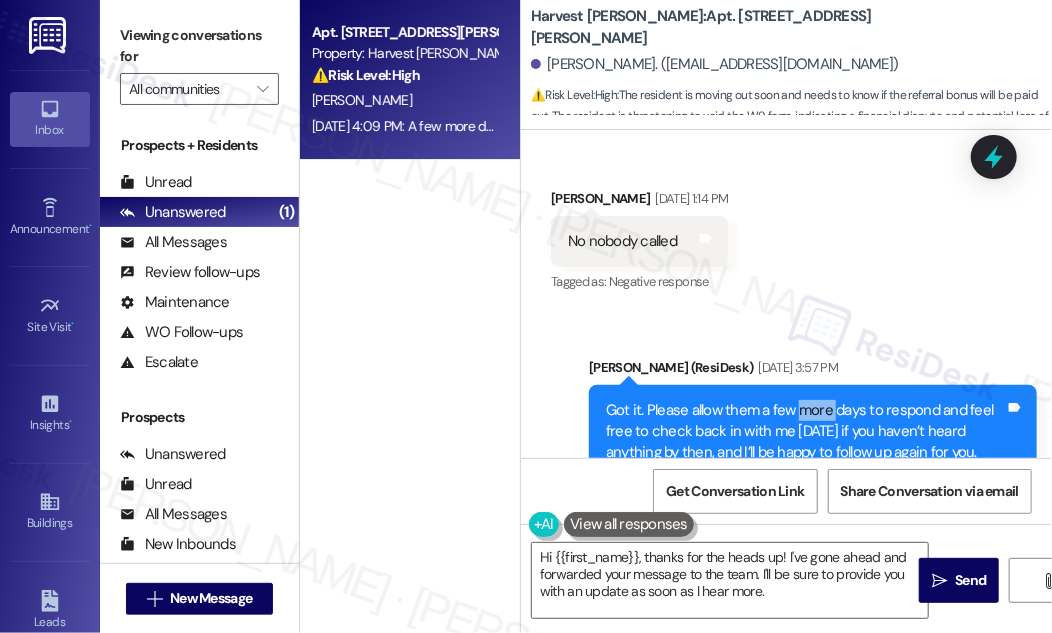 click on "Got it. Please allow them a few more days to respond and feel free to check back in with me [DATE] if you haven’t heard anything by then, and I’ll be happy to follow up again for you." at bounding box center [805, 432] 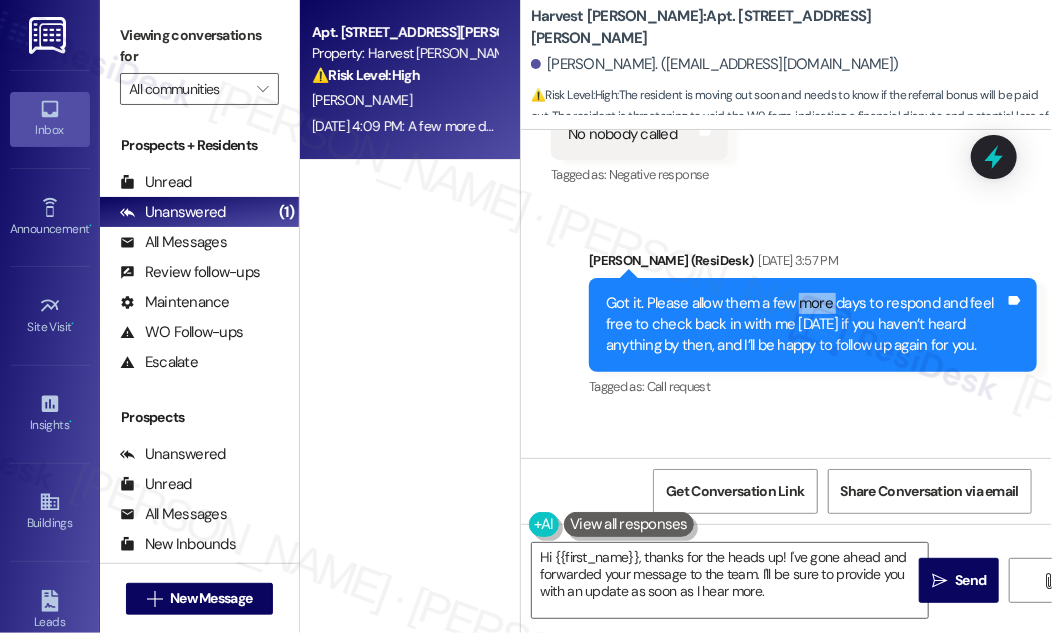 scroll, scrollTop: 7117, scrollLeft: 0, axis: vertical 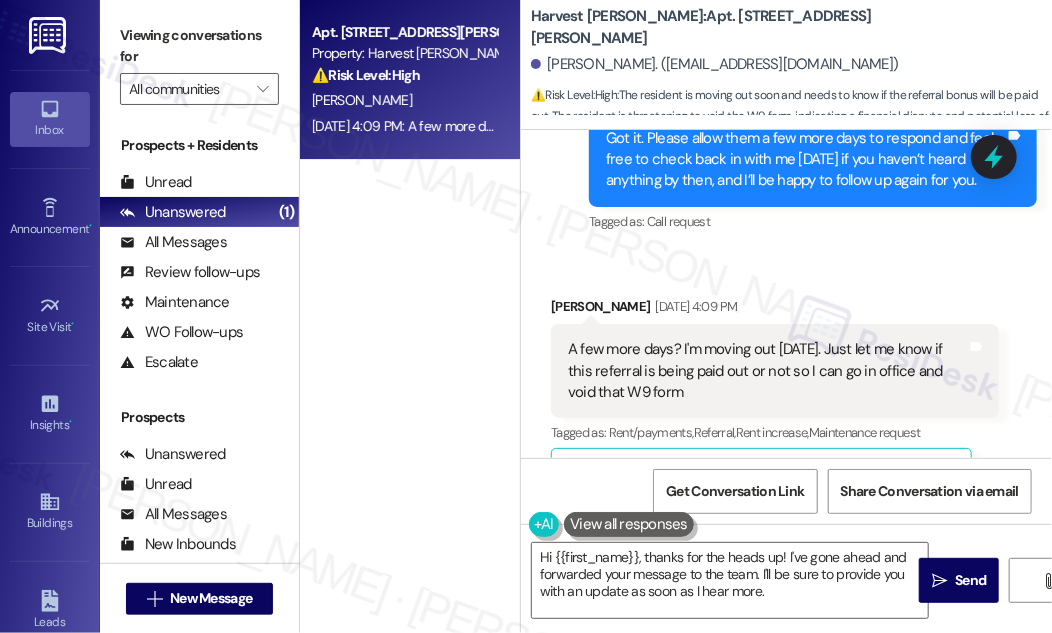 click on "A few more days? I'm moving out [DATE]. Just let me know if this referral is being paid out or not so I can go in office and void that W9 form" at bounding box center [767, 371] 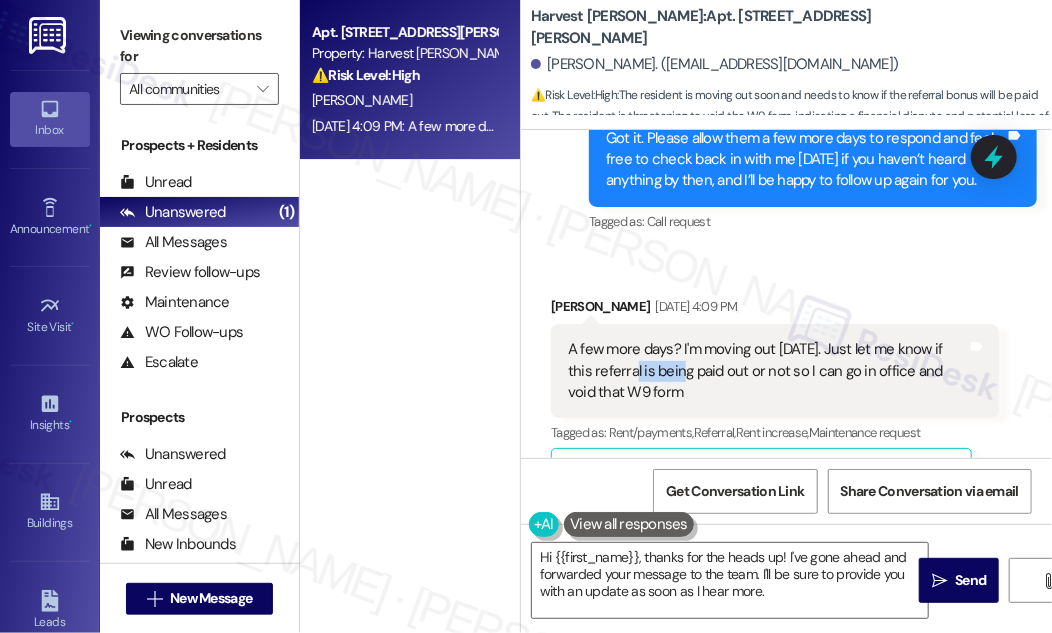 click on "A few more days? I'm moving out [DATE]. Just let me know if this referral is being paid out or not so I can go in office and void that W9 form" at bounding box center [767, 371] 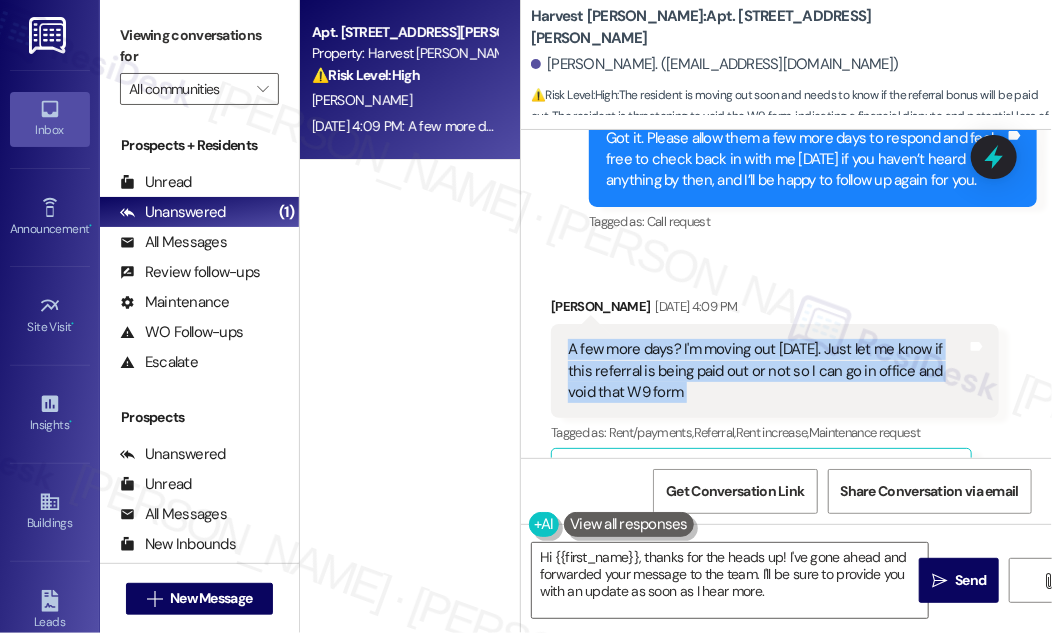 click on "A few more days? I'm moving out [DATE]. Just let me know if this referral is being paid out or not so I can go in office and void that W9 form" at bounding box center [767, 371] 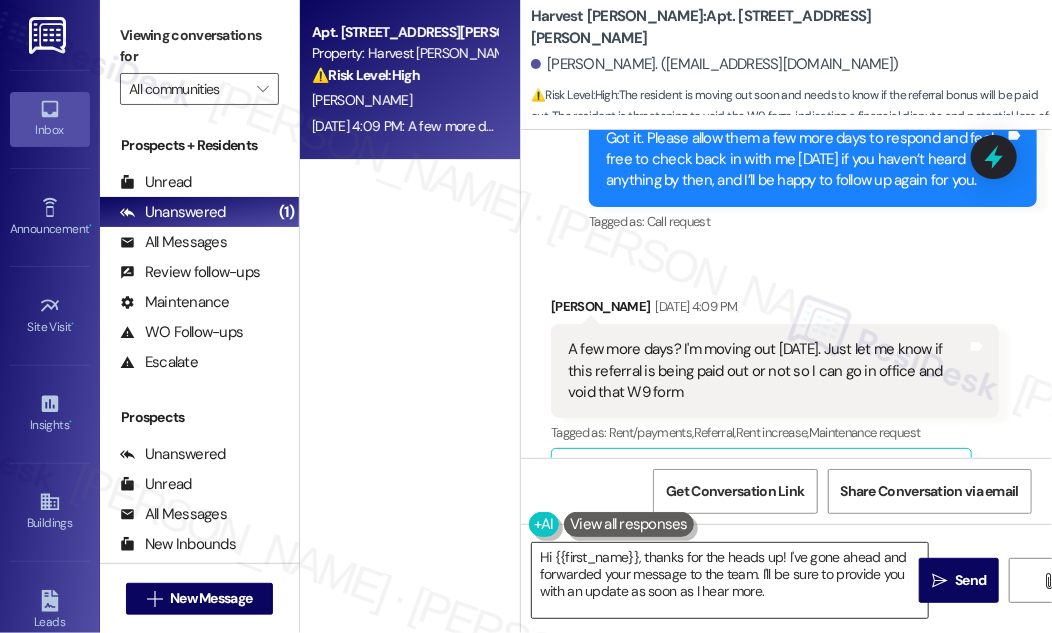 click on "Hi {{first_name}}, thanks for the heads up! I've gone ahead and forwarded your message to the team. I'll be sure to provide you with an update as soon as I hear more." at bounding box center [730, 580] 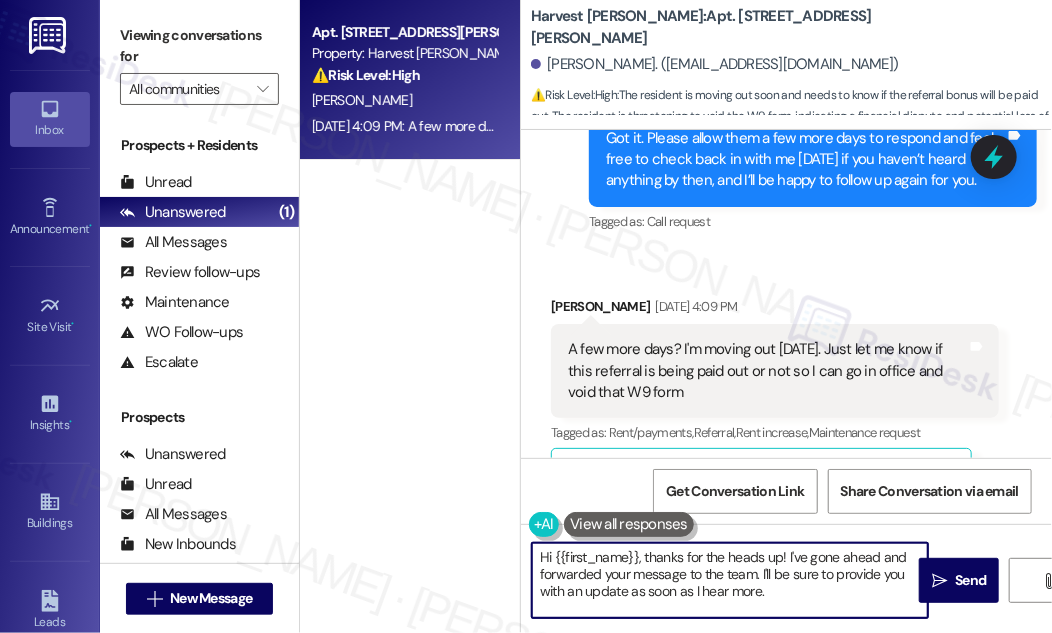 click on "Hi {{first_name}}, thanks for the heads up! I've gone ahead and forwarded your message to the team. I'll be sure to provide you with an update as soon as I hear more." at bounding box center [730, 580] 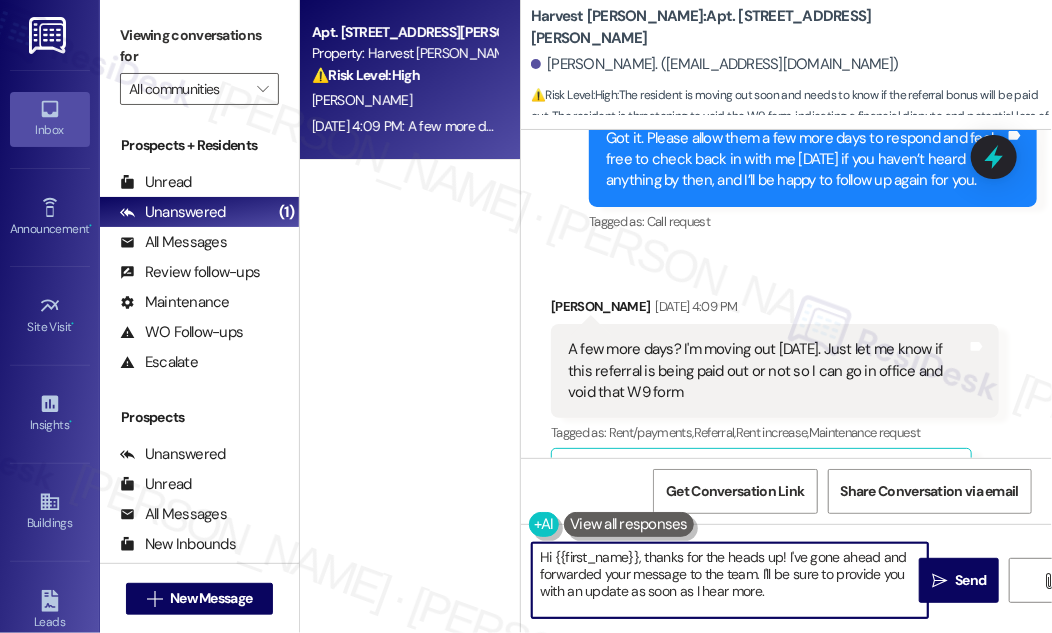click on "Hi {{first_name}}, thanks for the heads up! I've gone ahead and forwarded your message to the team. I'll be sure to provide you with an update as soon as I hear more." at bounding box center [730, 580] 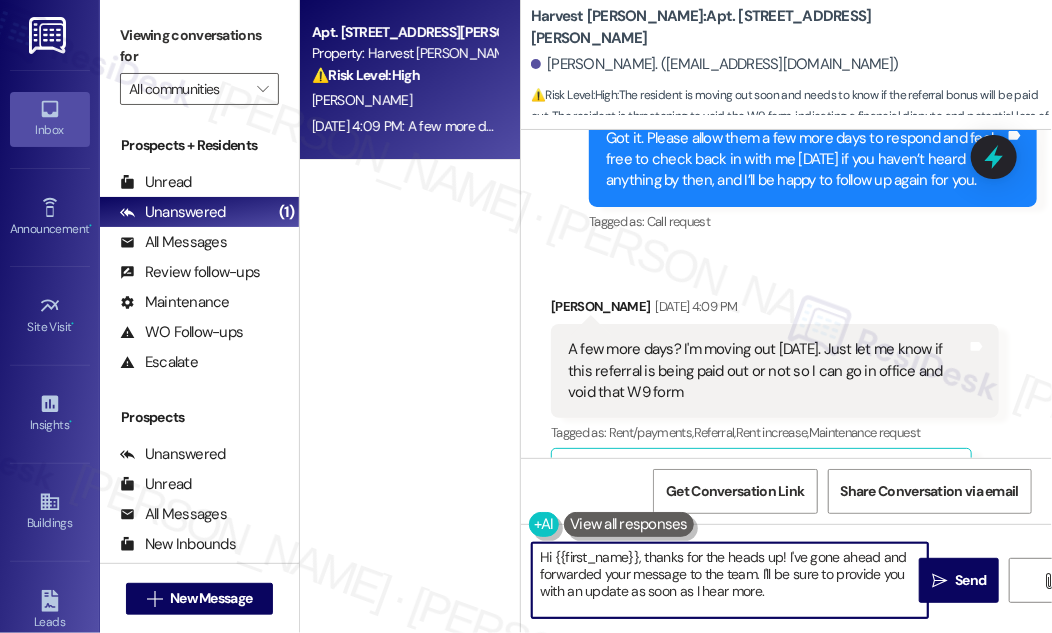 click on "A few more days? I'm moving out [DATE]. Just let me know if this referral is being paid out or not so I can go in office and void that W9 form" at bounding box center [767, 371] 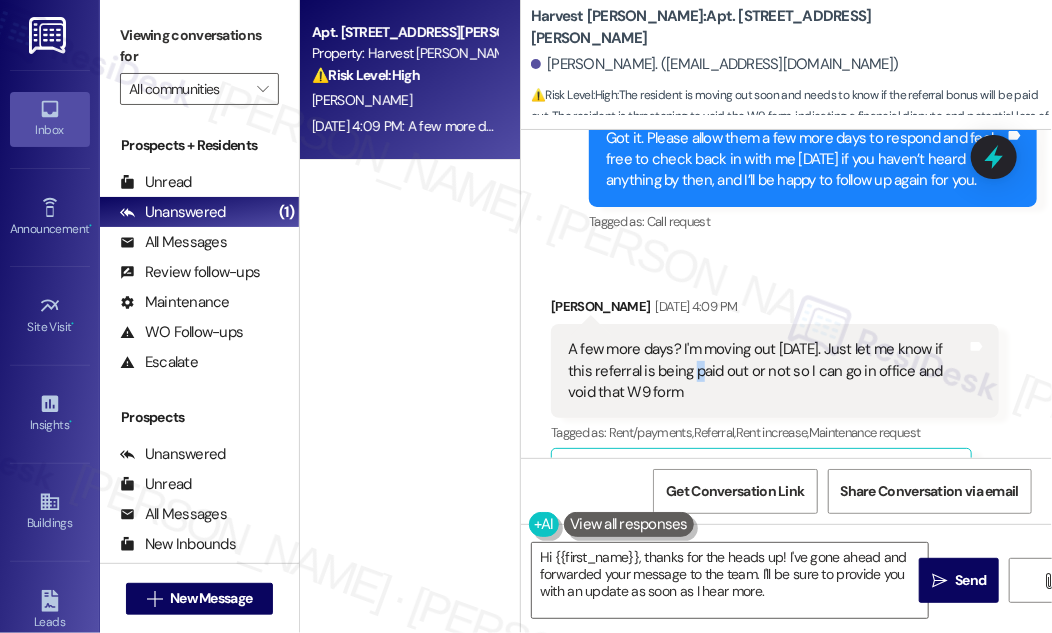 click on "A few more days? I'm moving out [DATE]. Just let me know if this referral is being paid out or not so I can go in office and void that W9 form" at bounding box center (767, 371) 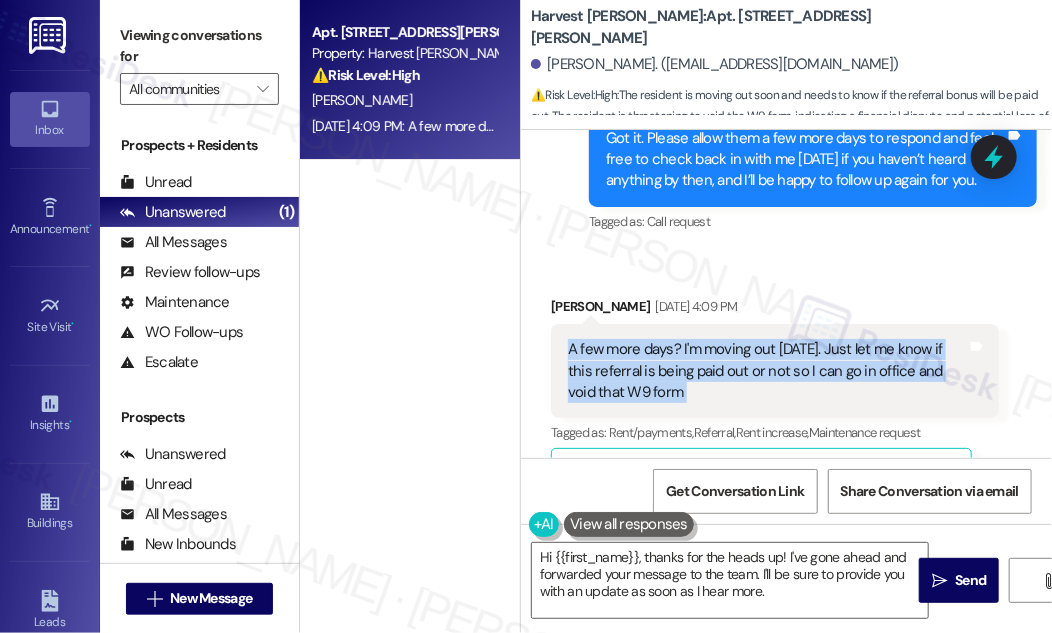 click on "A few more days? I'm moving out [DATE]. Just let me know if this referral is being paid out or not so I can go in office and void that W9 form" at bounding box center [767, 371] 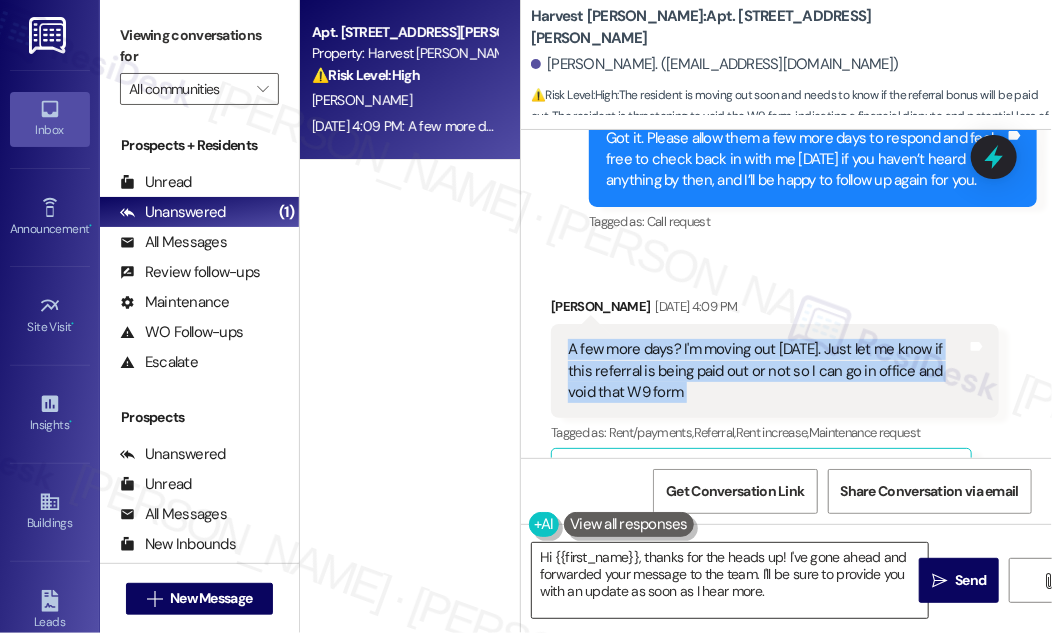 drag, startPoint x: 953, startPoint y: 579, endPoint x: 830, endPoint y: 586, distance: 123.19903 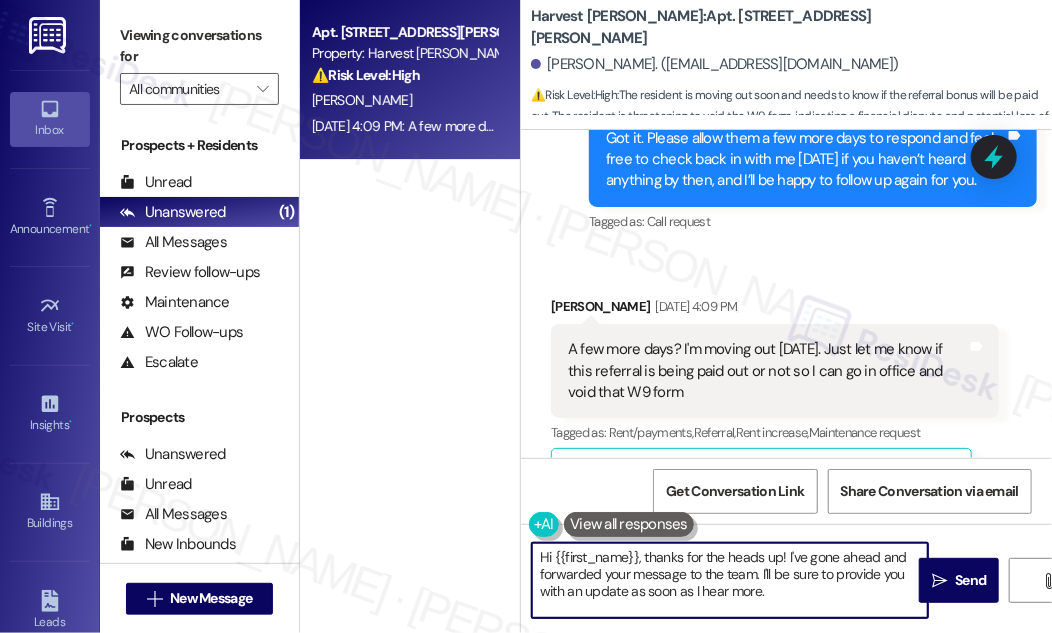 click on "Hi {{first_name}}, thanks for the heads up! I've gone ahead and forwarded your message to the team. I'll be sure to provide you with an update as soon as I hear more." at bounding box center (730, 580) 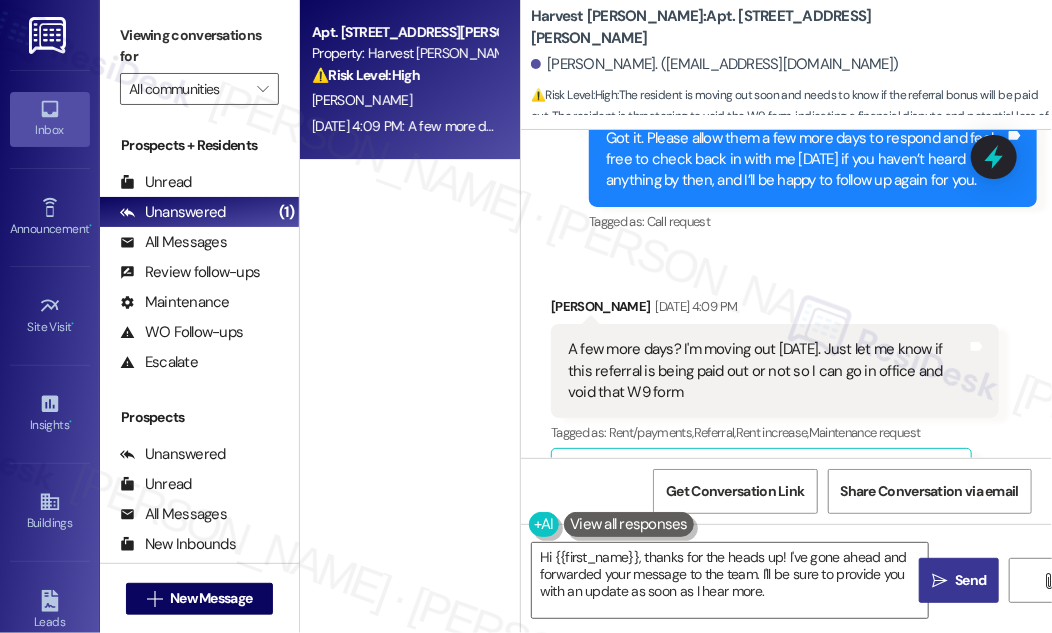 click on "" at bounding box center [939, 581] 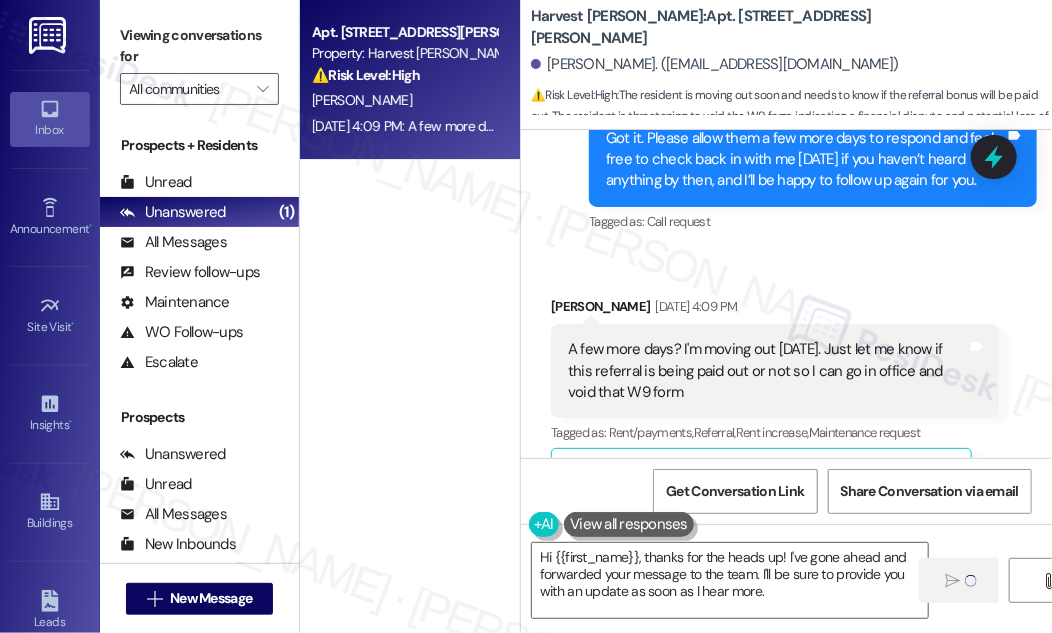 type 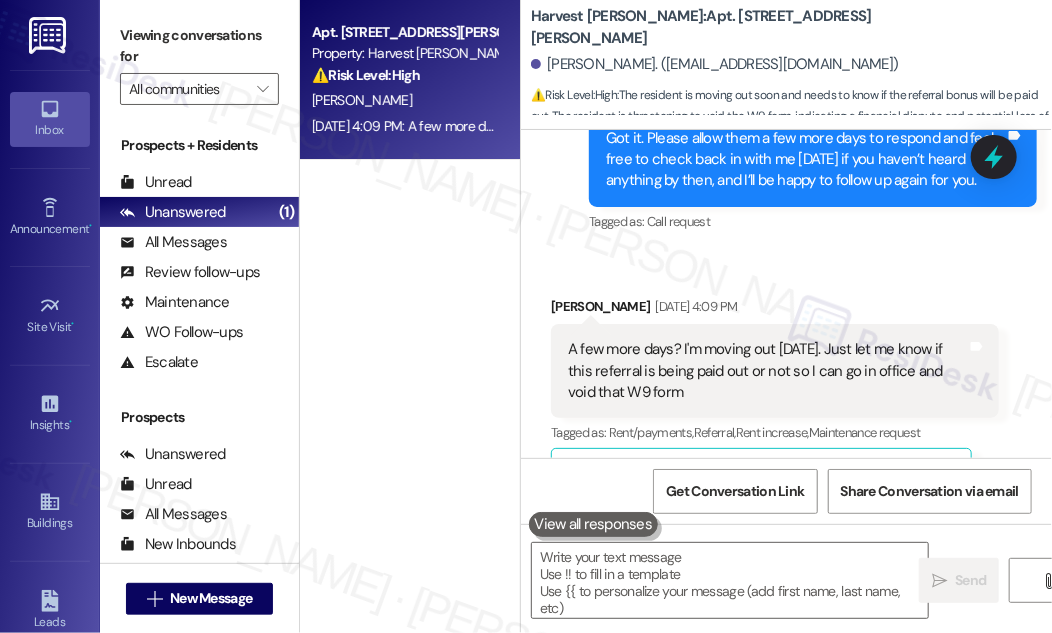 scroll, scrollTop: 7117, scrollLeft: 0, axis: vertical 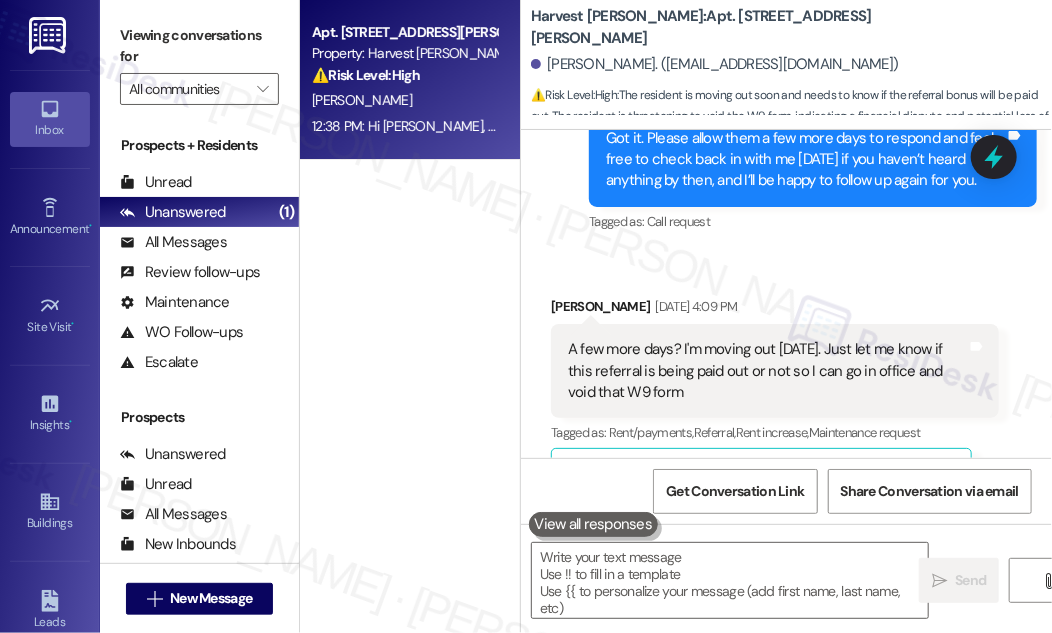 click on "A few more days? I'm moving out [DATE]. Just let me know if this referral is being paid out or not so I can go in office and void that W9 form" at bounding box center [767, 371] 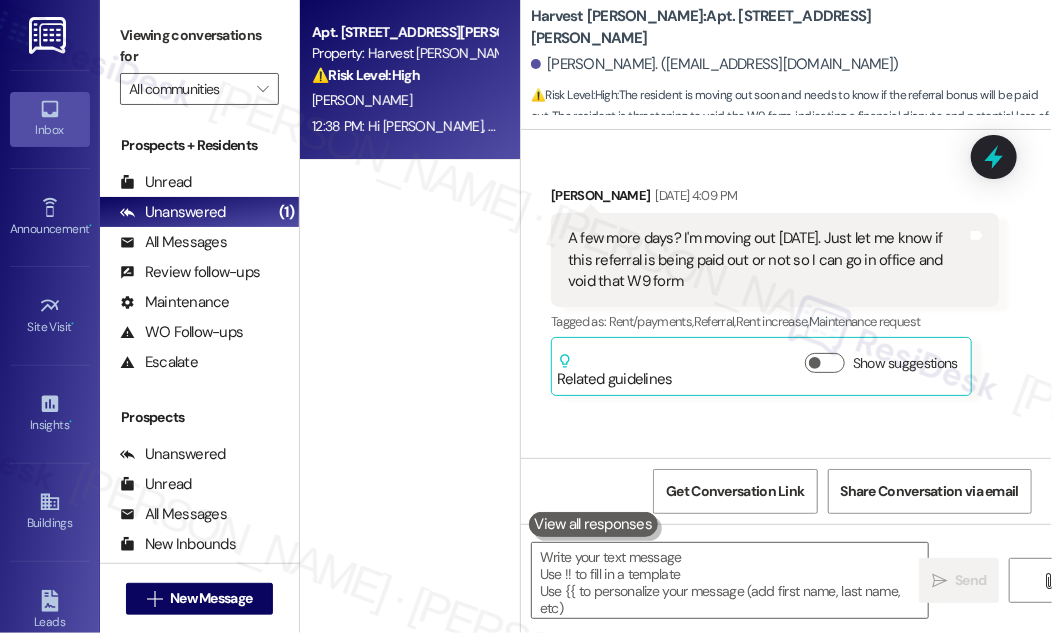 scroll, scrollTop: 7299, scrollLeft: 0, axis: vertical 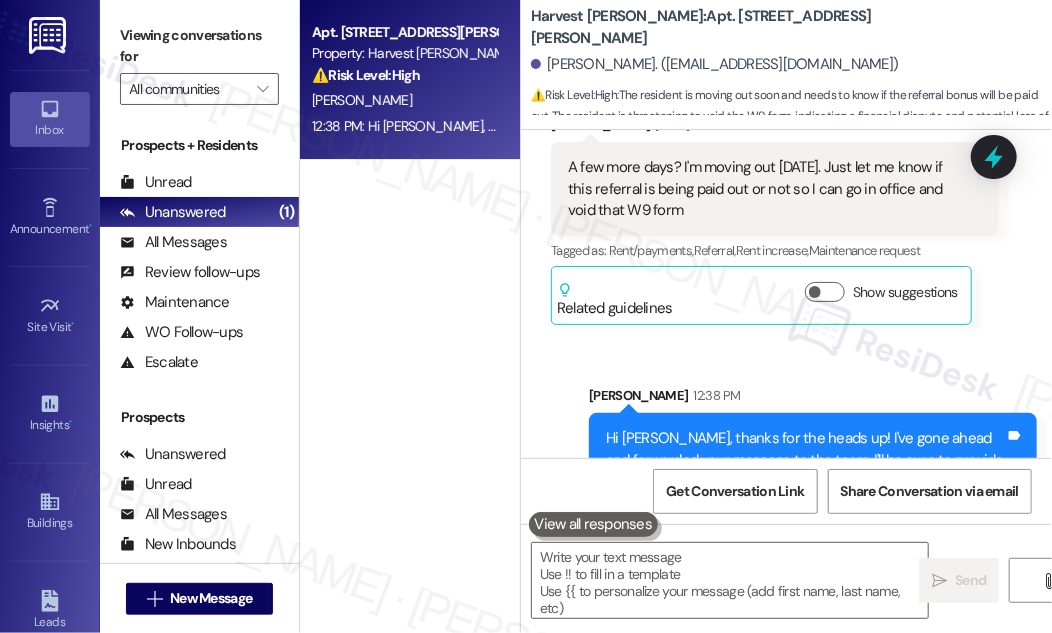 click on "Hi [PERSON_NAME], thanks for the heads up! I've gone ahead and forwarded your message to the team. I'll be sure to provide you with an update as soon as I hear more. Tags and notes" at bounding box center [813, 460] 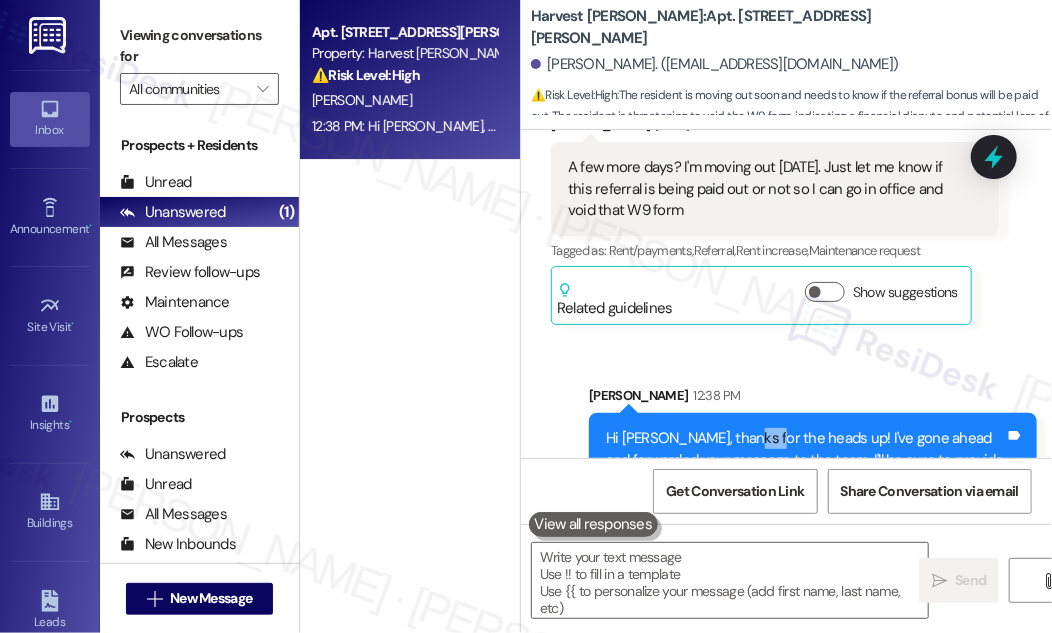 click on "Hi [PERSON_NAME], thanks for the heads up! I've gone ahead and forwarded your message to the team. I'll be sure to provide you with an update as soon as I hear more. Tags and notes" at bounding box center (813, 460) 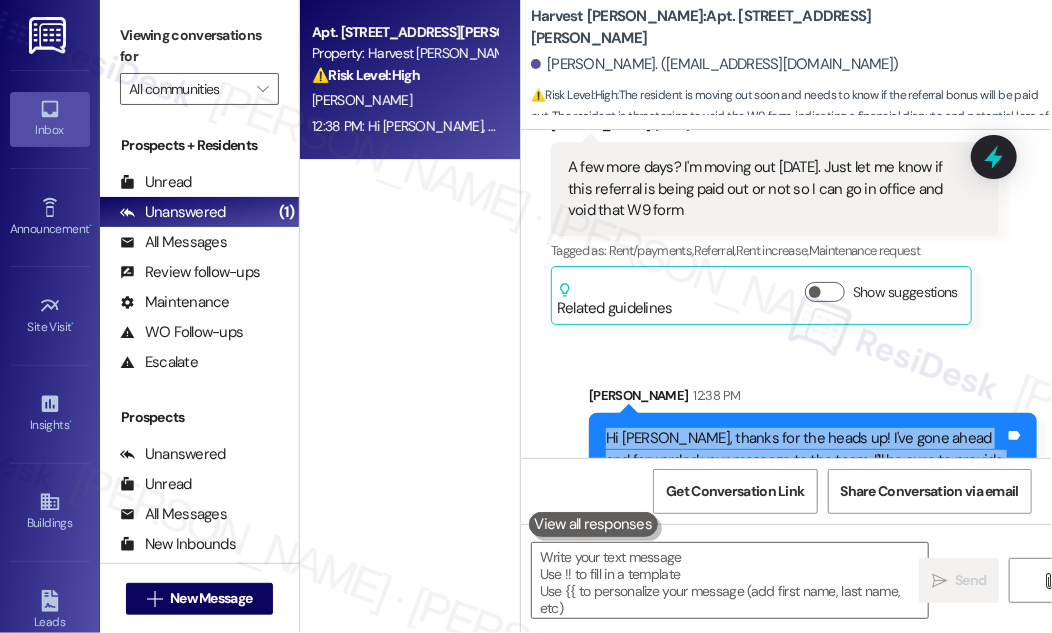 click on "Hi [PERSON_NAME], thanks for the heads up! I've gone ahead and forwarded your message to the team. I'll be sure to provide you with an update as soon as I hear more. Tags and notes" at bounding box center [813, 460] 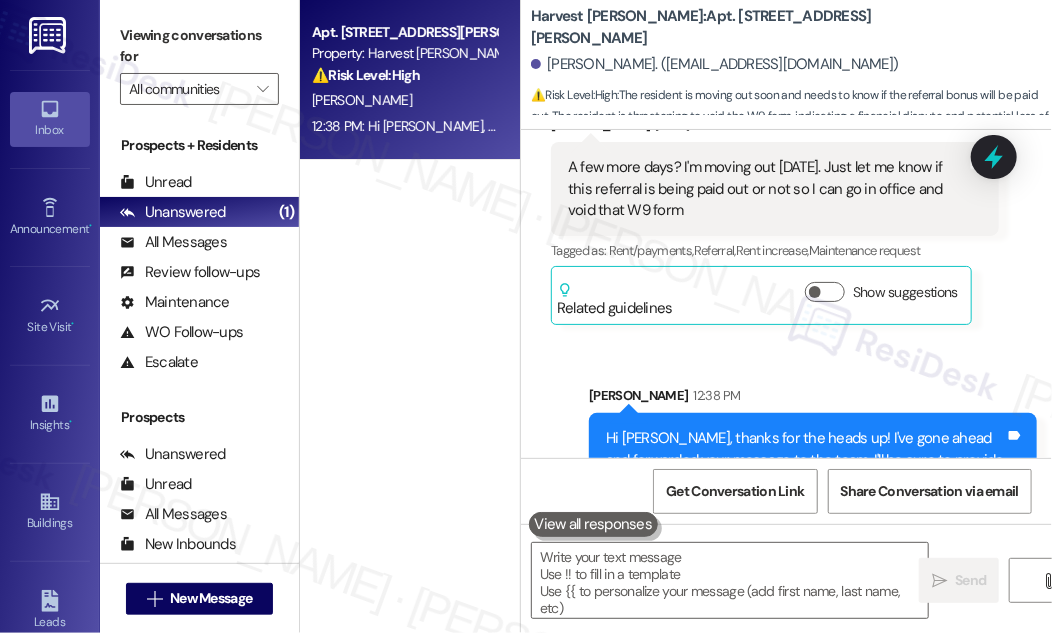 click on "Sent via SMS [PERSON_NAME] 12:38 PM Hi [PERSON_NAME], thanks for the heads up! I've gone ahead and forwarded your message to the team. I'll be sure to provide you with an update as soon as I hear more. Tags and notes" at bounding box center (786, 431) 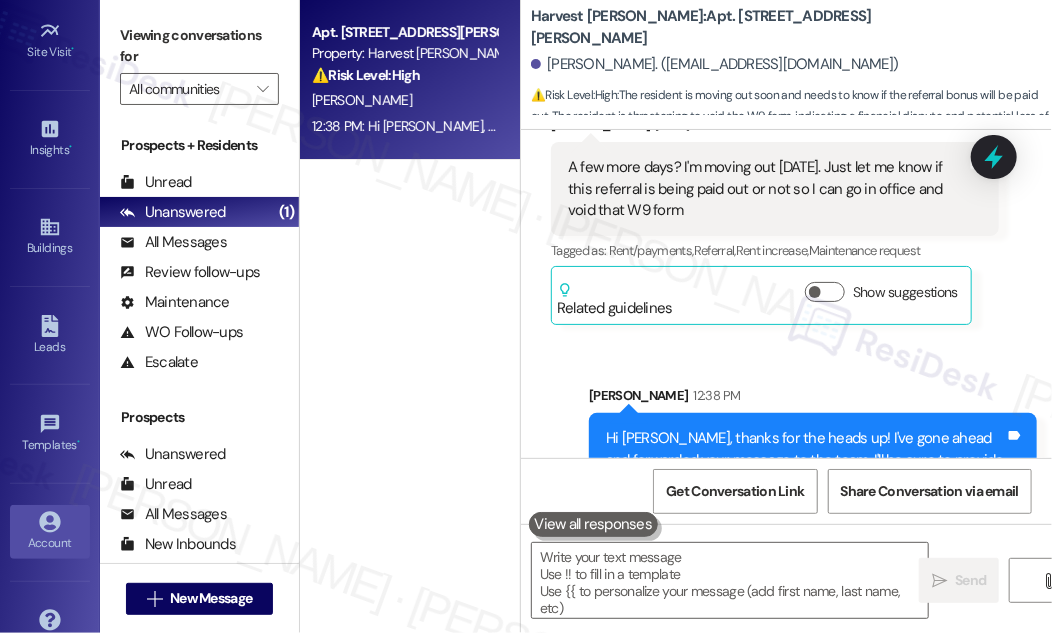 scroll, scrollTop: 314, scrollLeft: 0, axis: vertical 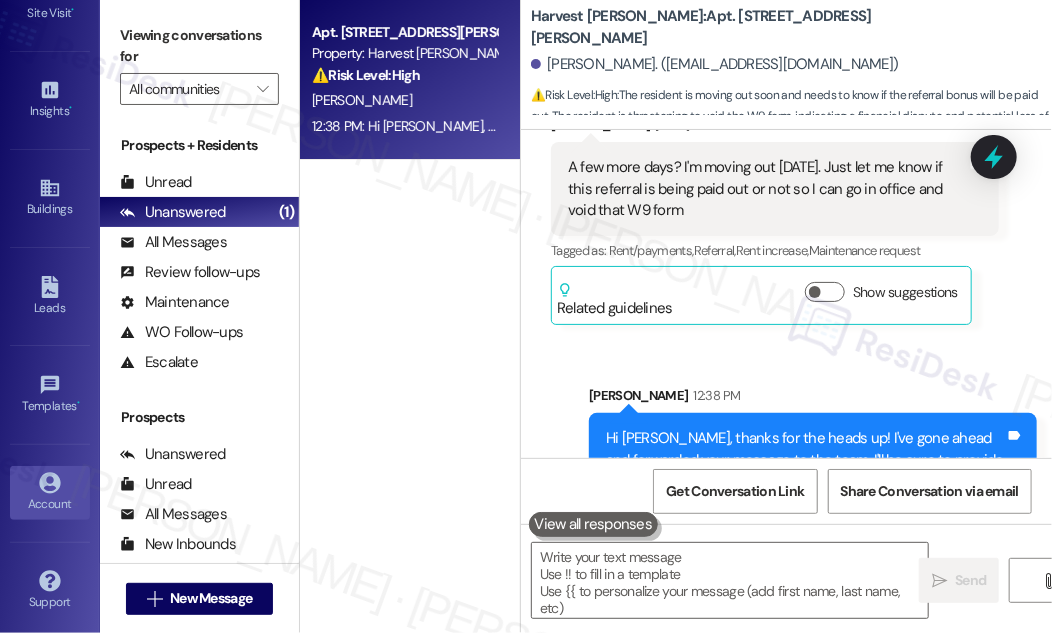 click on "Account" at bounding box center [50, 504] 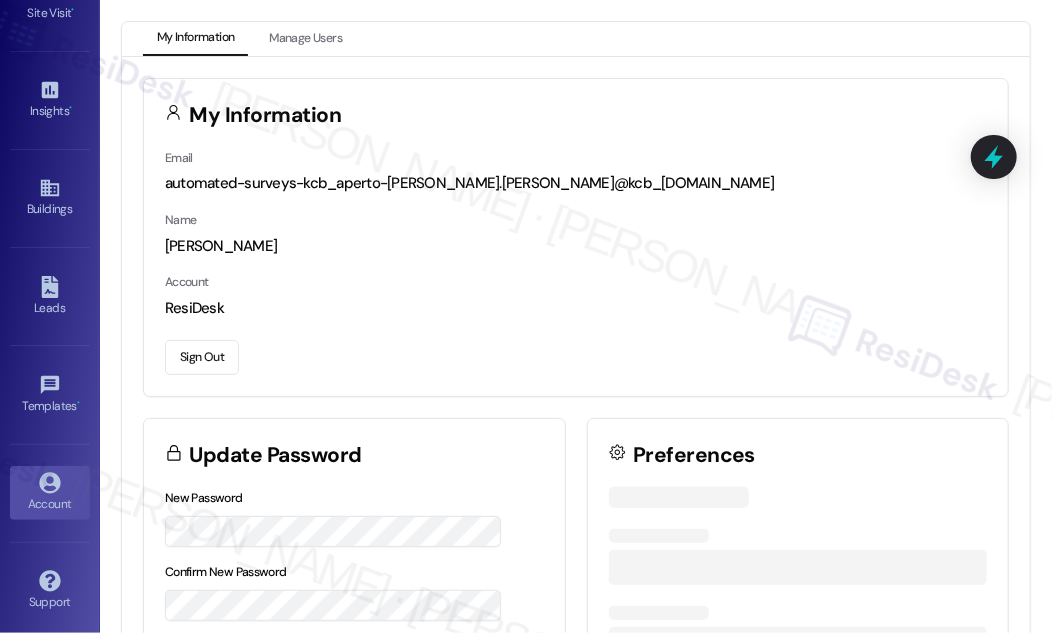 click on "Sign Out" at bounding box center [202, 357] 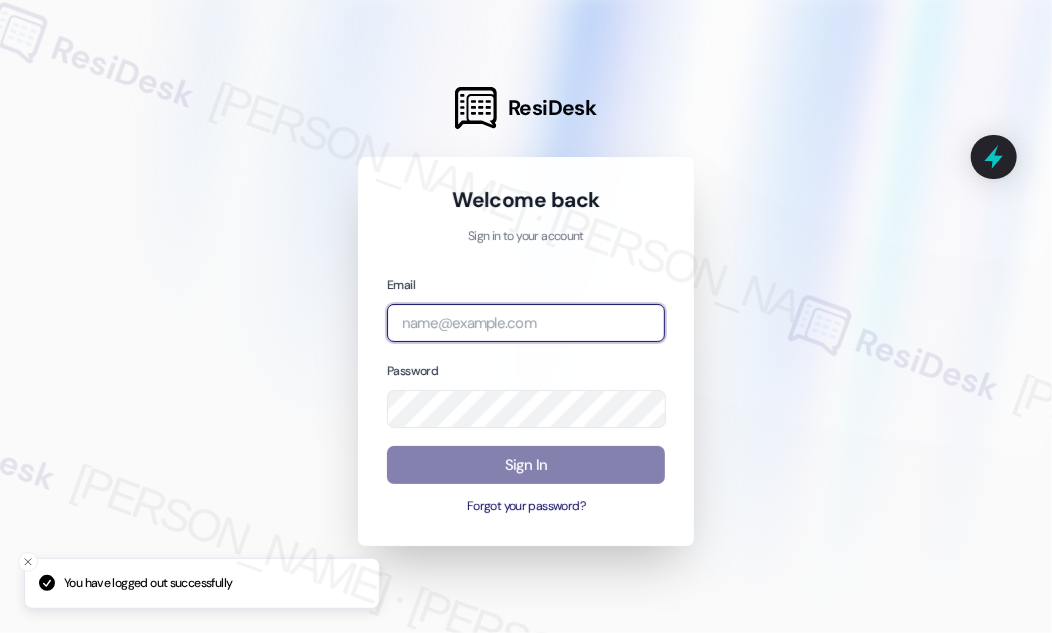 click at bounding box center (526, 323) 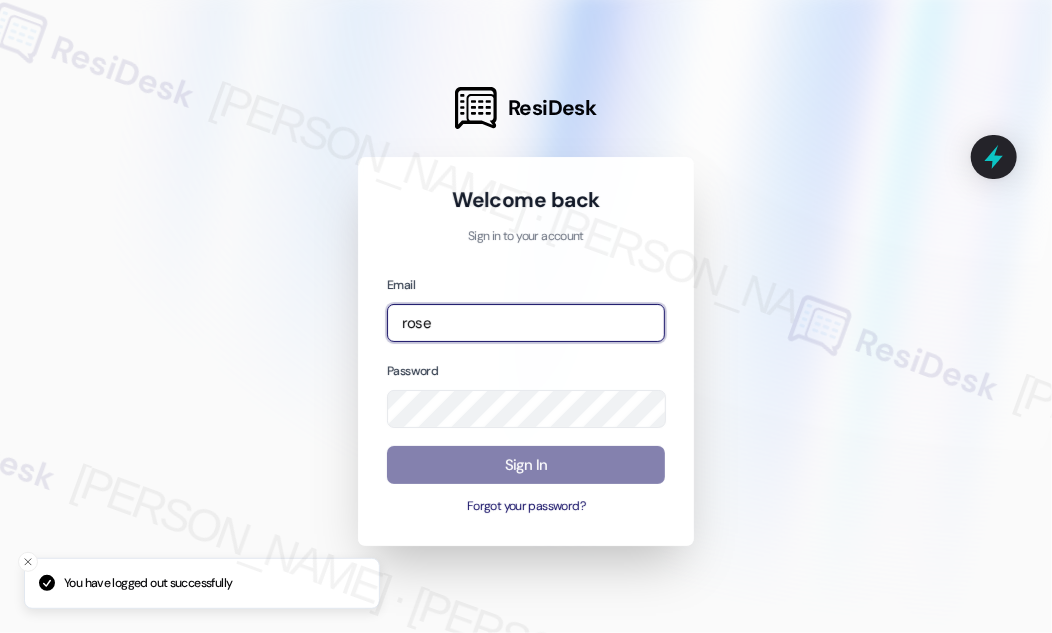 type on "automated-surveys-rose_life-[PERSON_NAME].[PERSON_NAME]@rose_[DOMAIN_NAME]" 